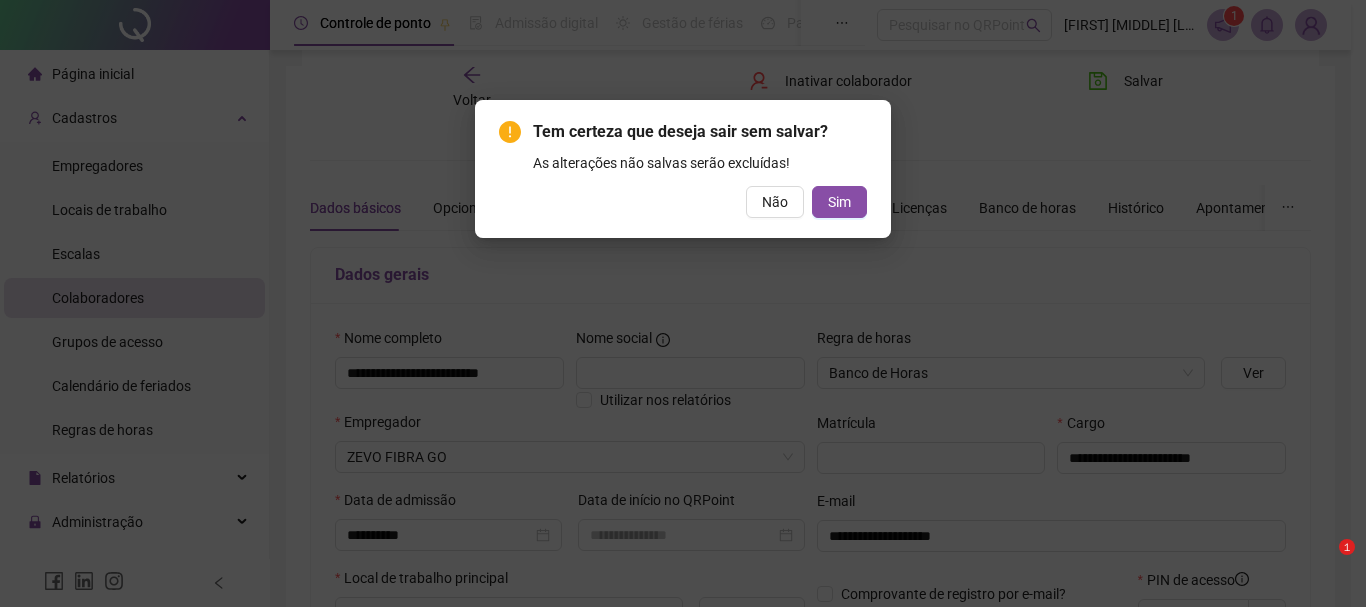 scroll, scrollTop: 134, scrollLeft: 0, axis: vertical 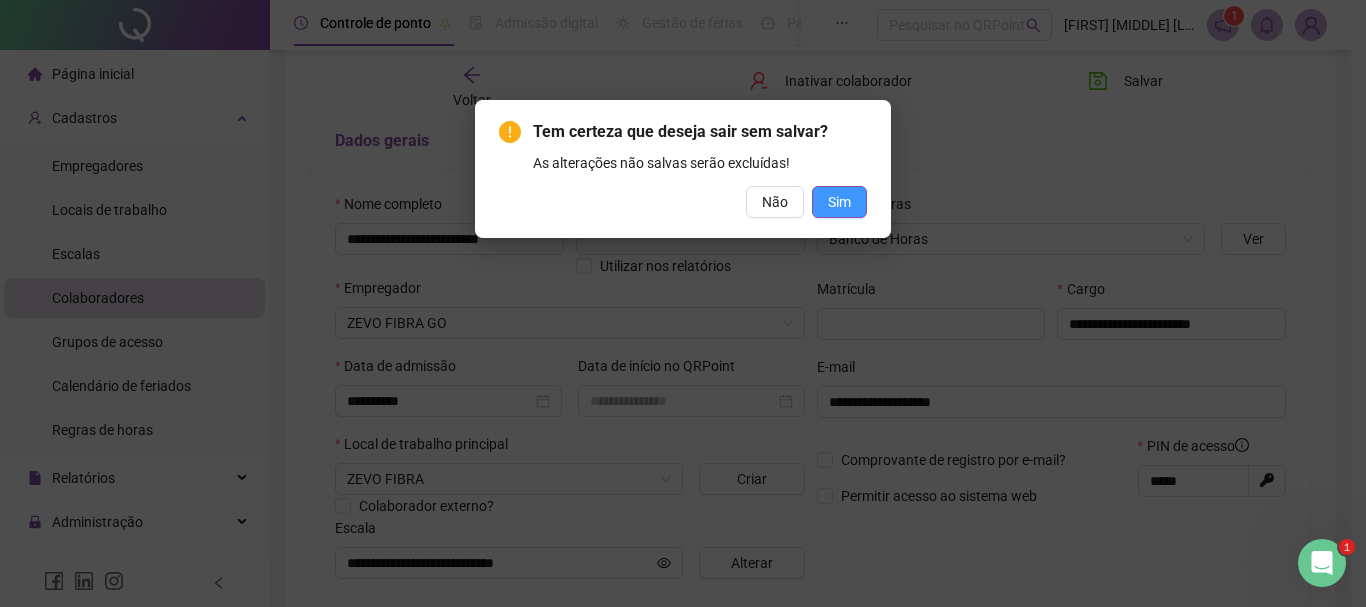 click on "Sim" at bounding box center [839, 202] 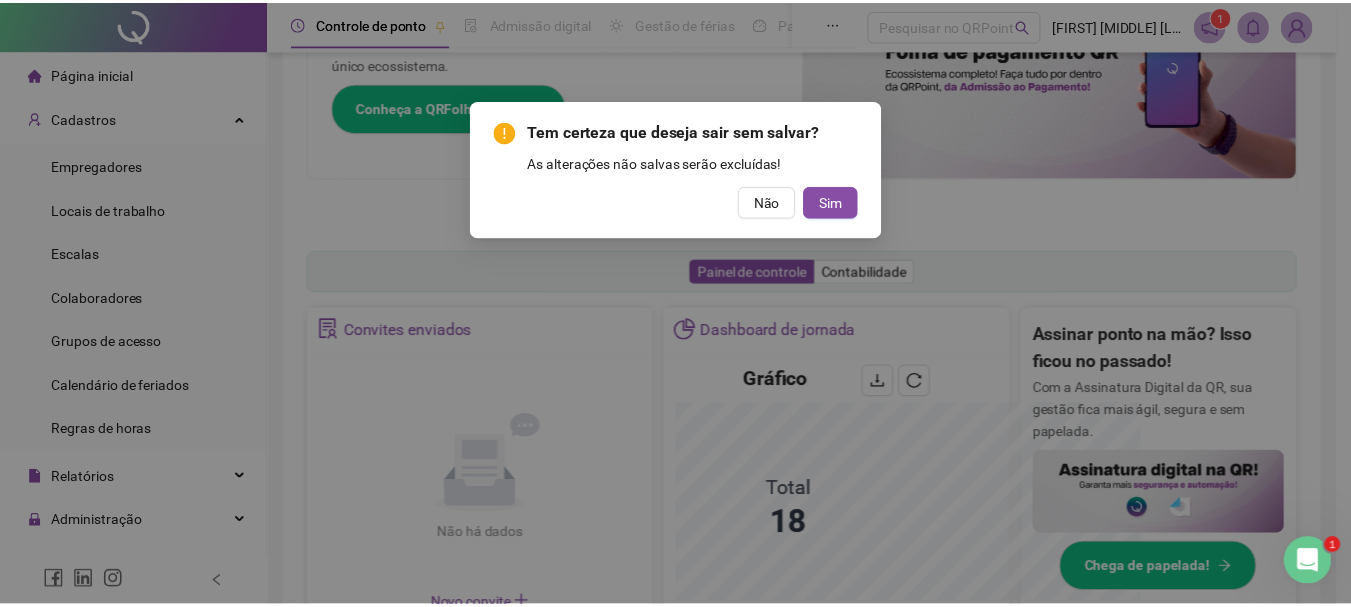 scroll, scrollTop: 429, scrollLeft: 0, axis: vertical 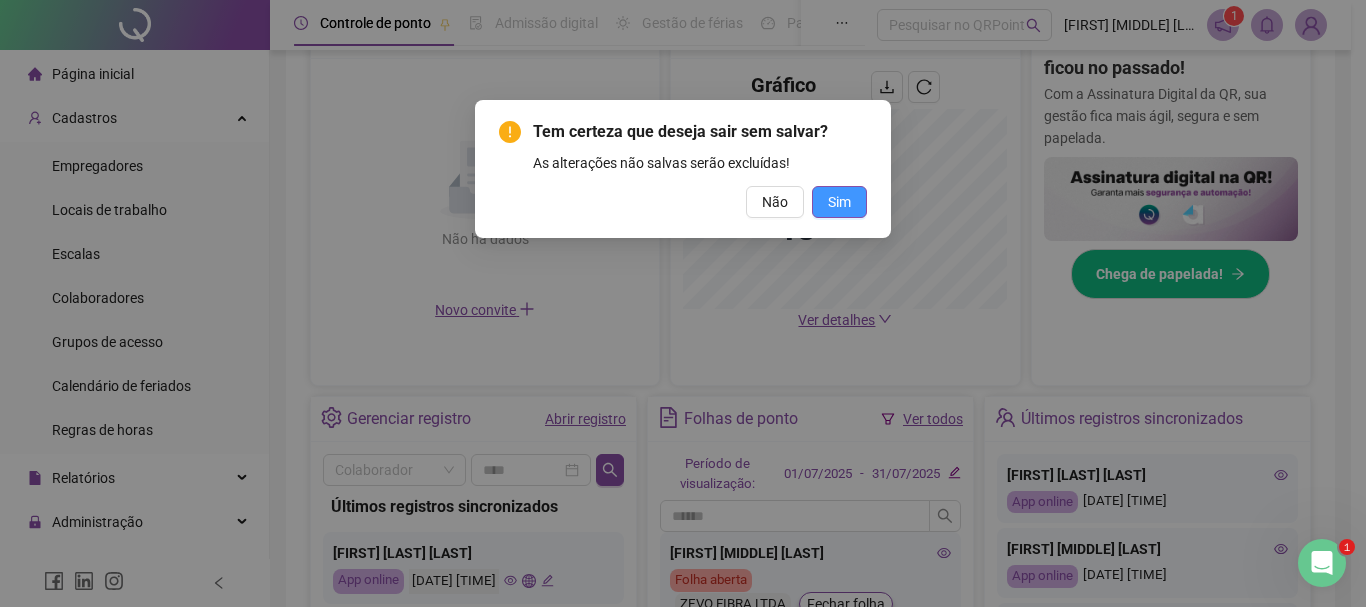 click on "Sim" at bounding box center (839, 202) 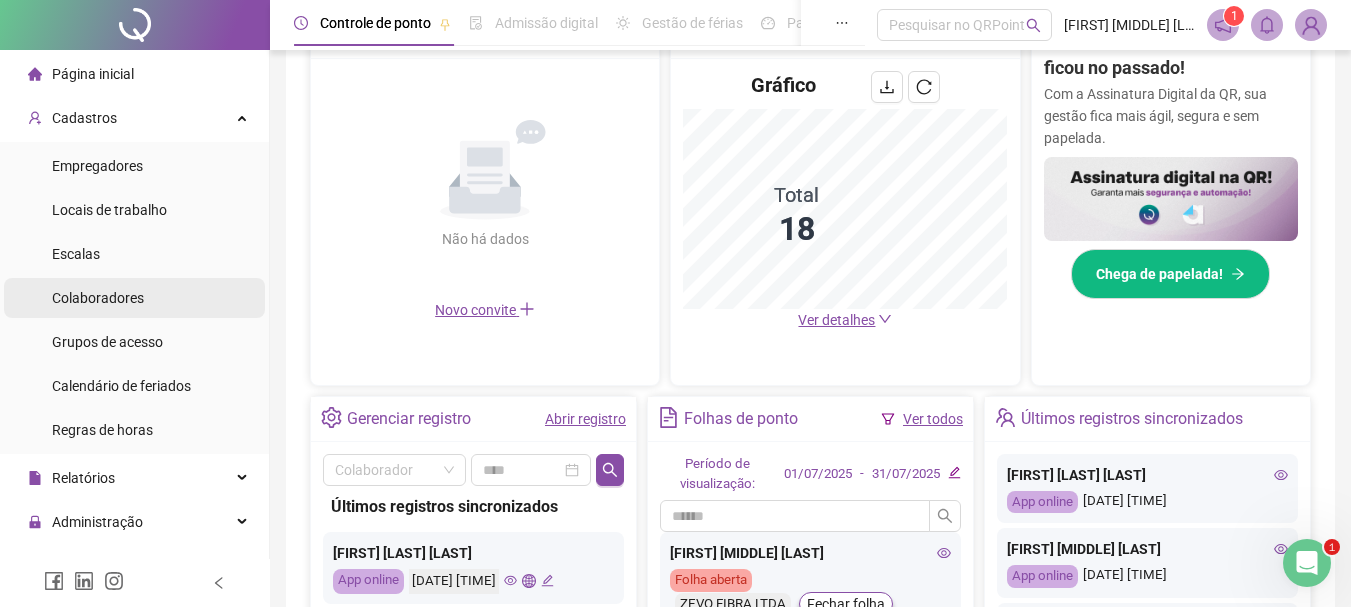 click on "Colaboradores" at bounding box center (98, 298) 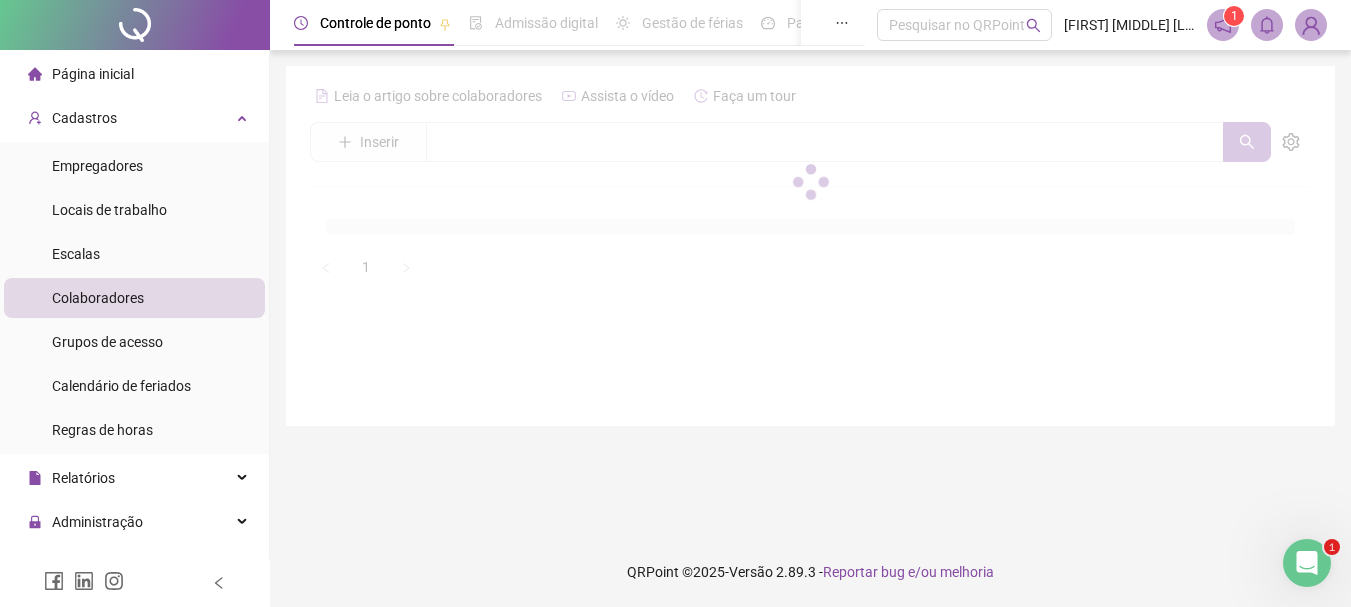 scroll, scrollTop: 0, scrollLeft: 0, axis: both 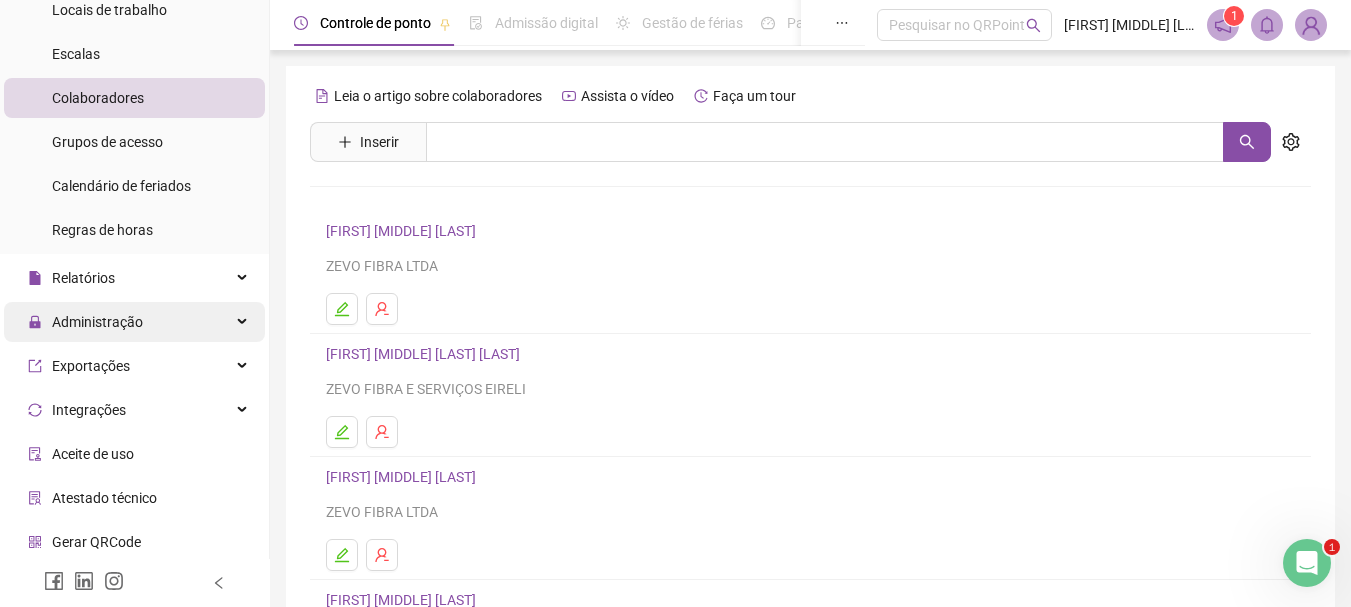 click on "Administração" at bounding box center [97, 322] 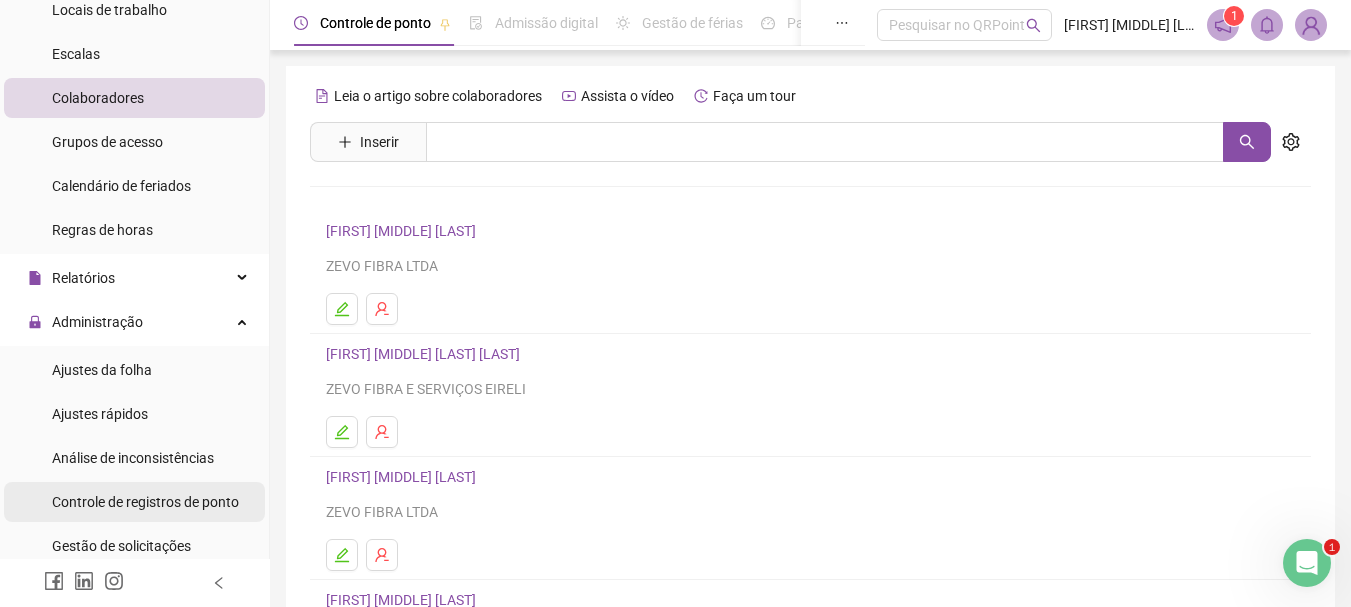 click on "Controle de registros de ponto" at bounding box center [145, 502] 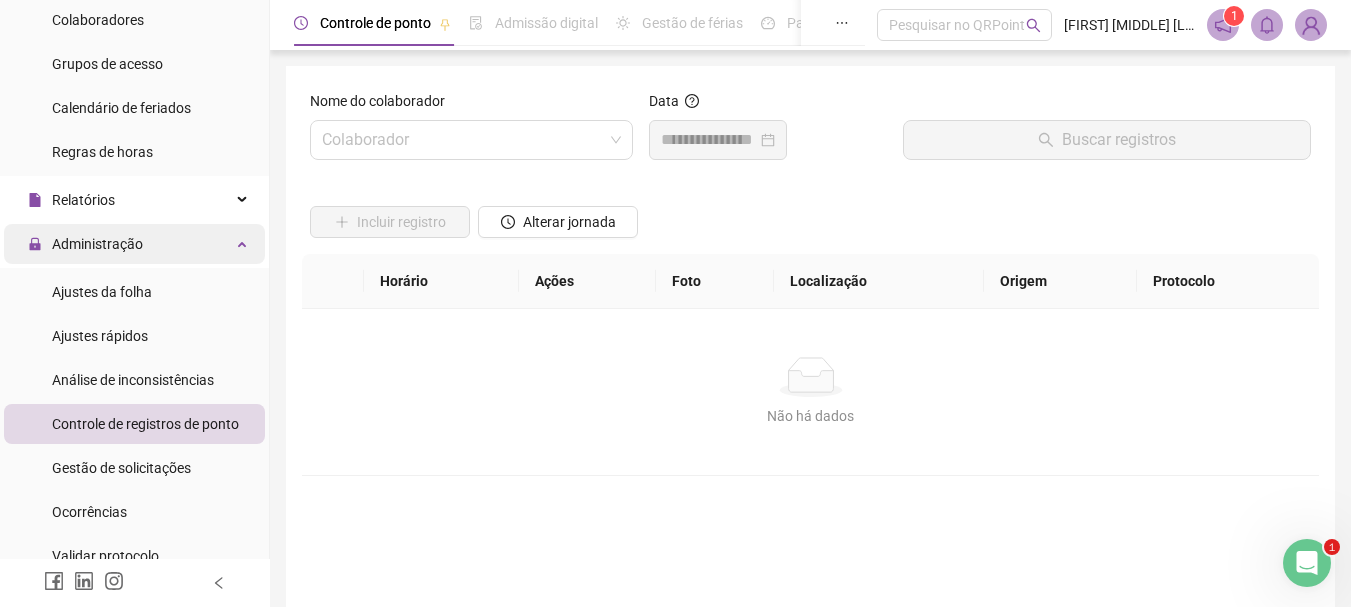 scroll, scrollTop: 300, scrollLeft: 0, axis: vertical 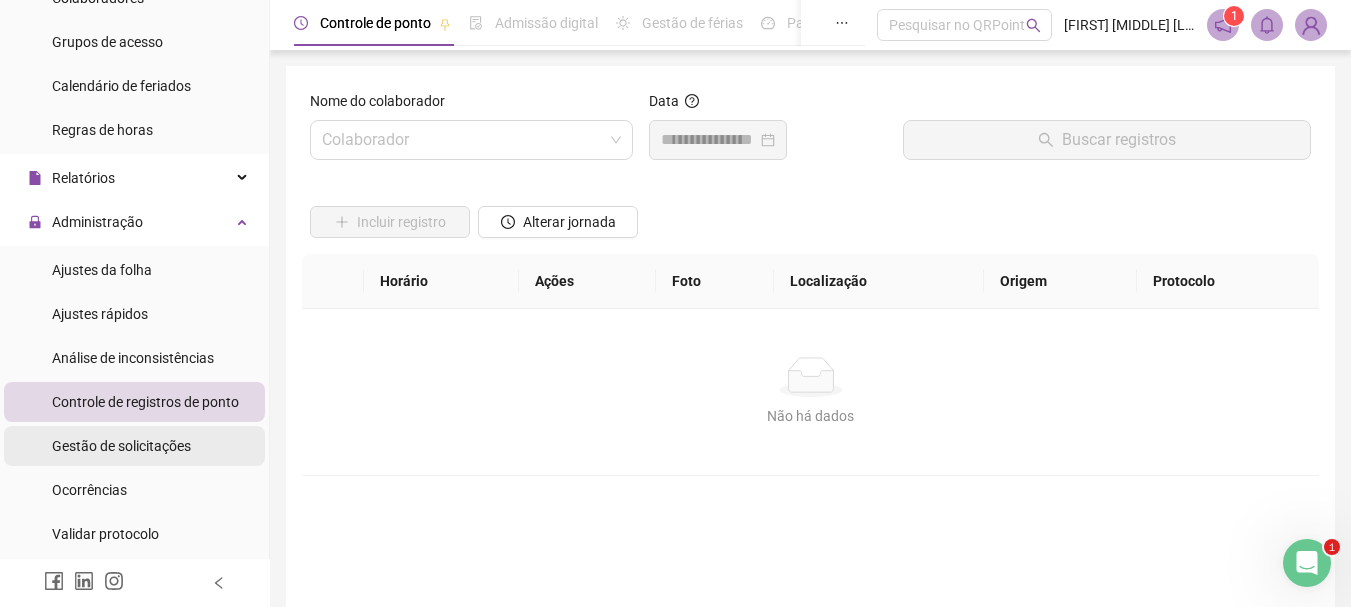 click on "Gestão de solicitações" at bounding box center (121, 446) 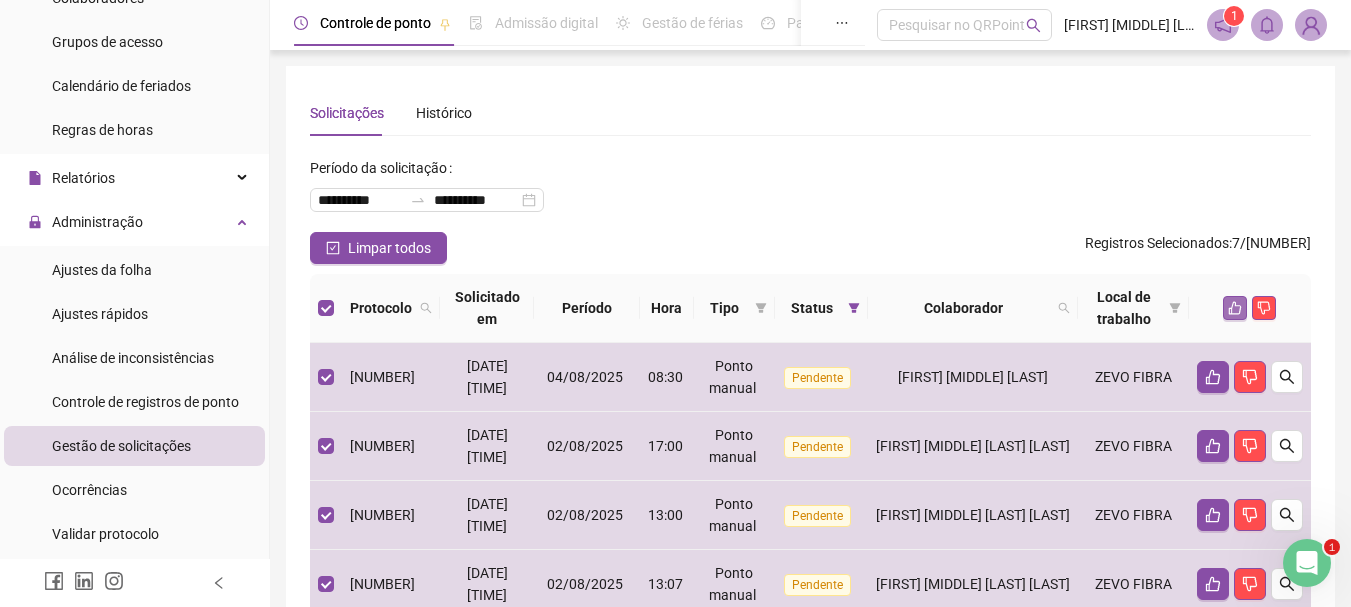 click at bounding box center [1235, 308] 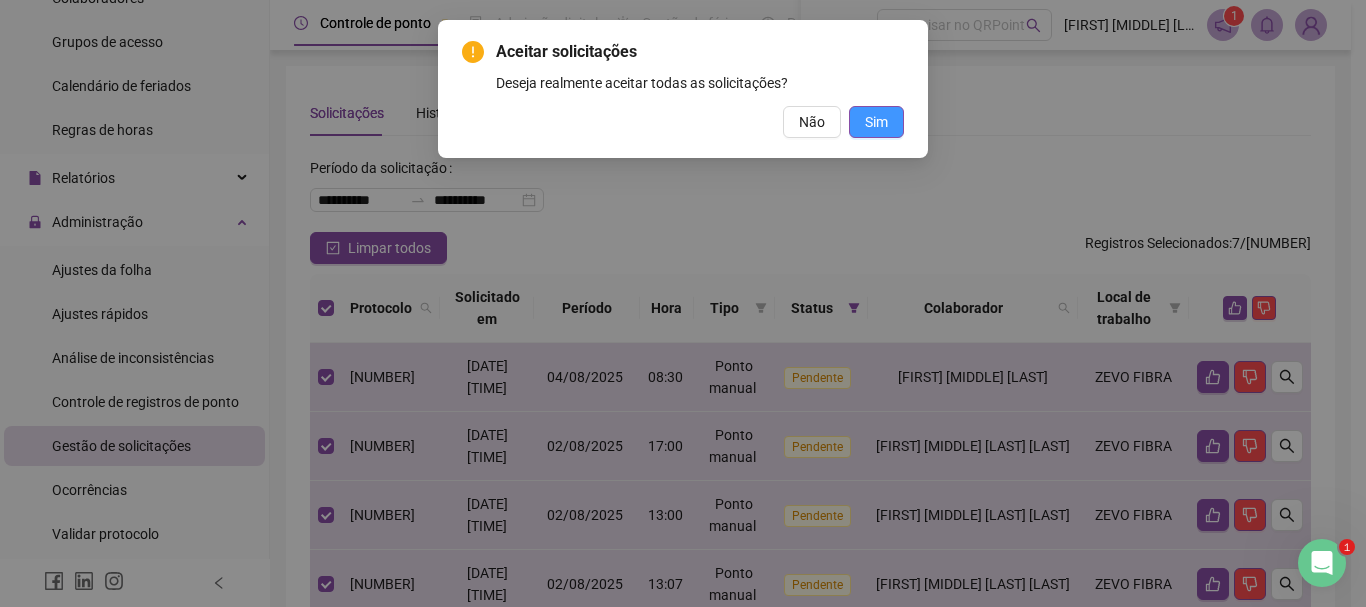 click on "Sim" at bounding box center (876, 122) 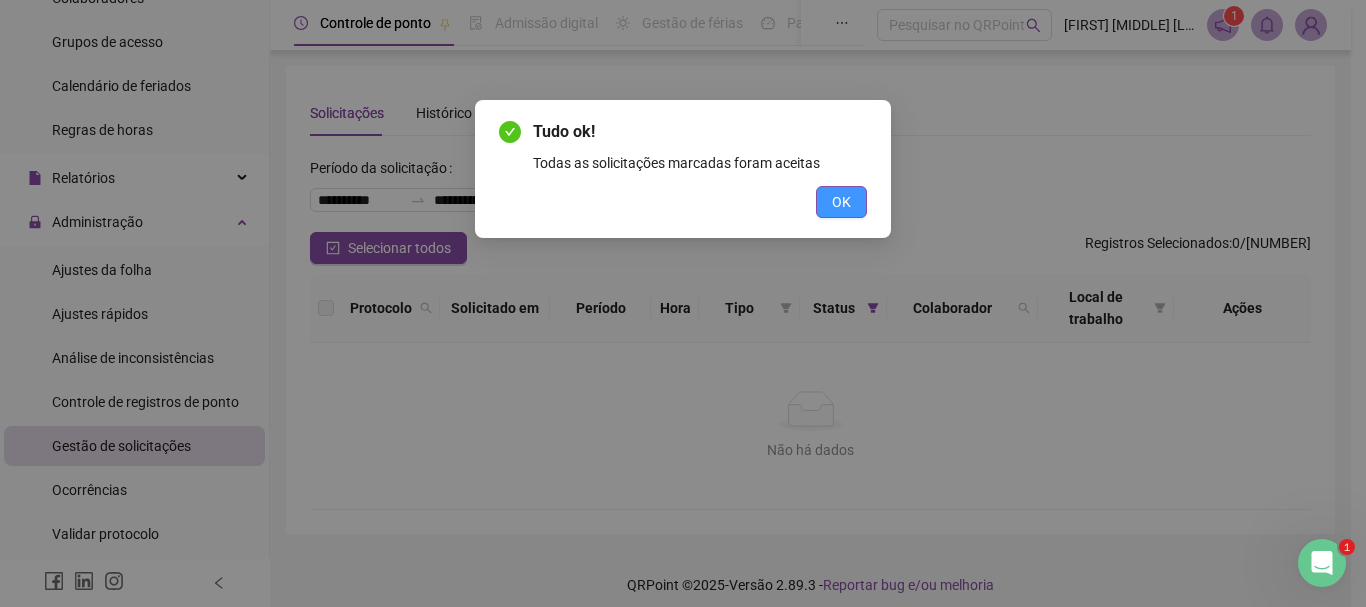 click on "OK" at bounding box center [841, 202] 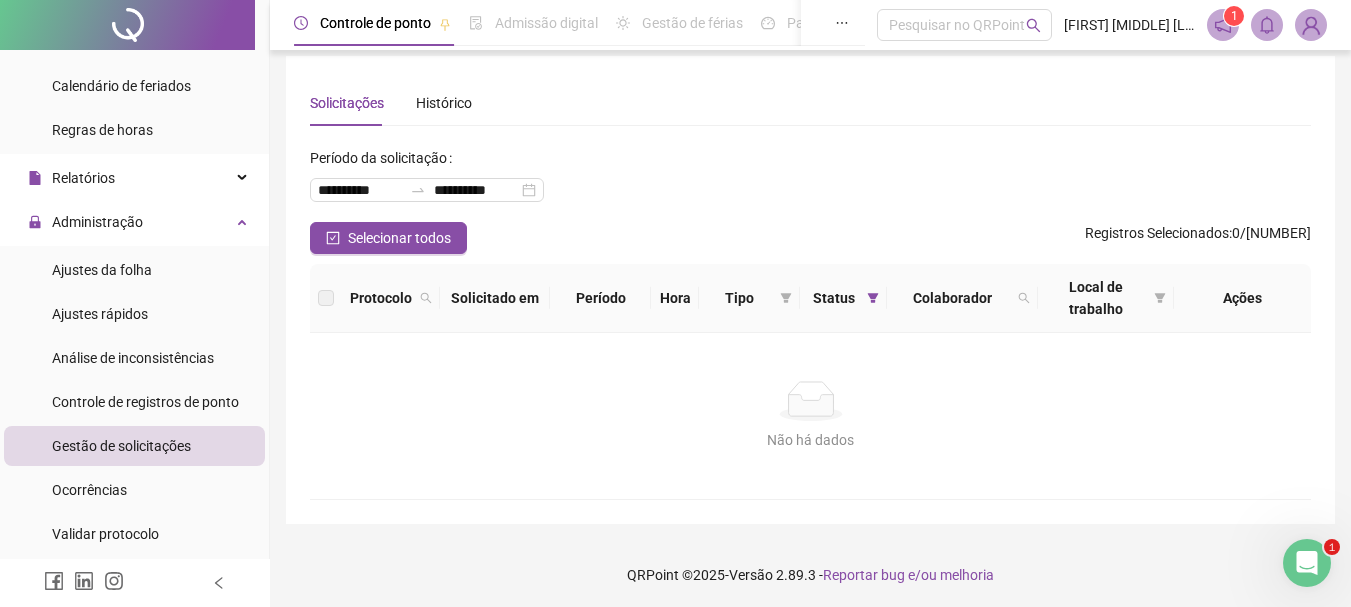 scroll, scrollTop: 13, scrollLeft: 0, axis: vertical 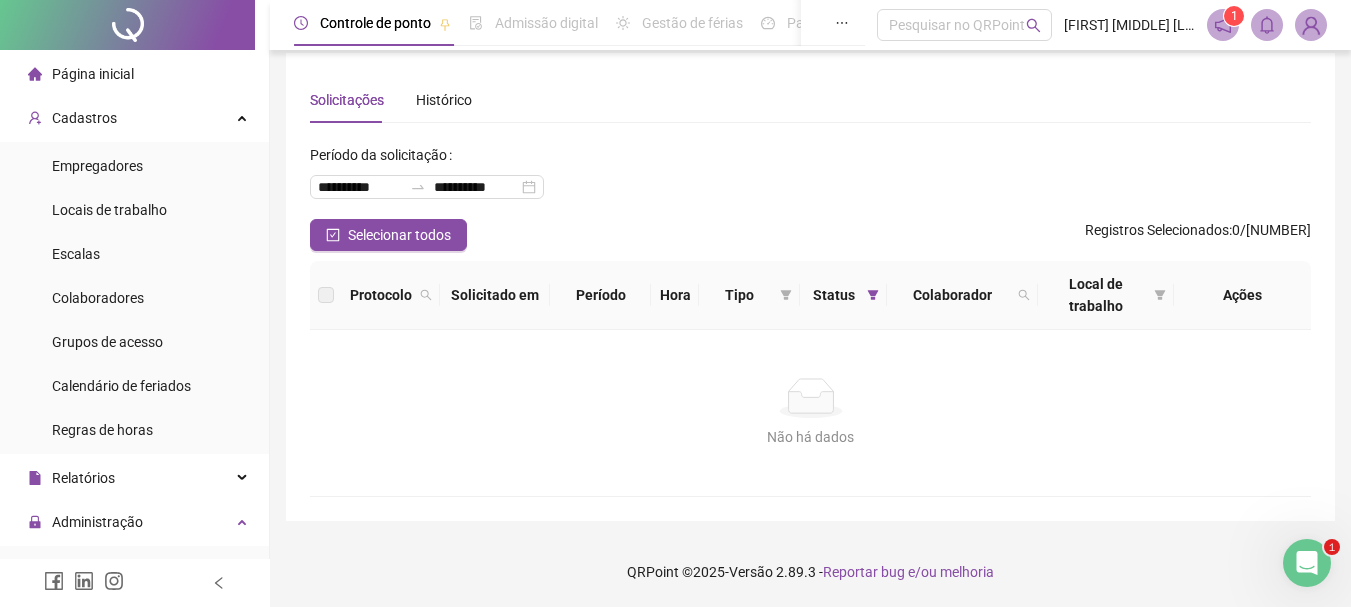 click on "Página inicial" at bounding box center (93, 74) 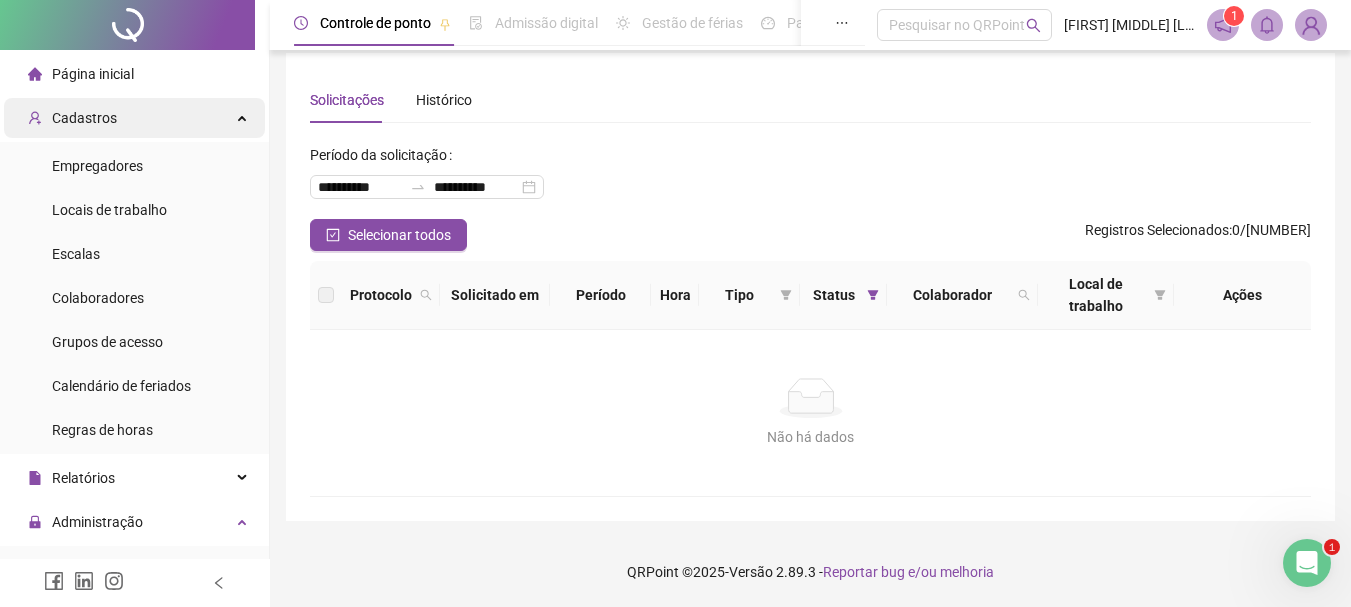click on "Cadastros" at bounding box center [134, 118] 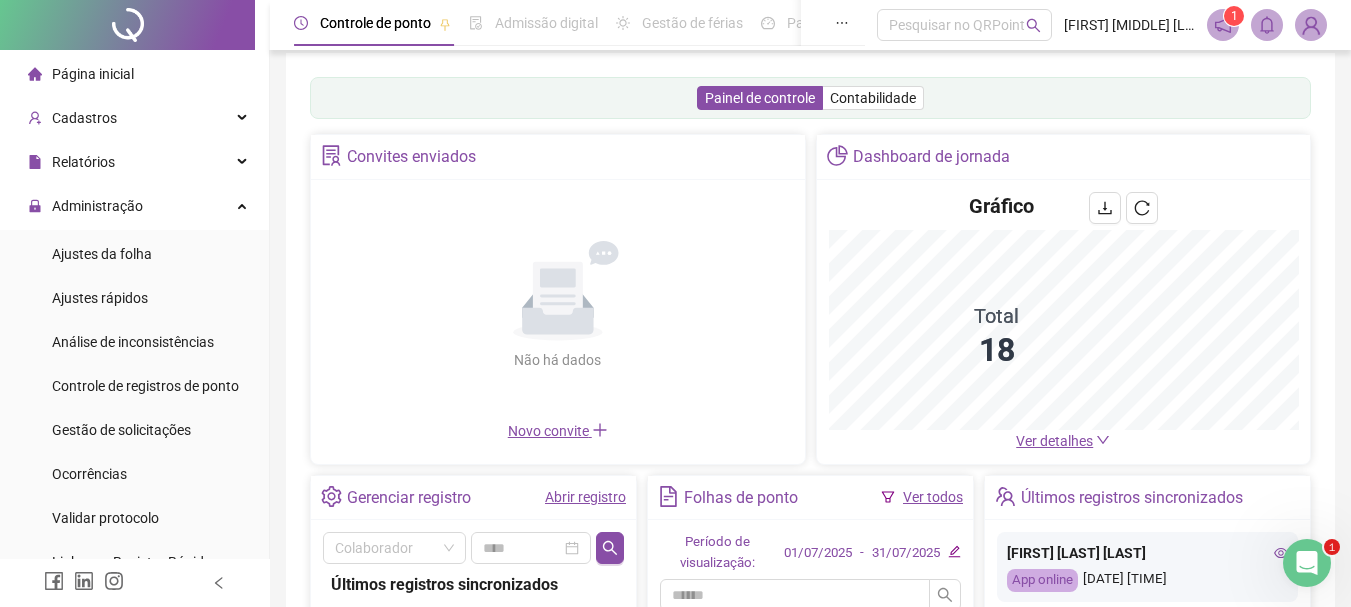 click on "Página inicial" at bounding box center [93, 74] 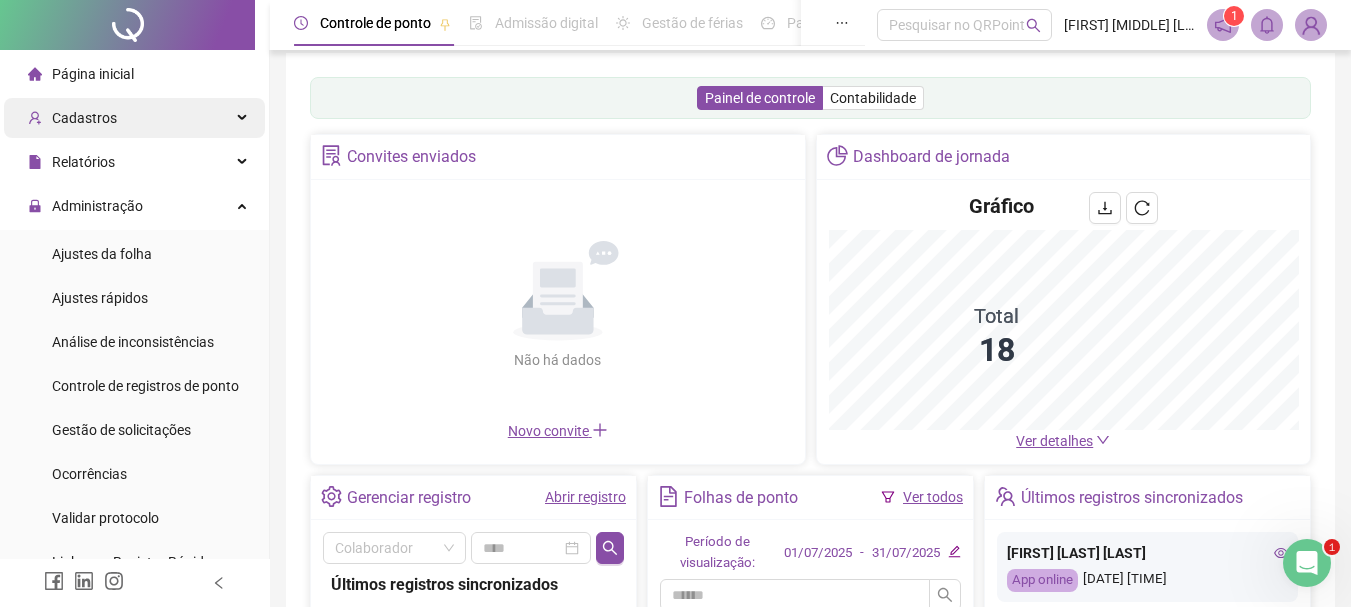 click on "Cadastros" at bounding box center [84, 118] 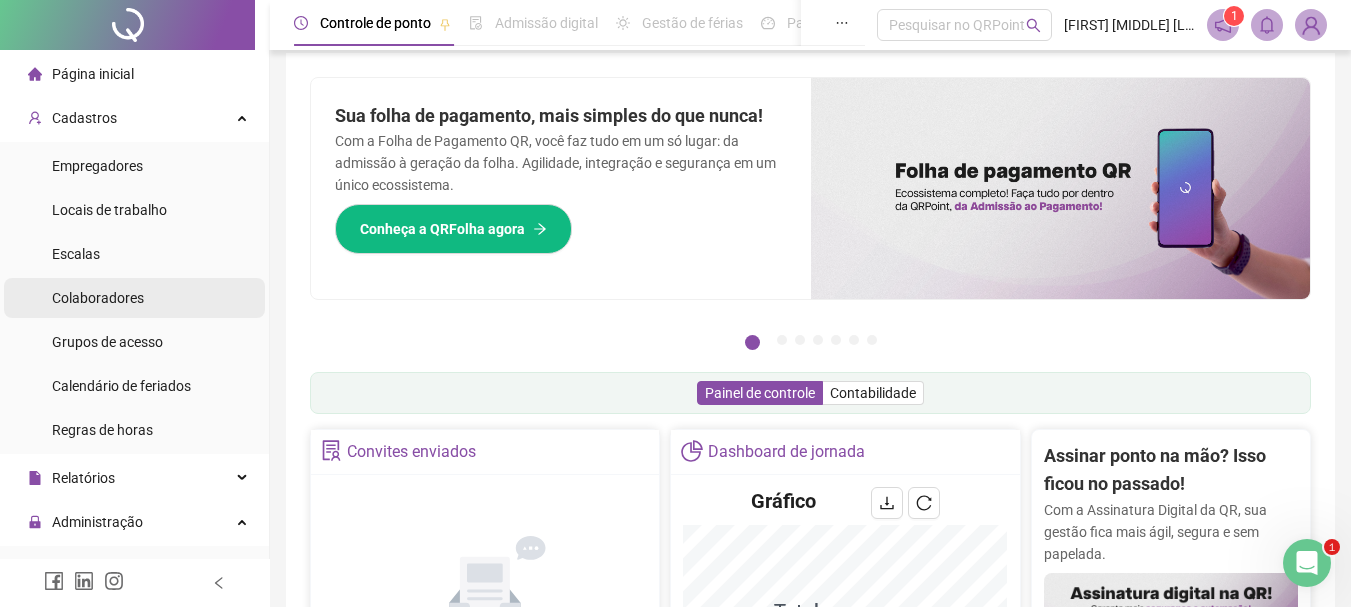 click on "Colaboradores" at bounding box center [98, 298] 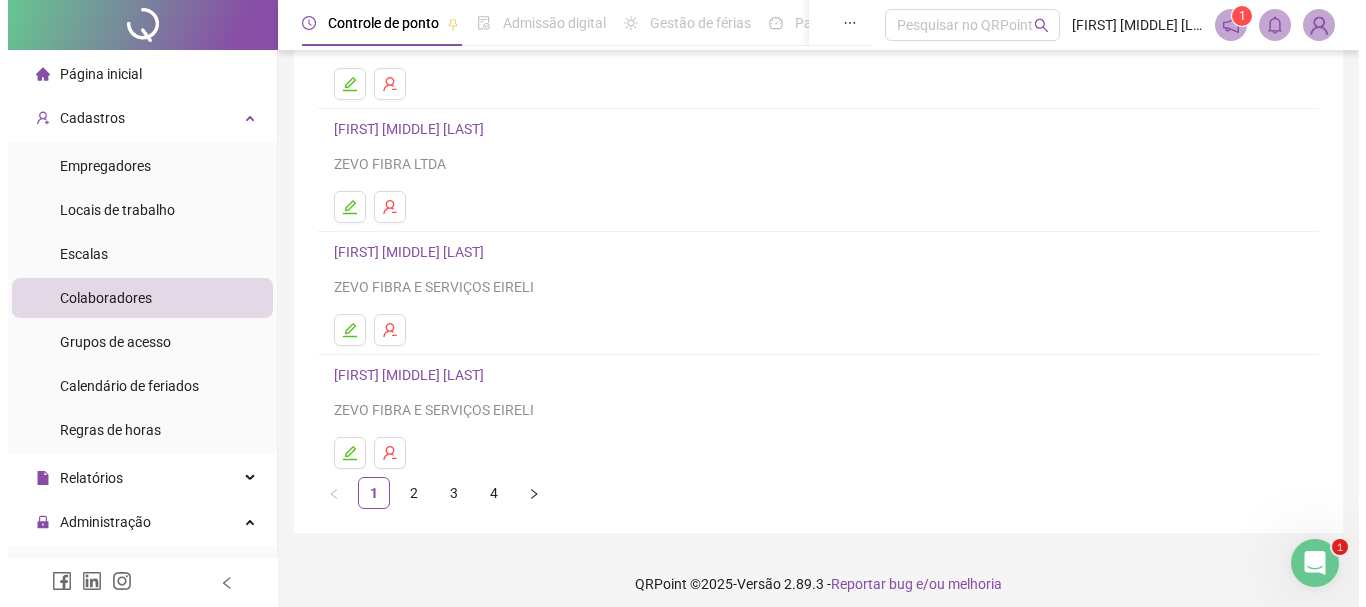 scroll, scrollTop: 360, scrollLeft: 0, axis: vertical 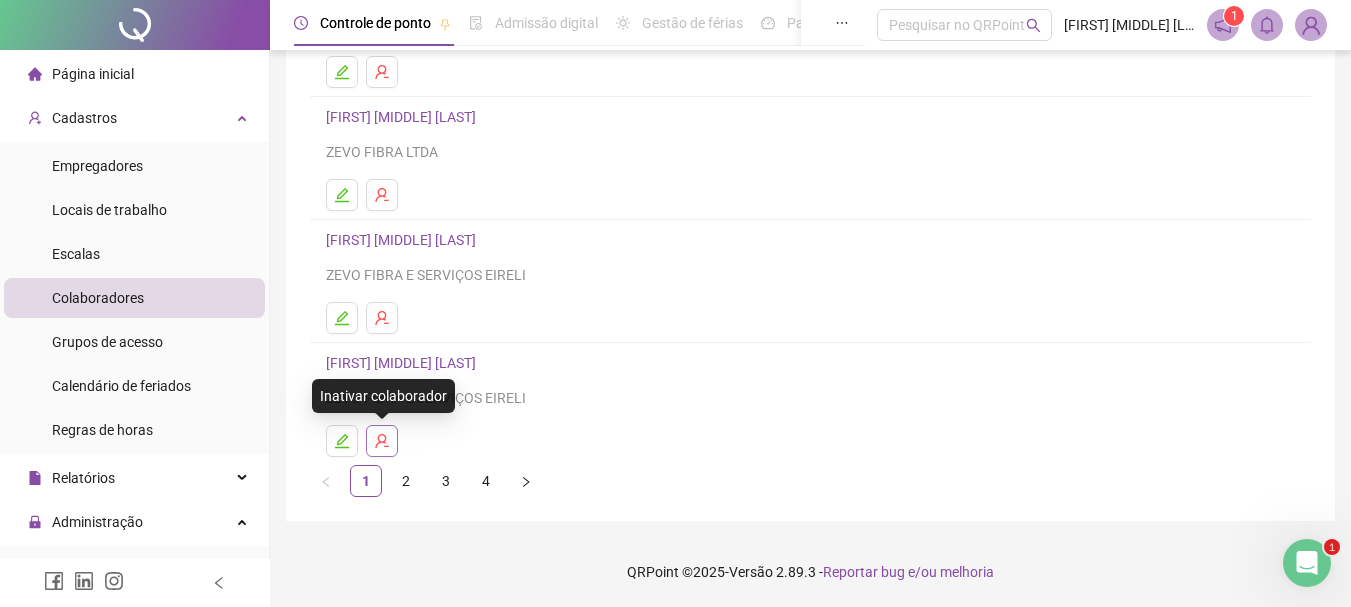 click 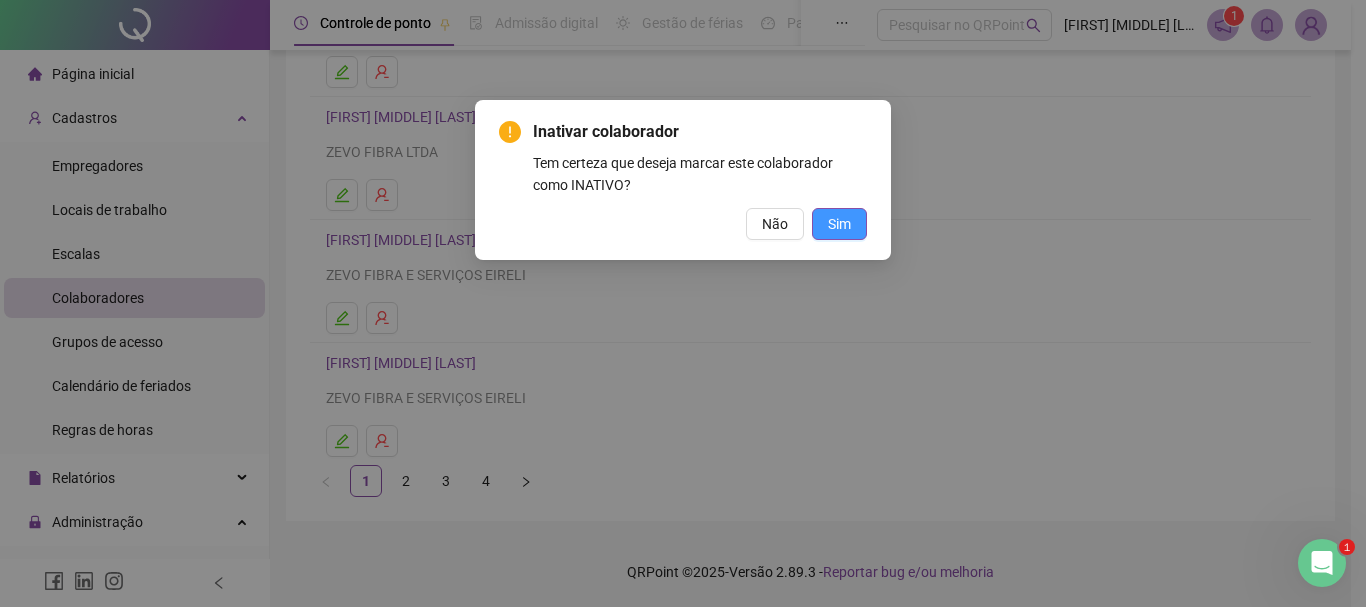 click on "Sim" at bounding box center (839, 224) 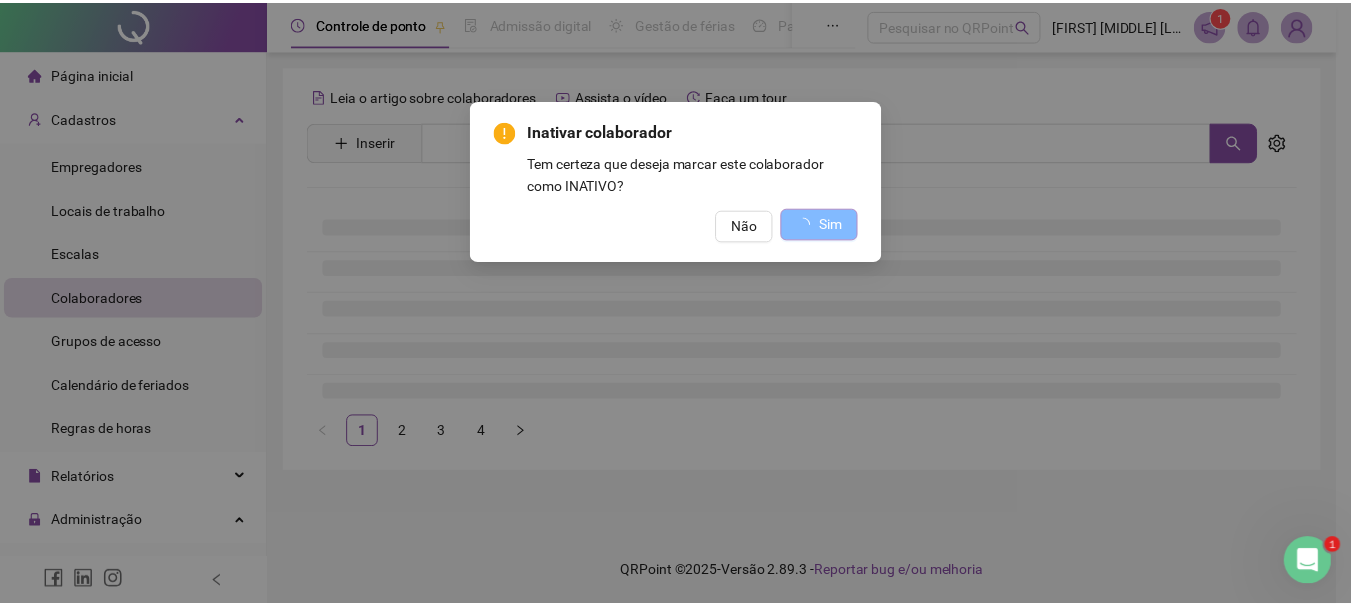 scroll, scrollTop: 0, scrollLeft: 0, axis: both 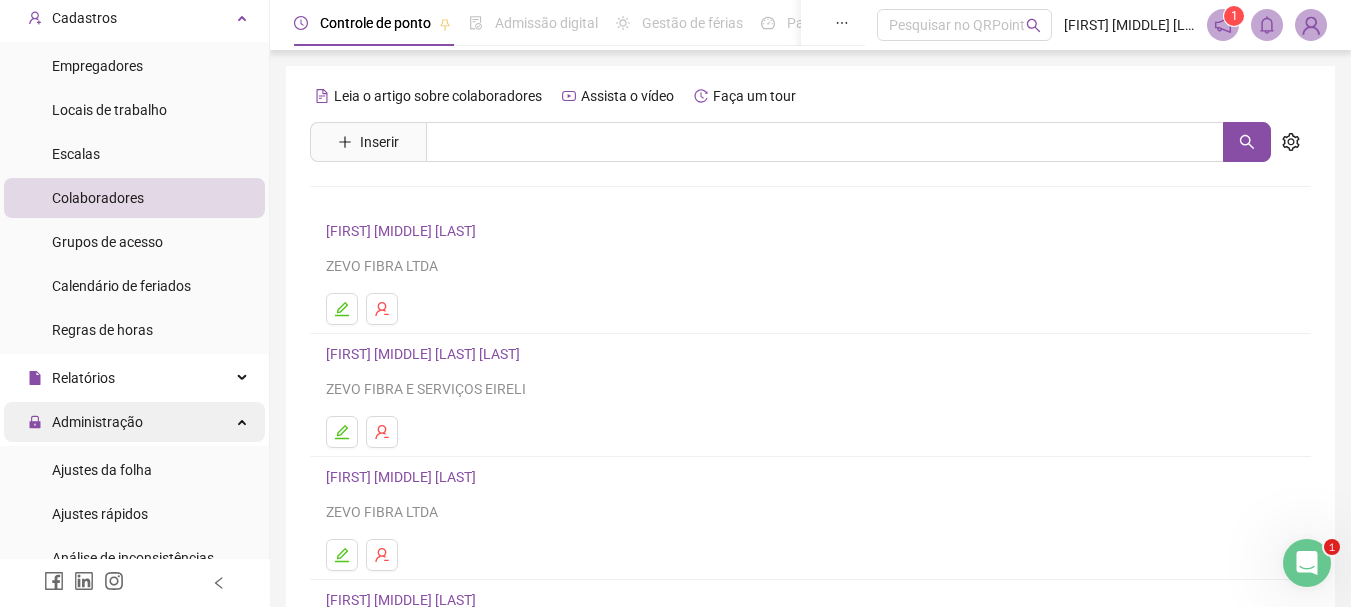 click on "Administração" at bounding box center (97, 422) 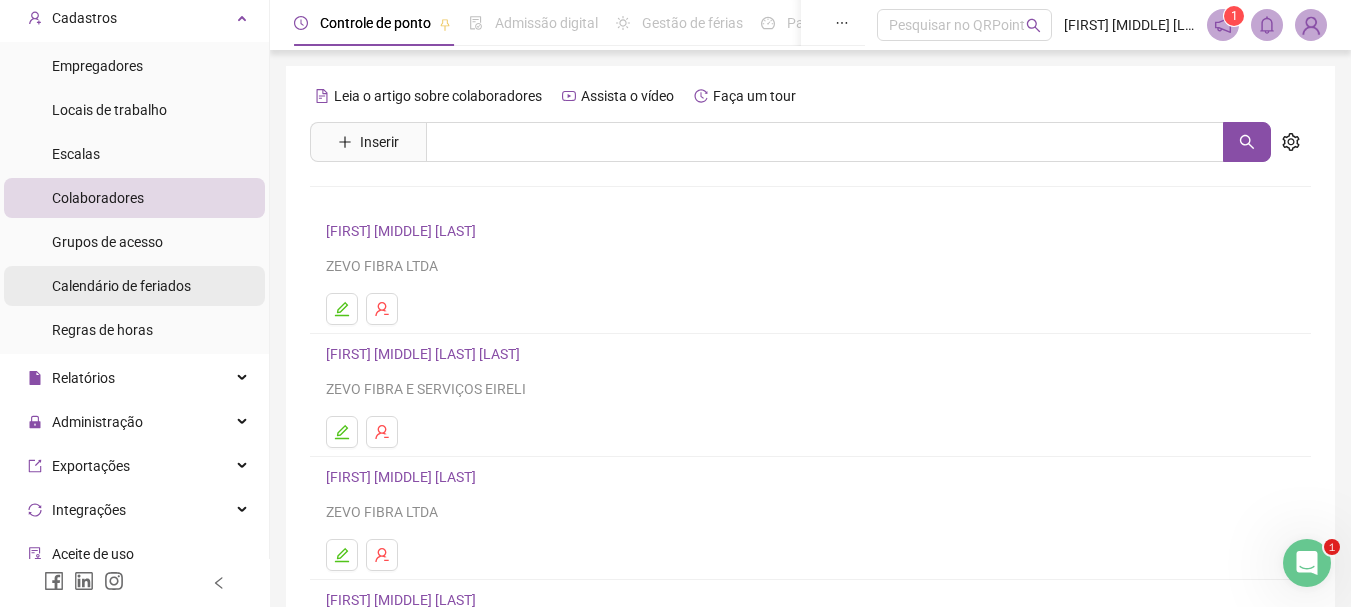 click on "Calendário de feriados" at bounding box center [121, 286] 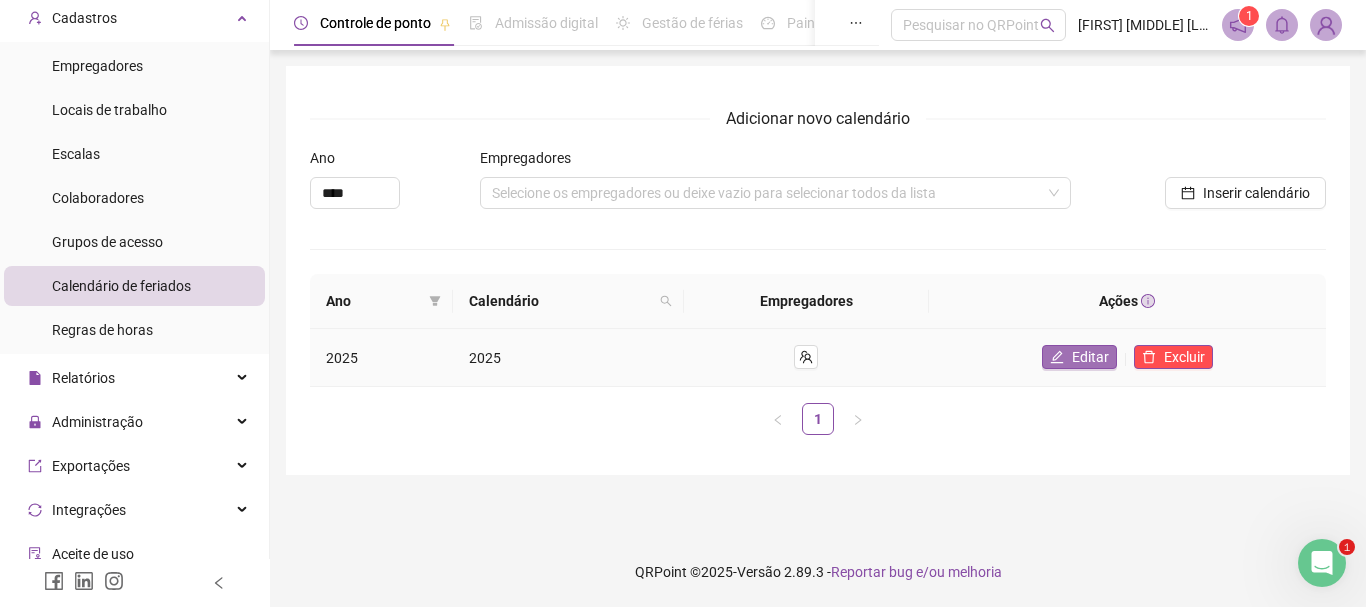 click on "Editar" at bounding box center [1090, 357] 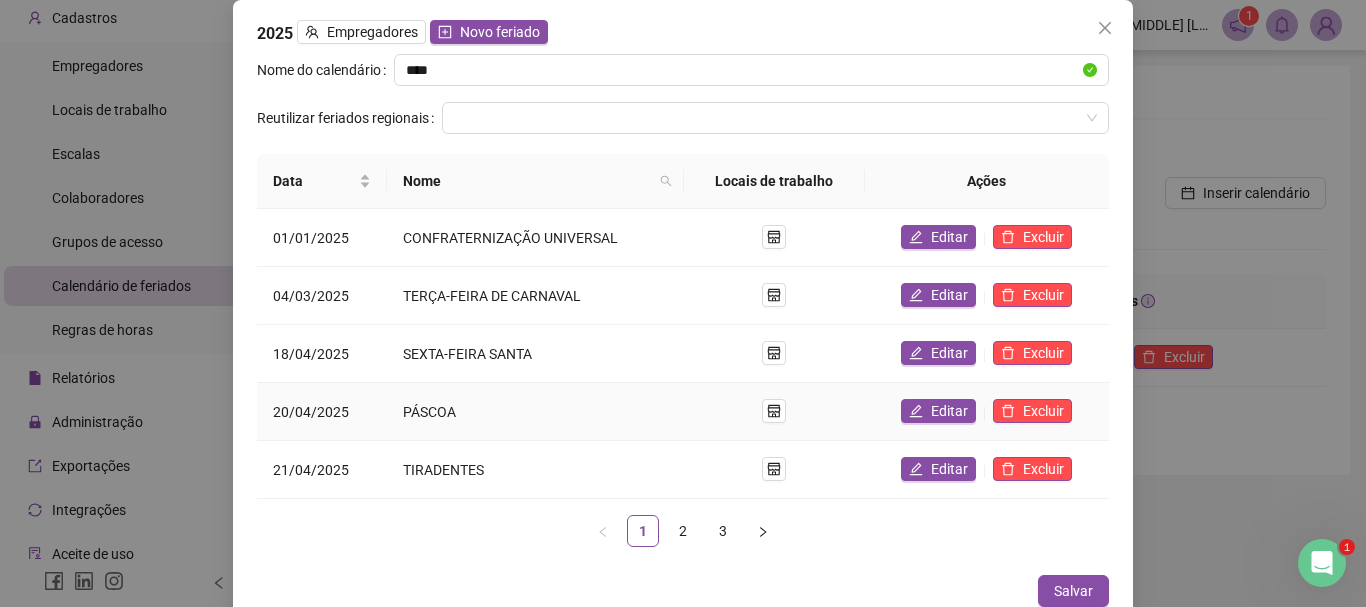 scroll, scrollTop: 19, scrollLeft: 0, axis: vertical 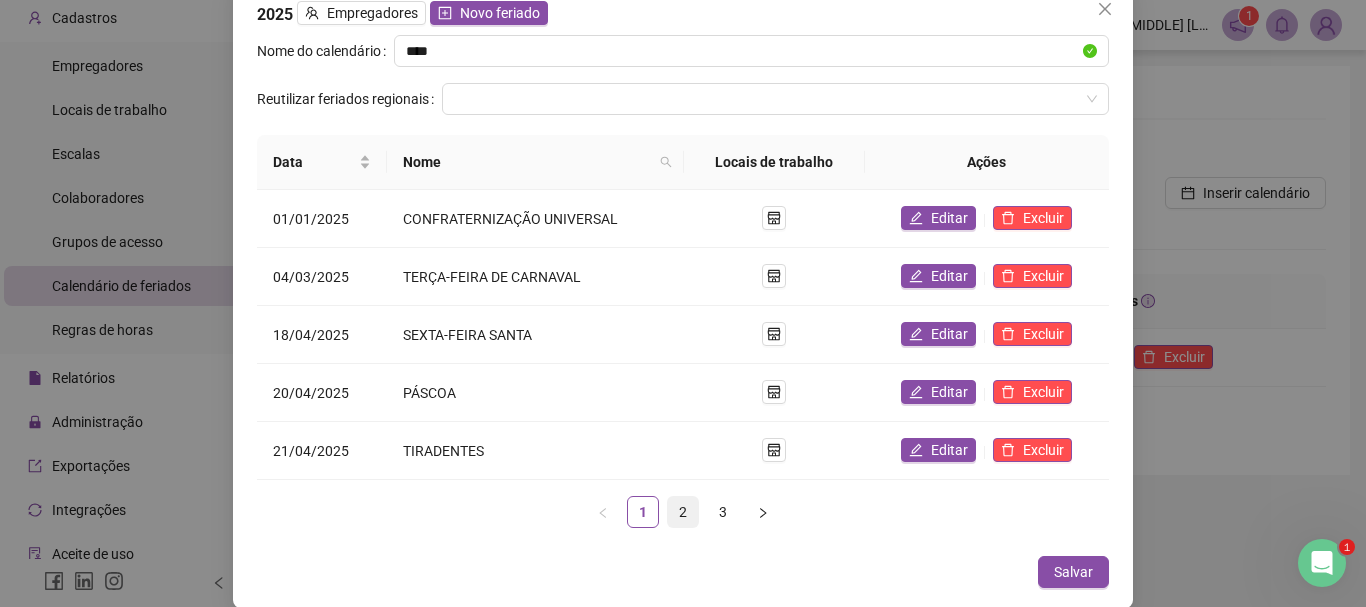 click on "2" at bounding box center (683, 512) 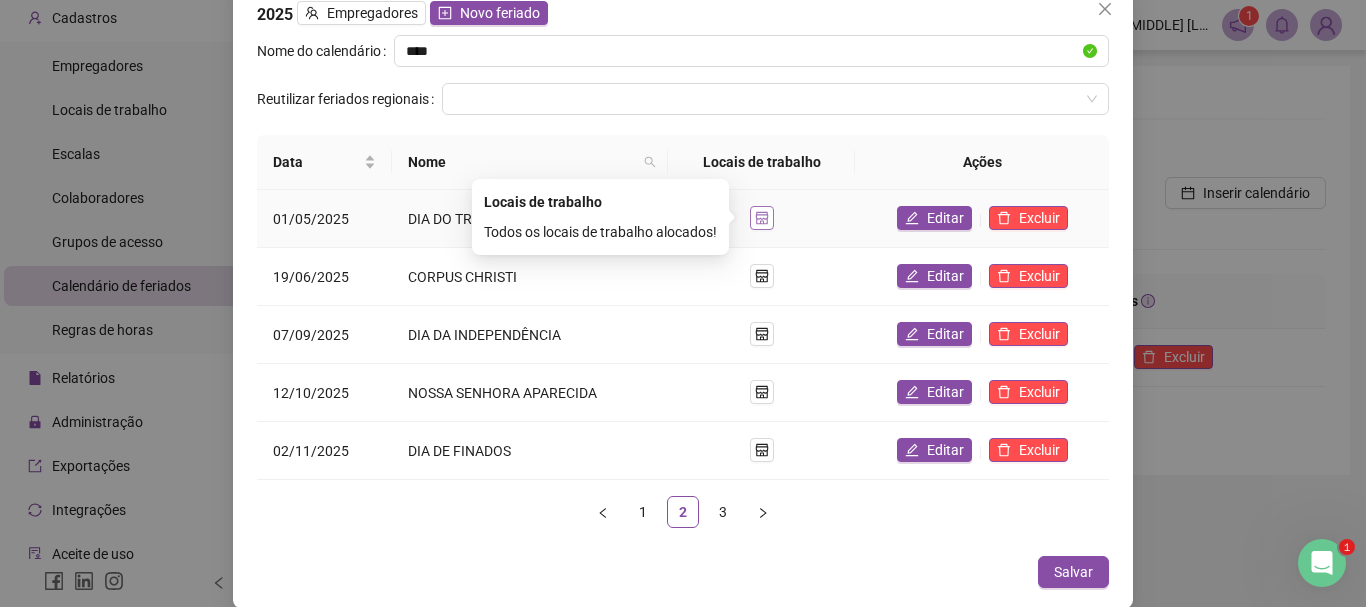 click at bounding box center (762, 218) 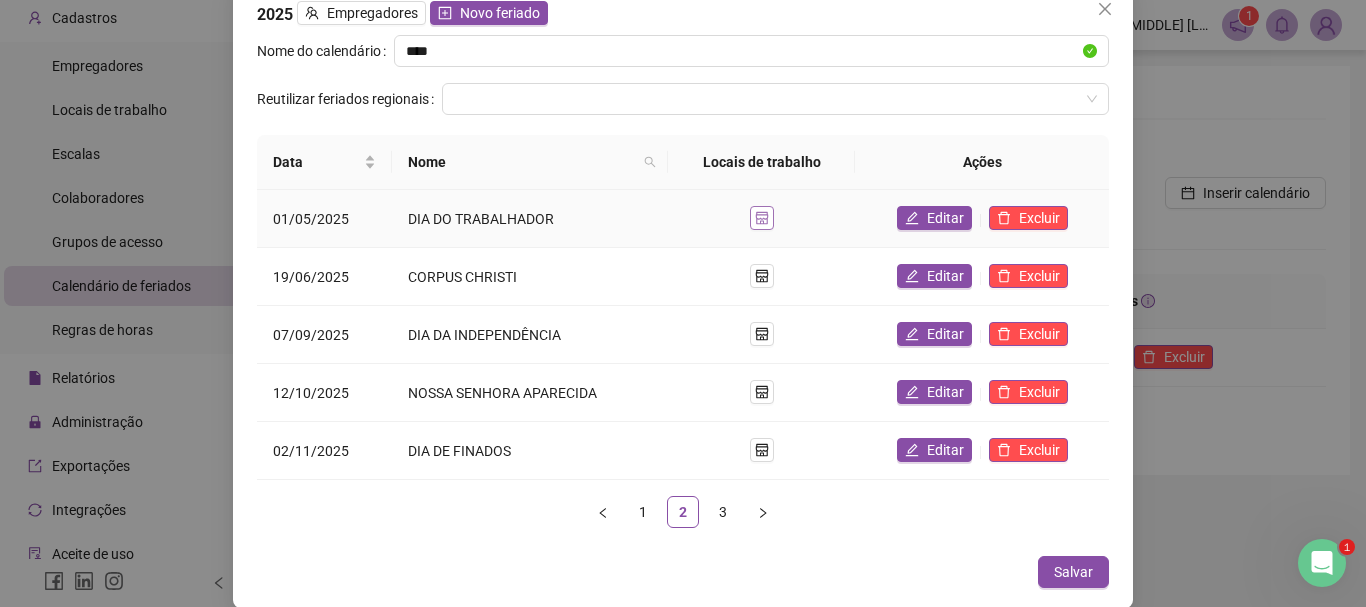 click at bounding box center (762, 218) 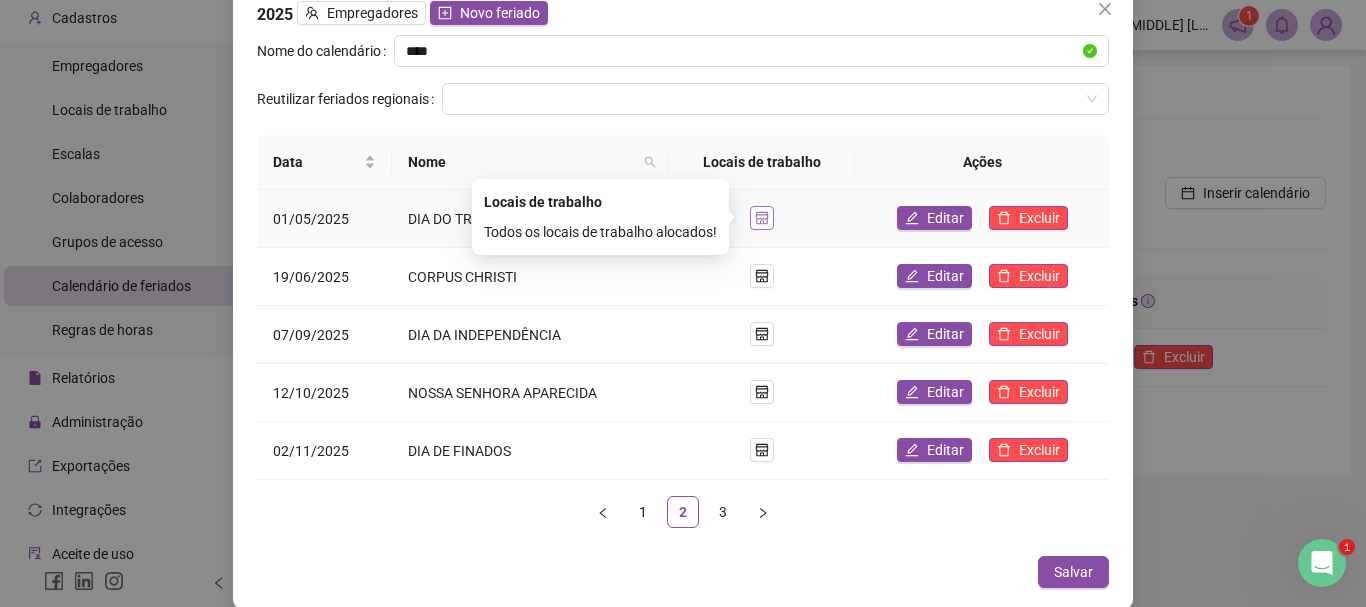 click at bounding box center [762, 218] 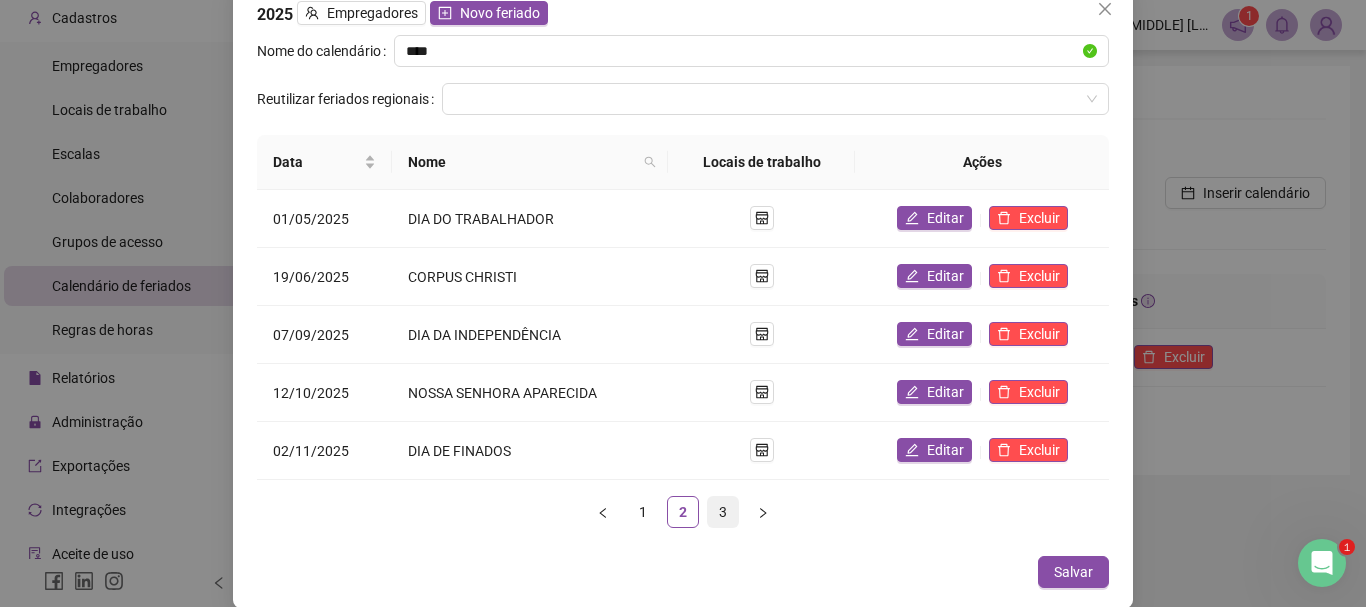 click on "3" at bounding box center [723, 512] 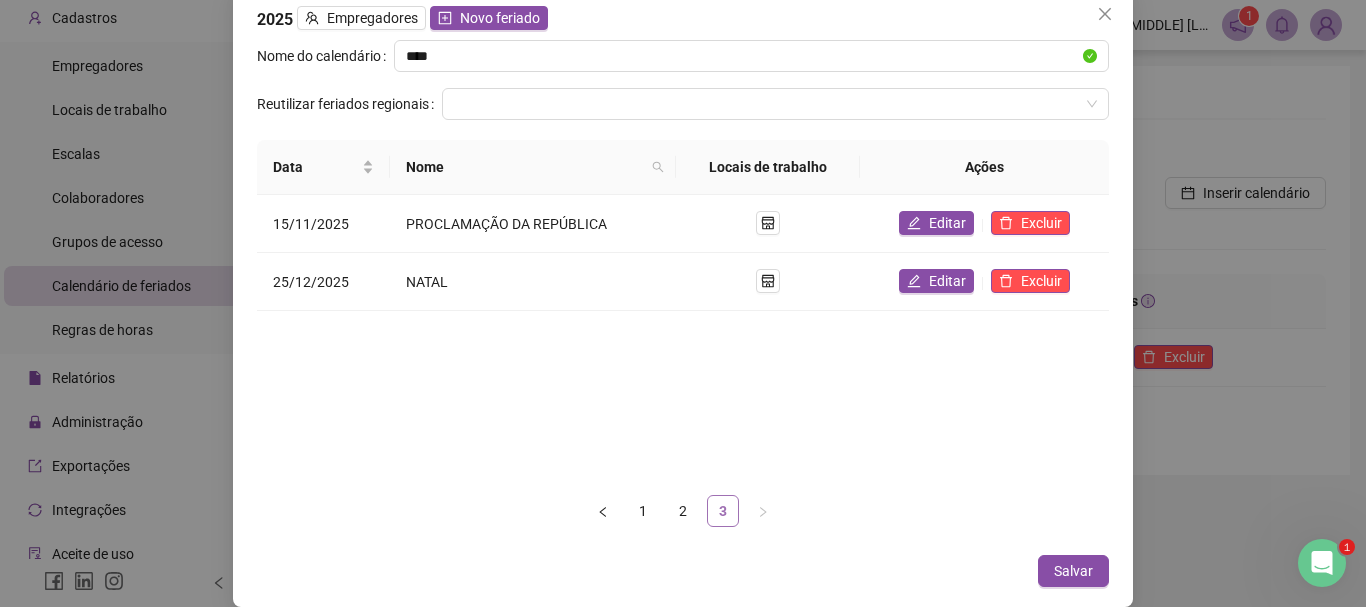scroll, scrollTop: 13, scrollLeft: 0, axis: vertical 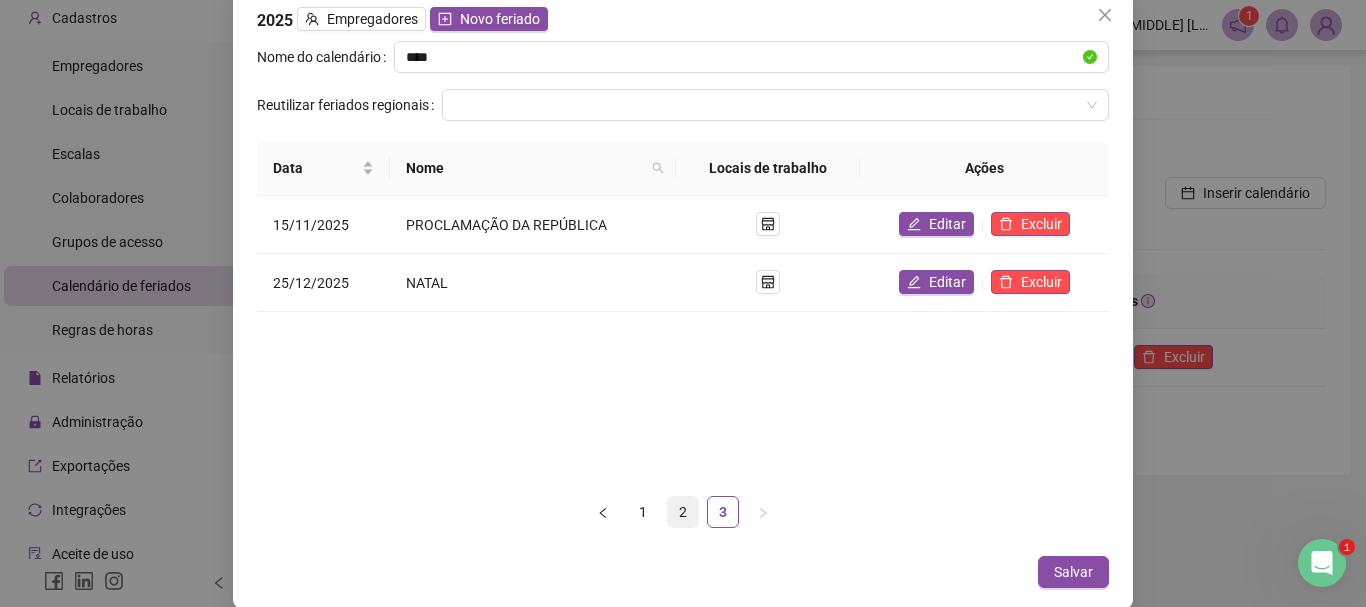 click on "2" at bounding box center [683, 512] 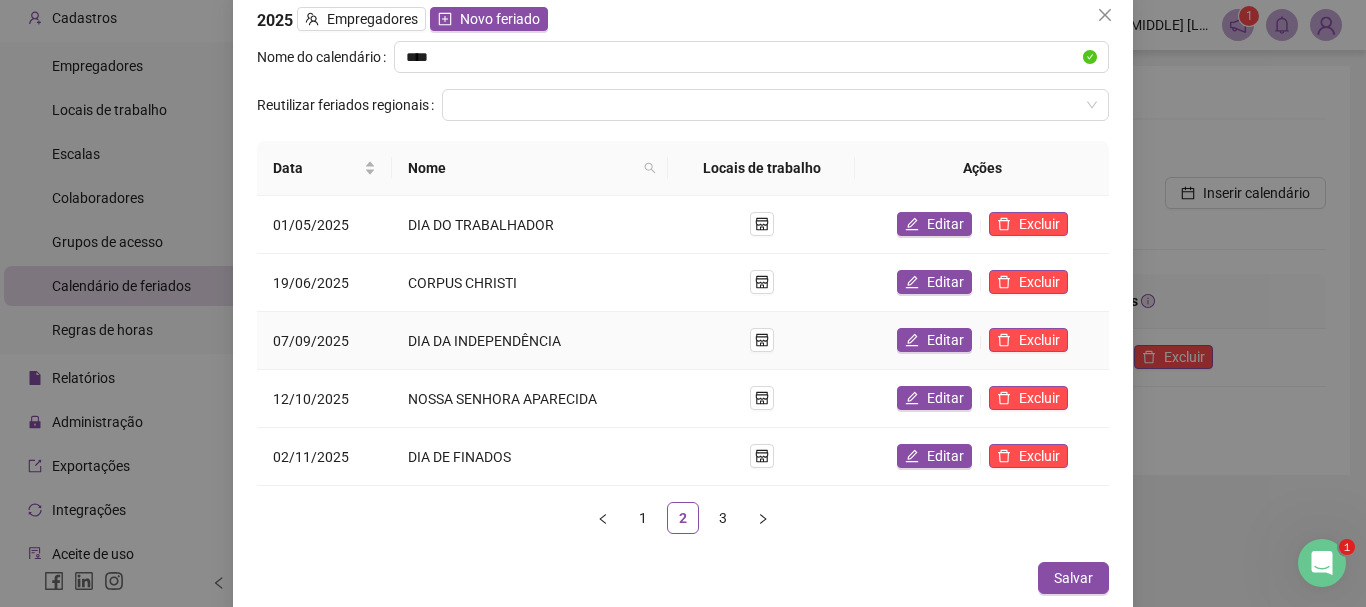 click on "DIA DA INDEPENDÊNCIA" at bounding box center (484, 341) 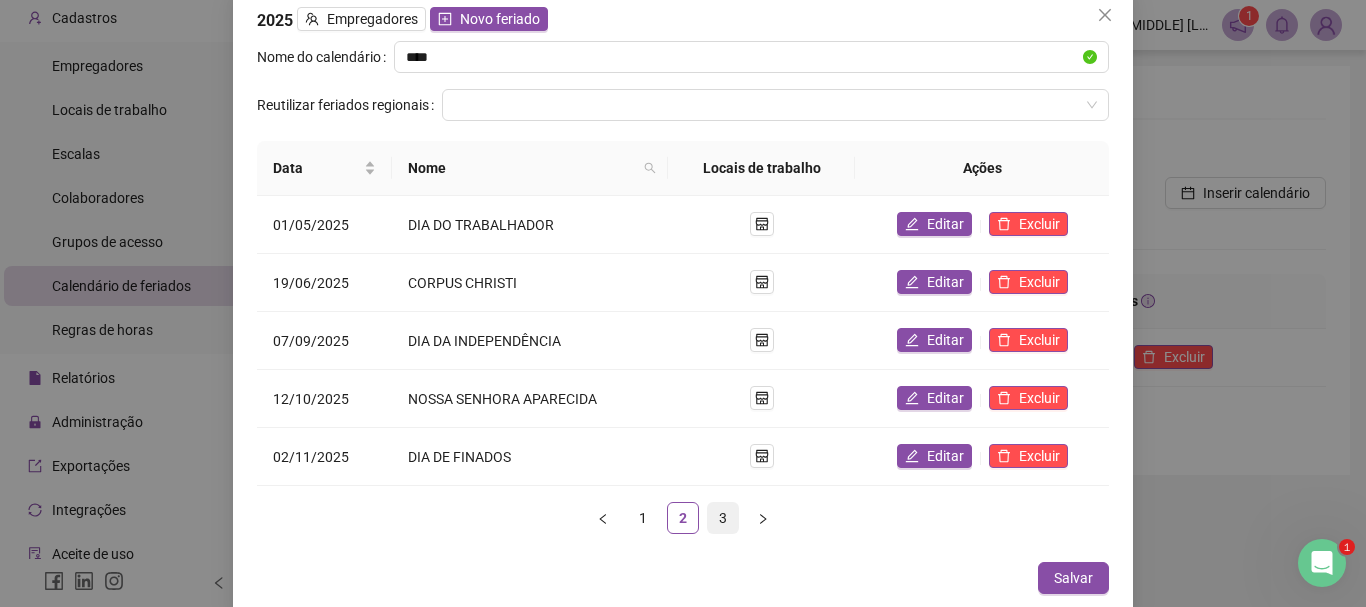 click on "3" at bounding box center (723, 518) 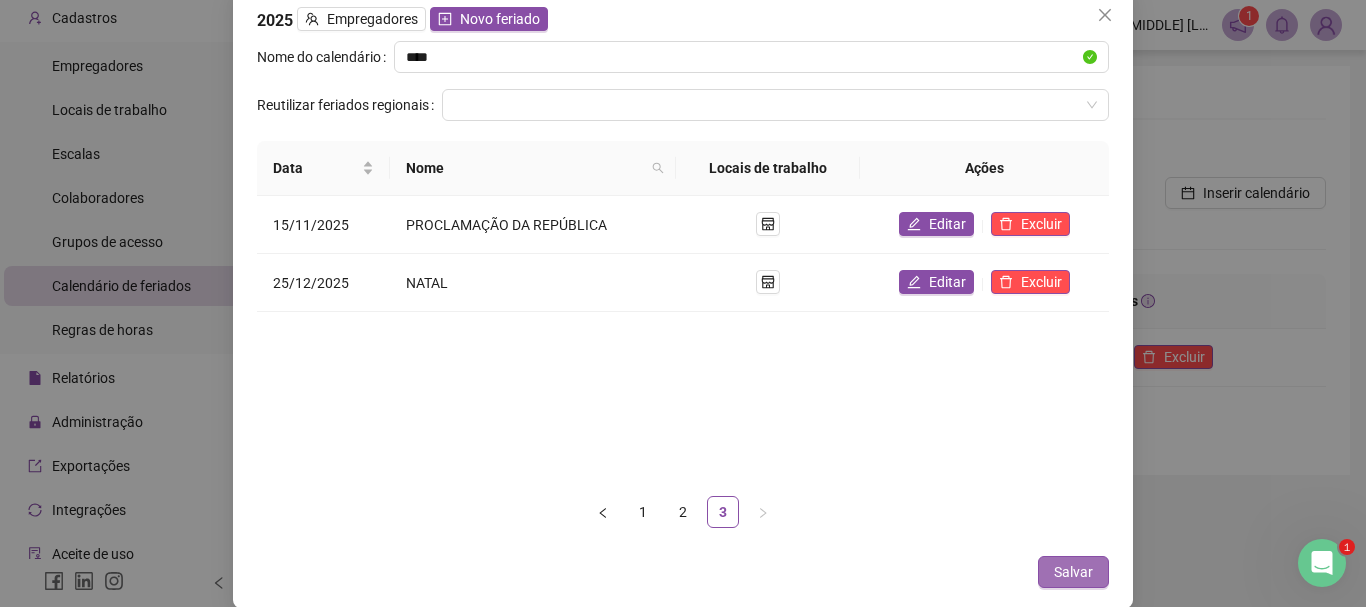 click on "Salvar" at bounding box center [1073, 572] 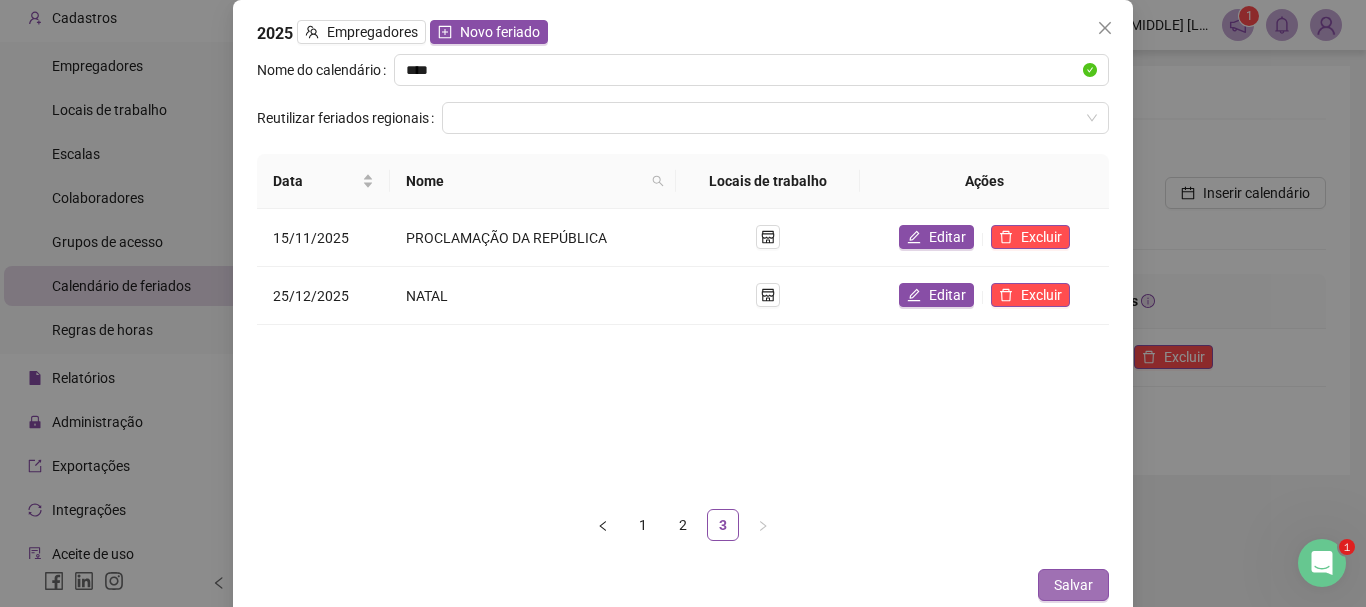 scroll, scrollTop: 13, scrollLeft: 0, axis: vertical 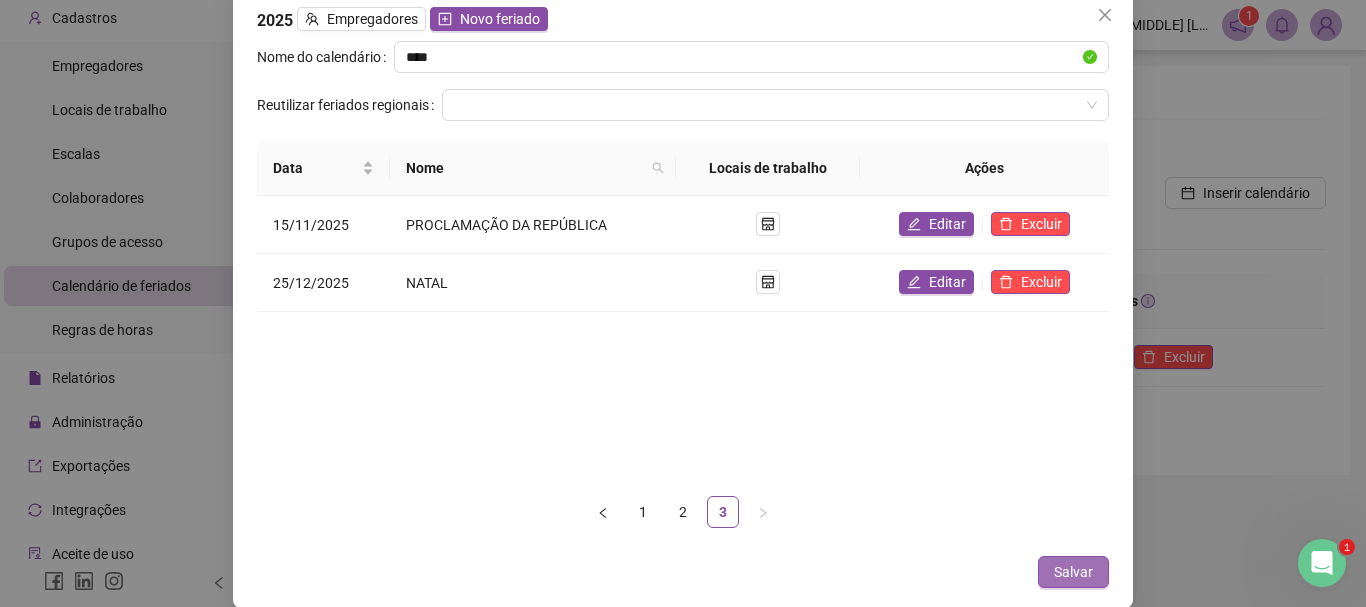 click on "Salvar" at bounding box center [1073, 572] 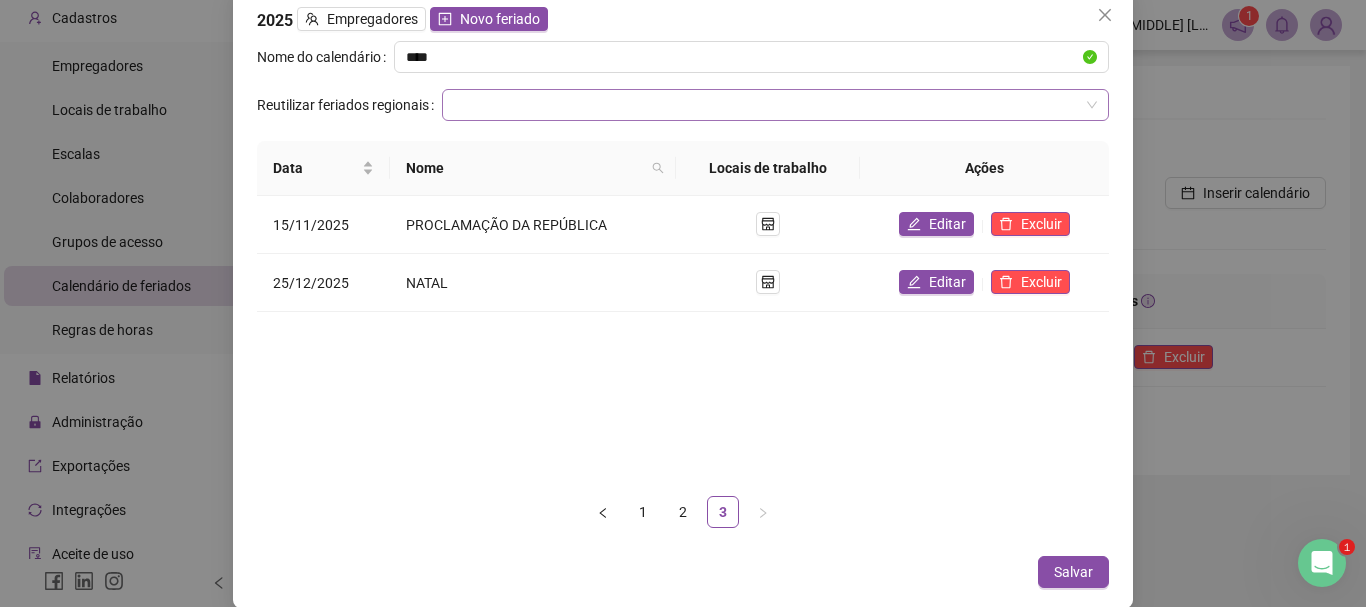 click at bounding box center (766, 105) 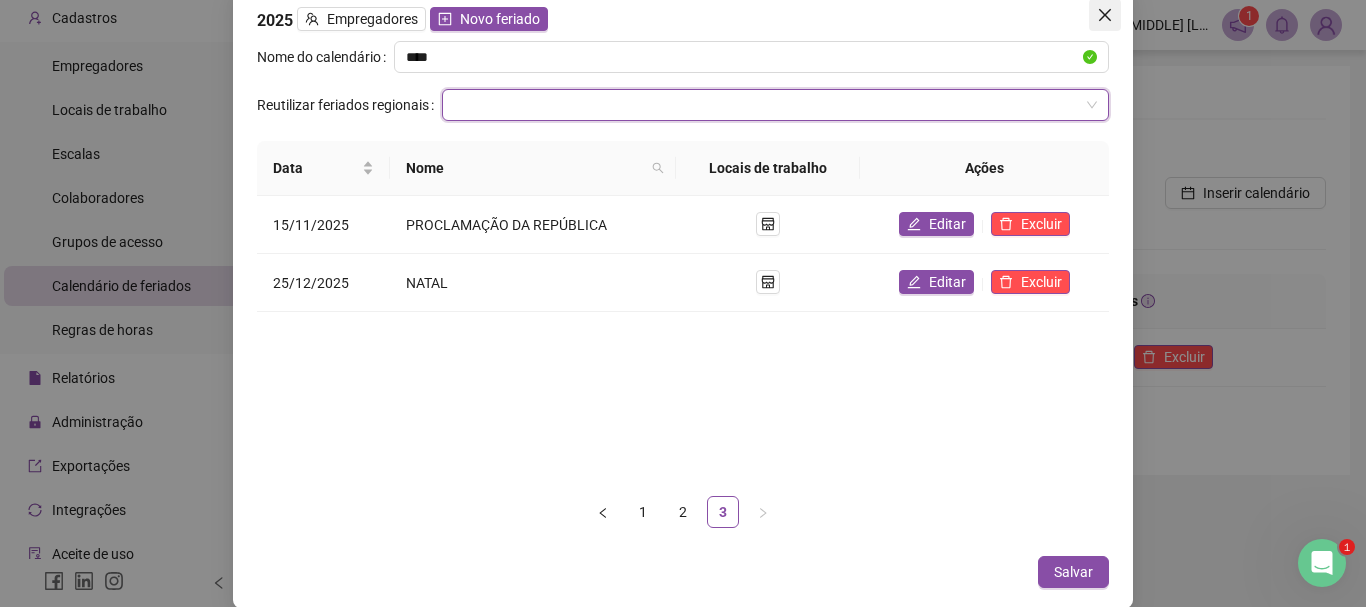 click at bounding box center (1105, 15) 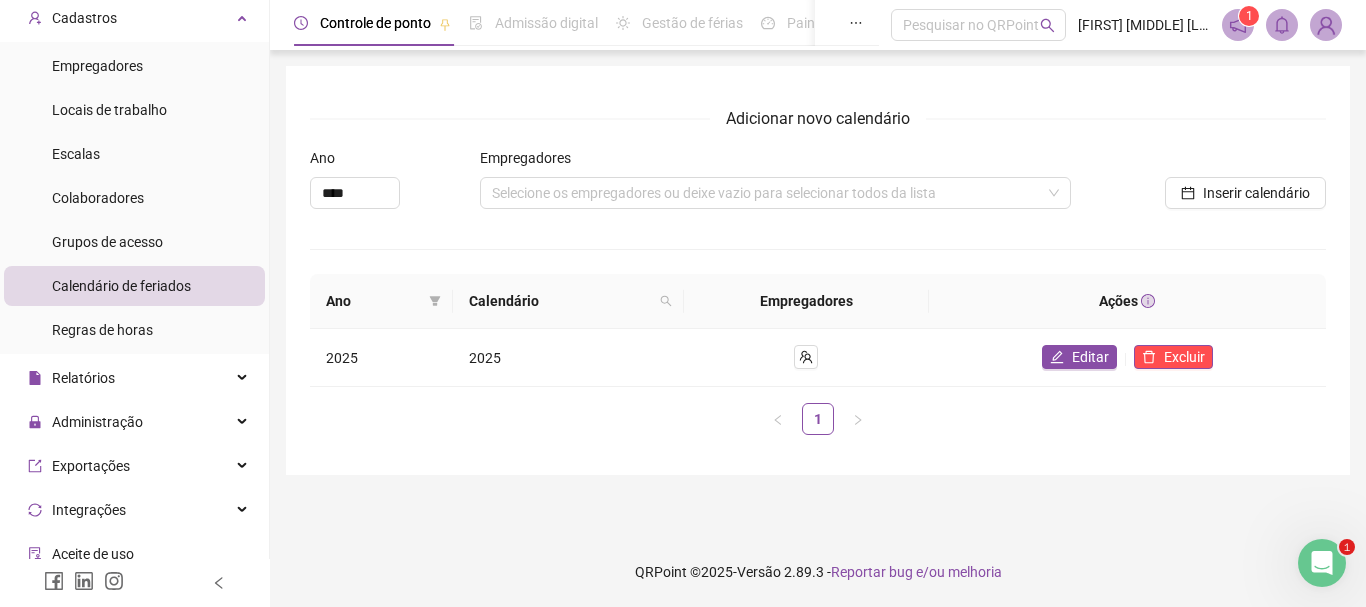scroll, scrollTop: 0, scrollLeft: 0, axis: both 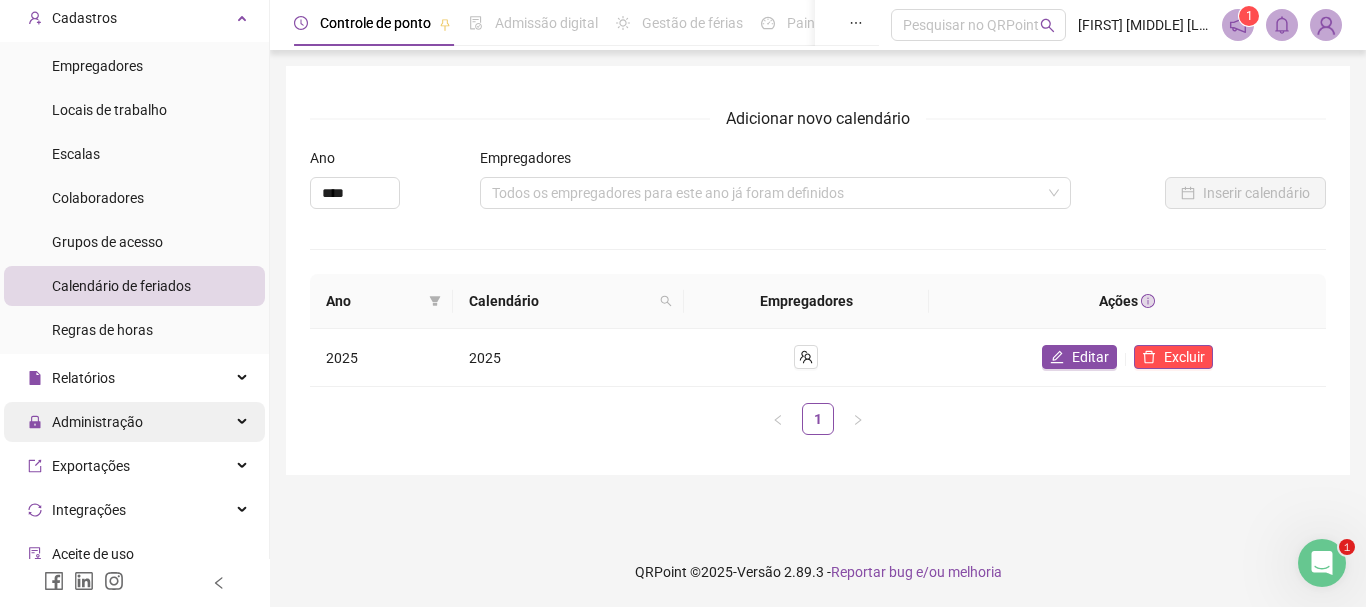 click on "Administração" at bounding box center (97, 422) 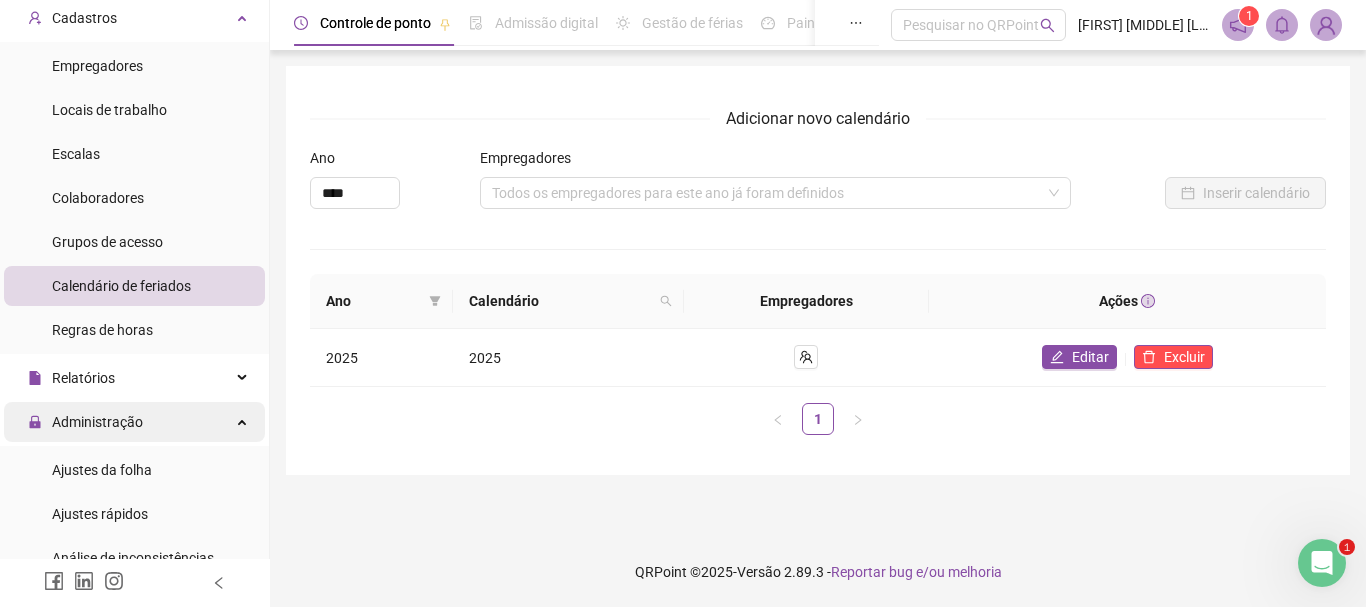 click on "Administração" at bounding box center [85, 422] 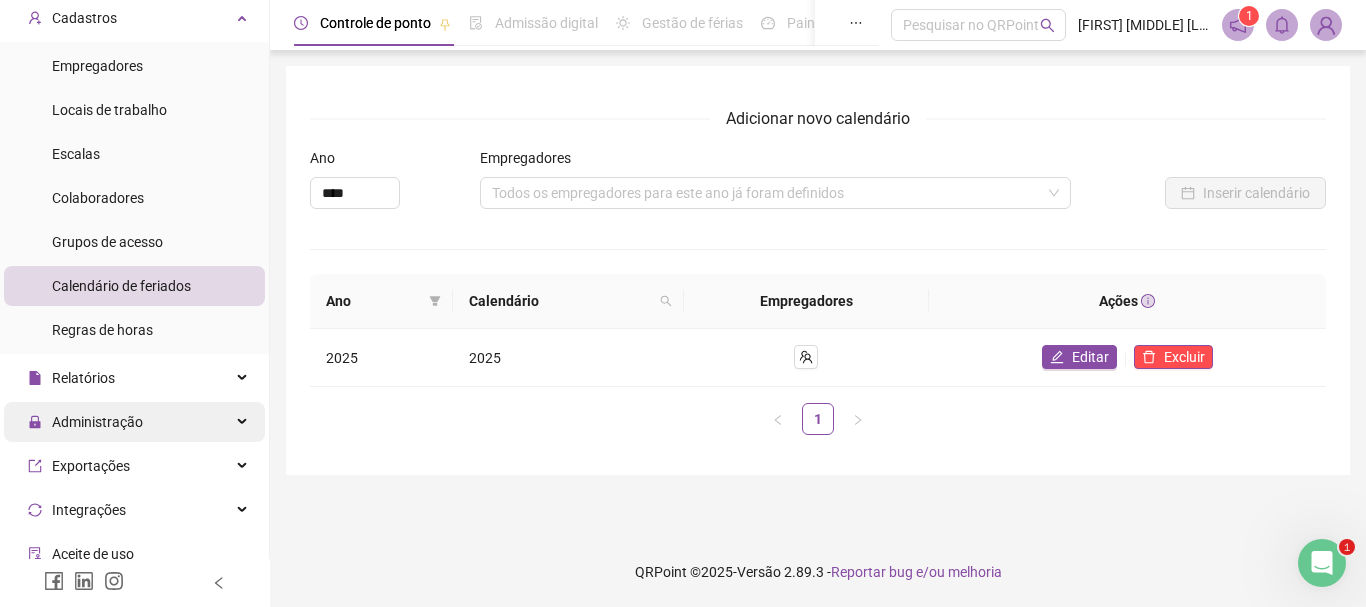 click on "Administração" at bounding box center [97, 422] 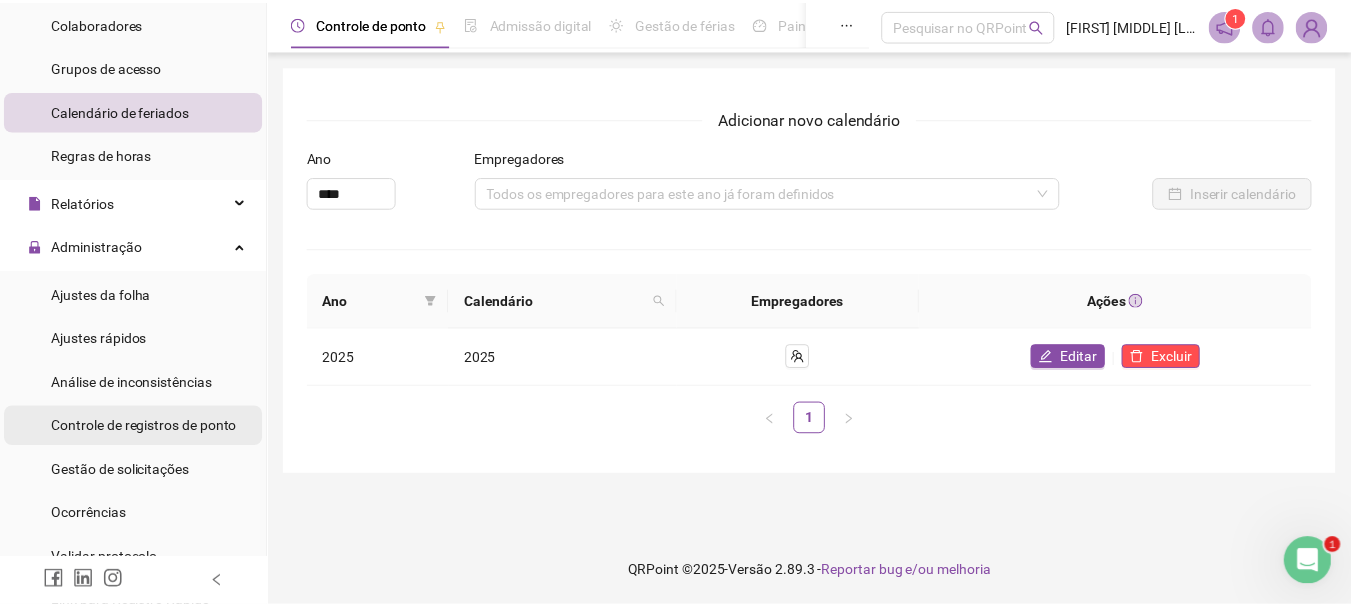 scroll, scrollTop: 300, scrollLeft: 0, axis: vertical 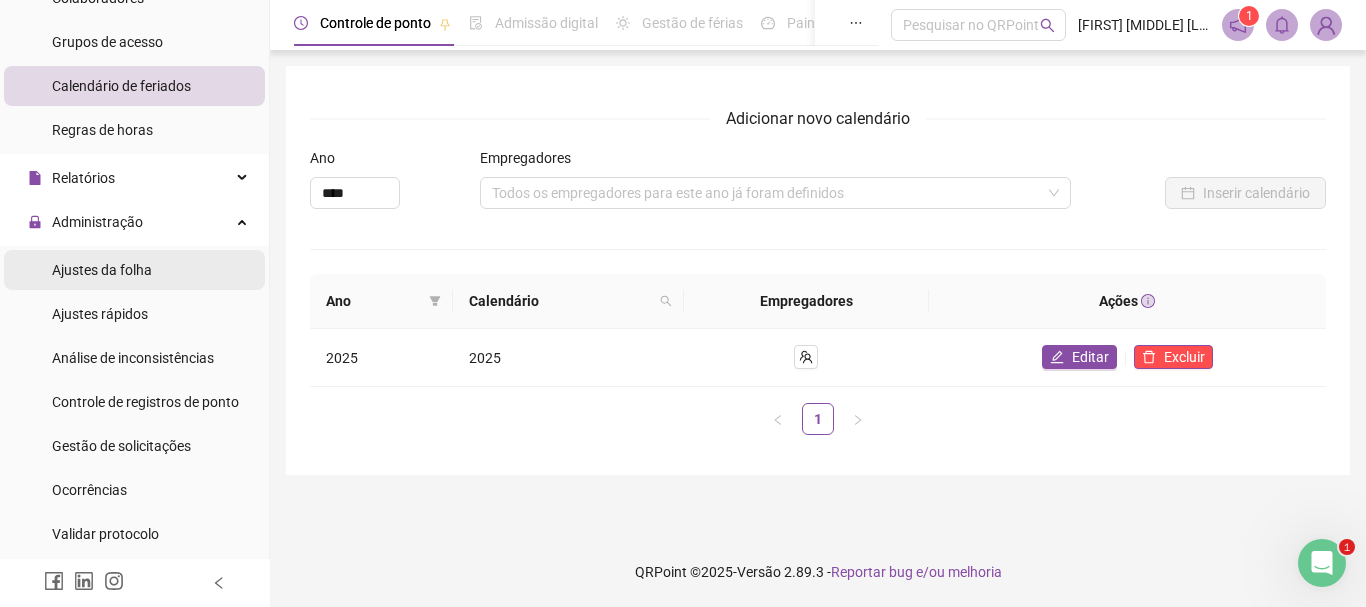 click on "Ajustes da folha" at bounding box center [102, 270] 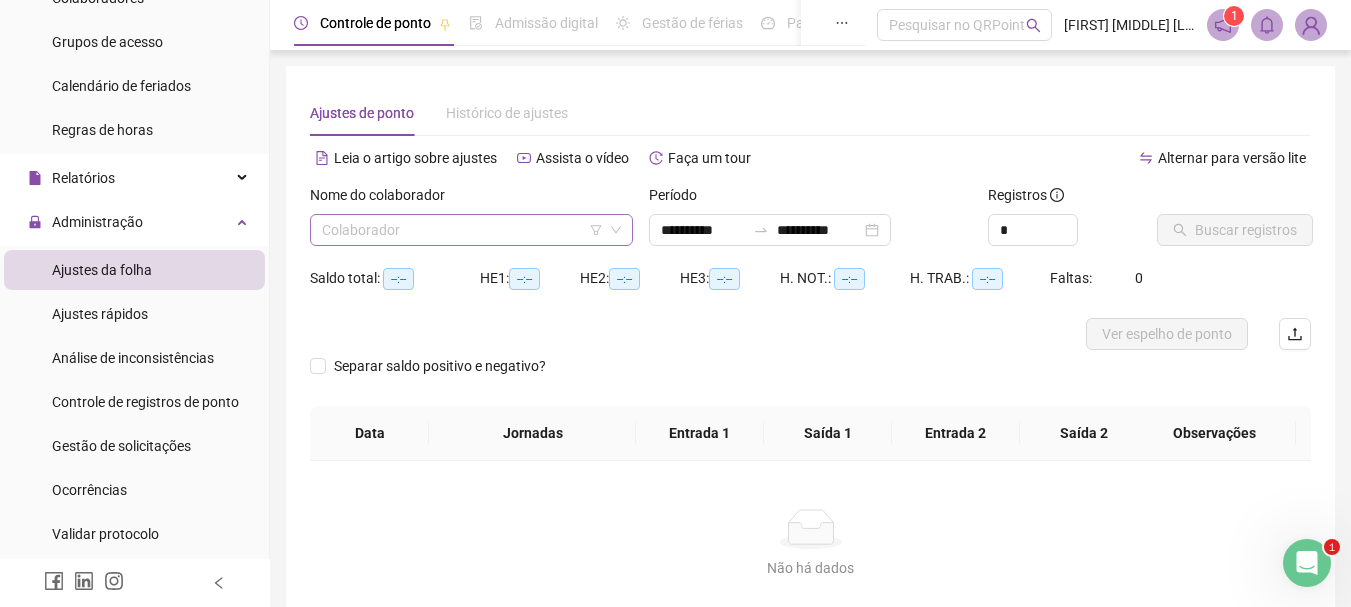 click at bounding box center (462, 230) 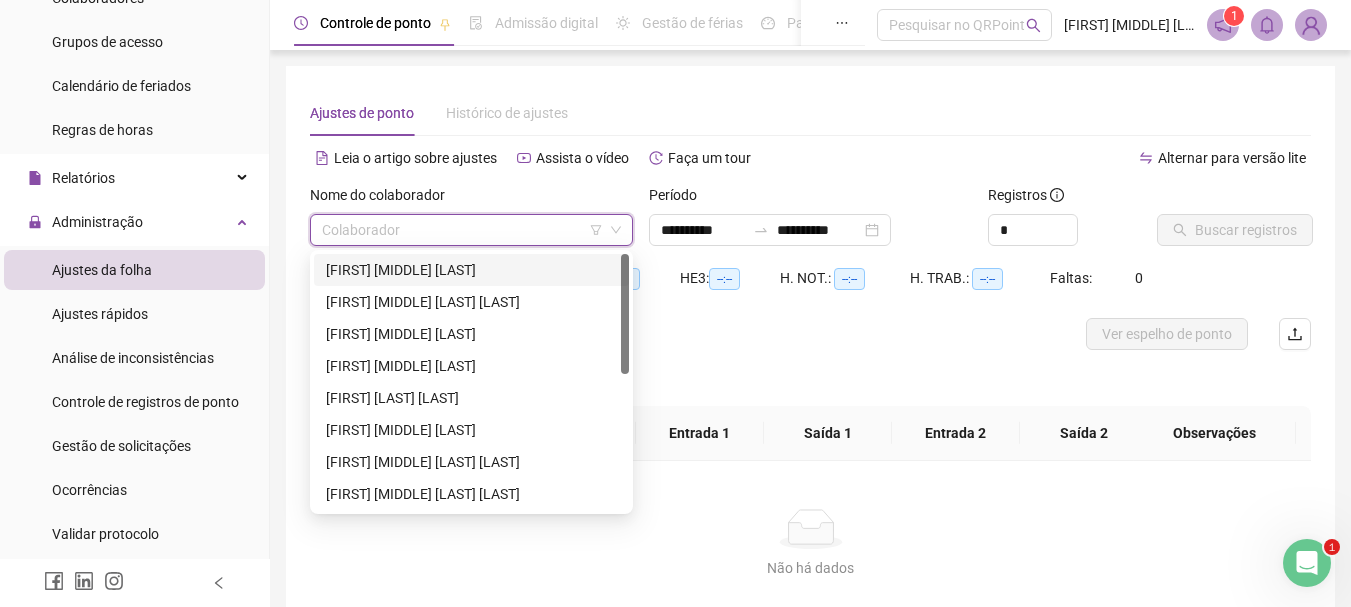 click on "[FIRST] [MIDDLE] [LAST]" at bounding box center [471, 270] 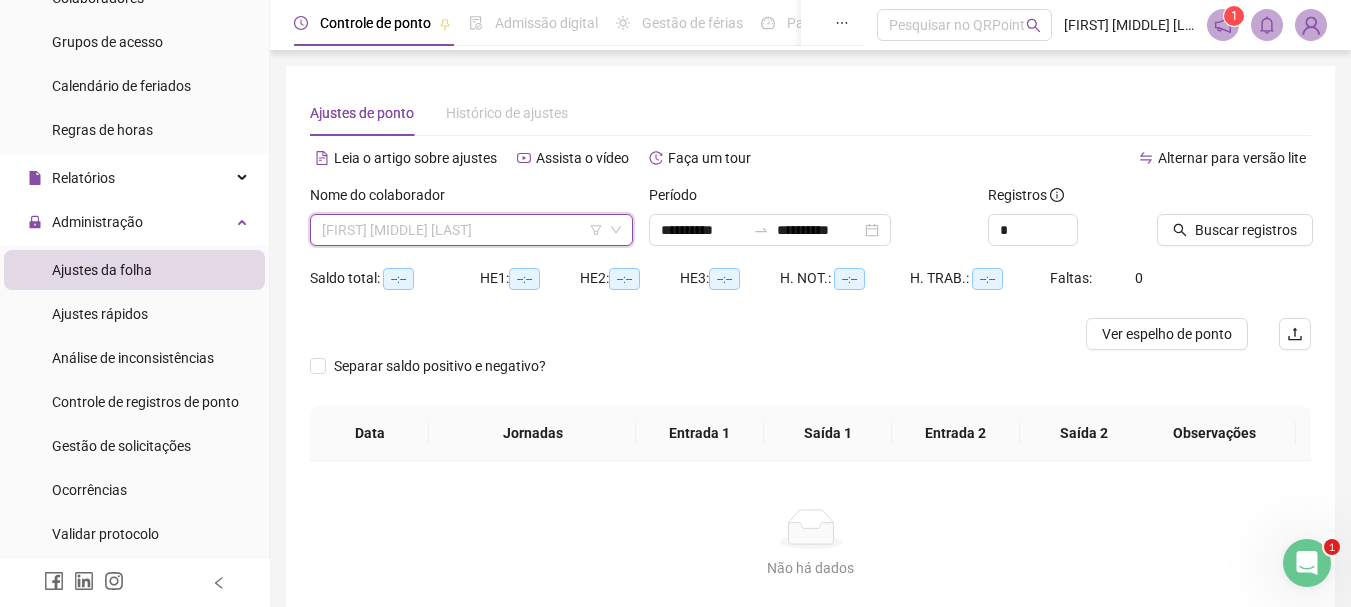 click on "[FIRST] [MIDDLE] [LAST]" at bounding box center (471, 230) 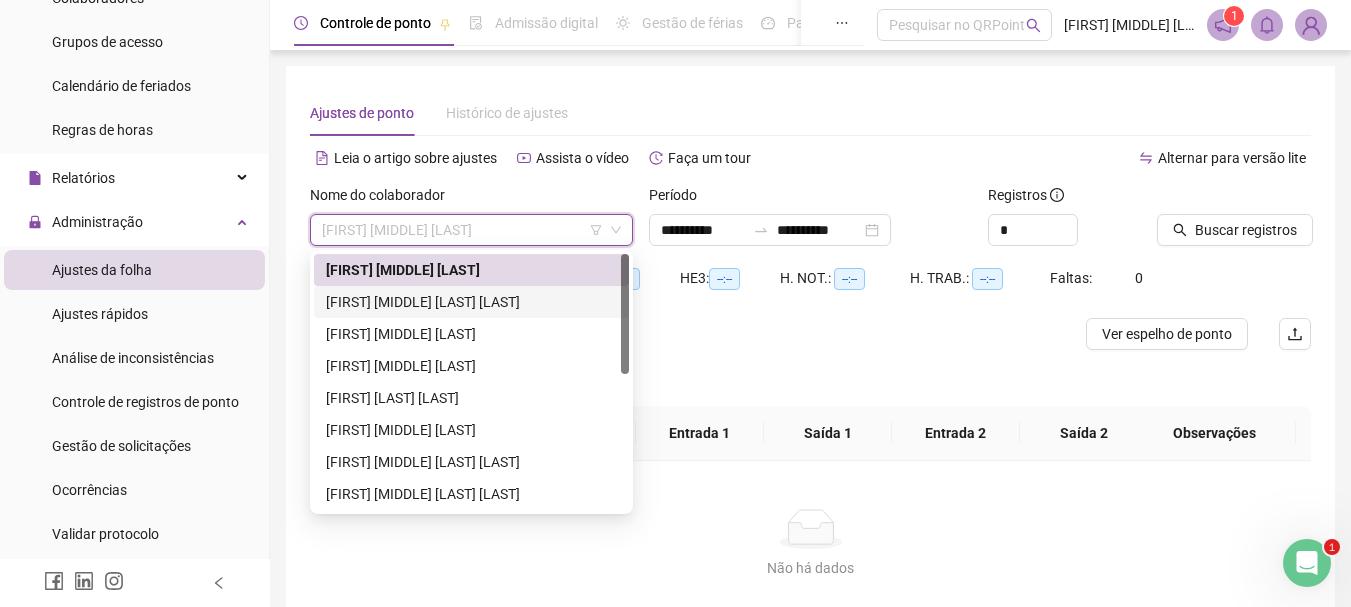 click on "[FIRST] [MIDDLE] [LAST] [LAST]" at bounding box center (471, 302) 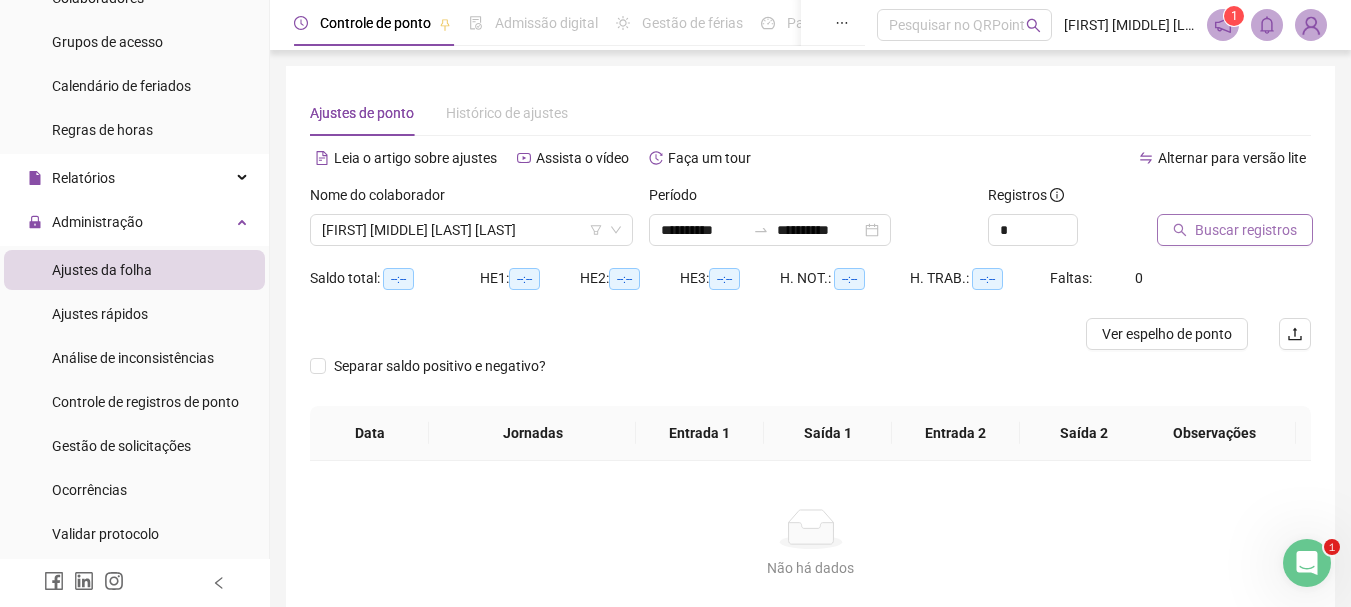 click on "Buscar registros" at bounding box center (1246, 230) 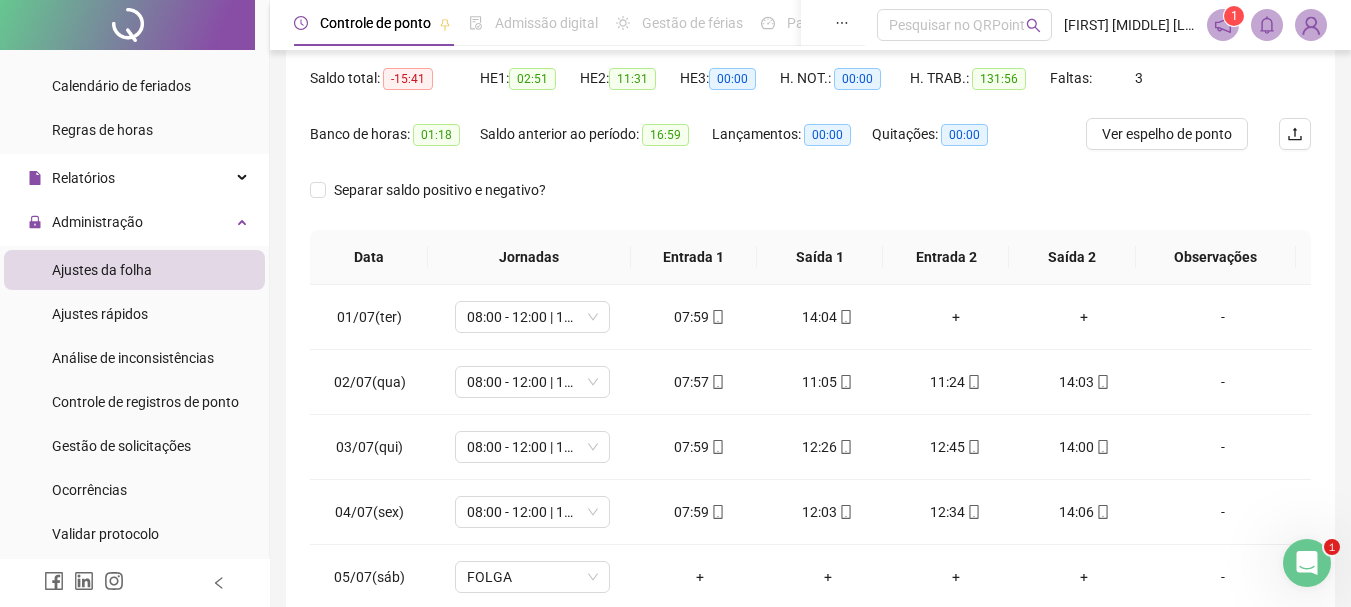 scroll, scrollTop: 300, scrollLeft: 0, axis: vertical 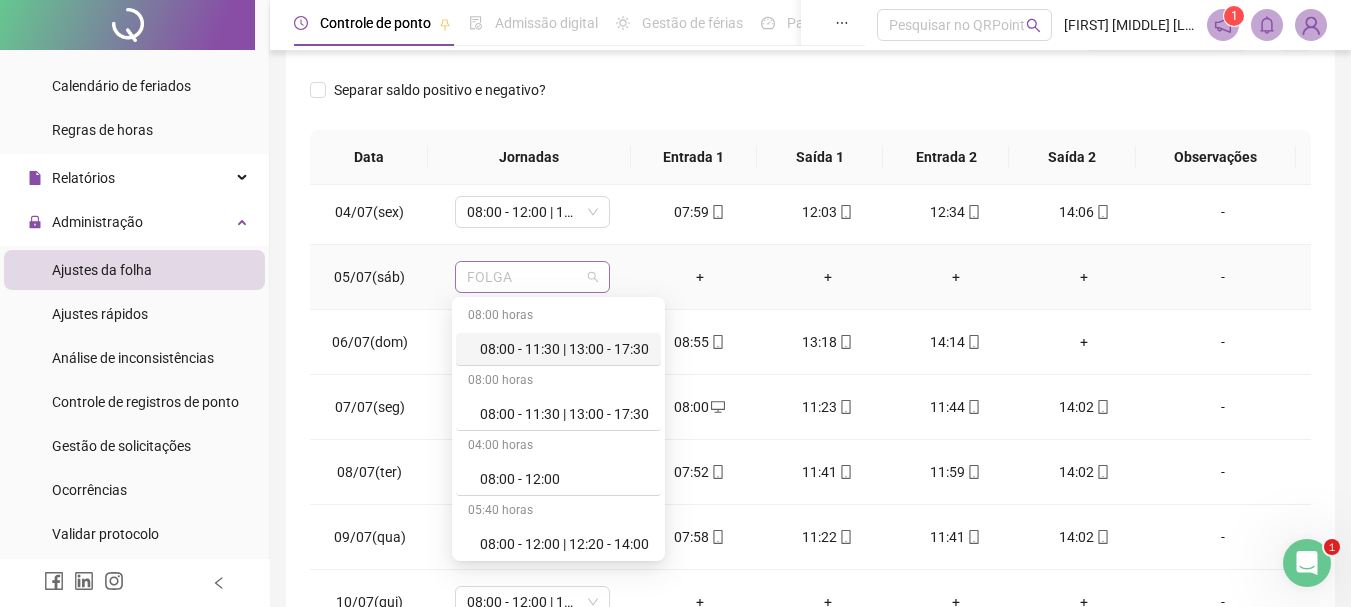 click on "FOLGA" at bounding box center (532, 277) 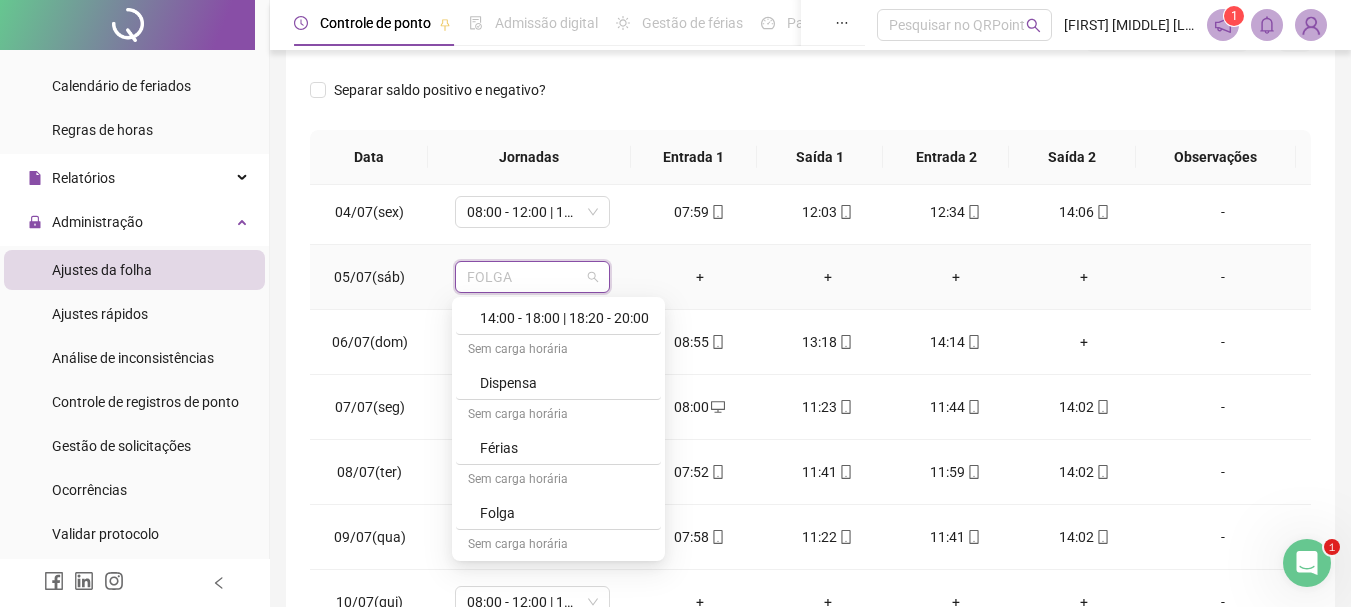 scroll, scrollTop: 800, scrollLeft: 0, axis: vertical 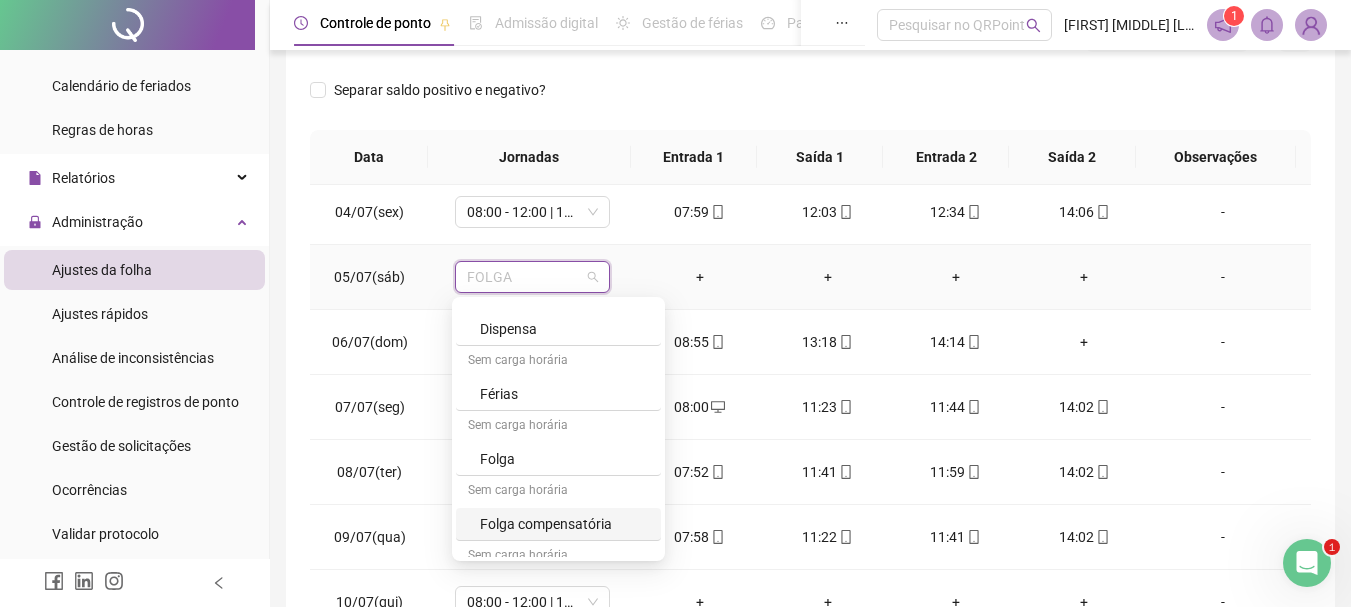 click on "Folga compensatória" at bounding box center (564, 524) 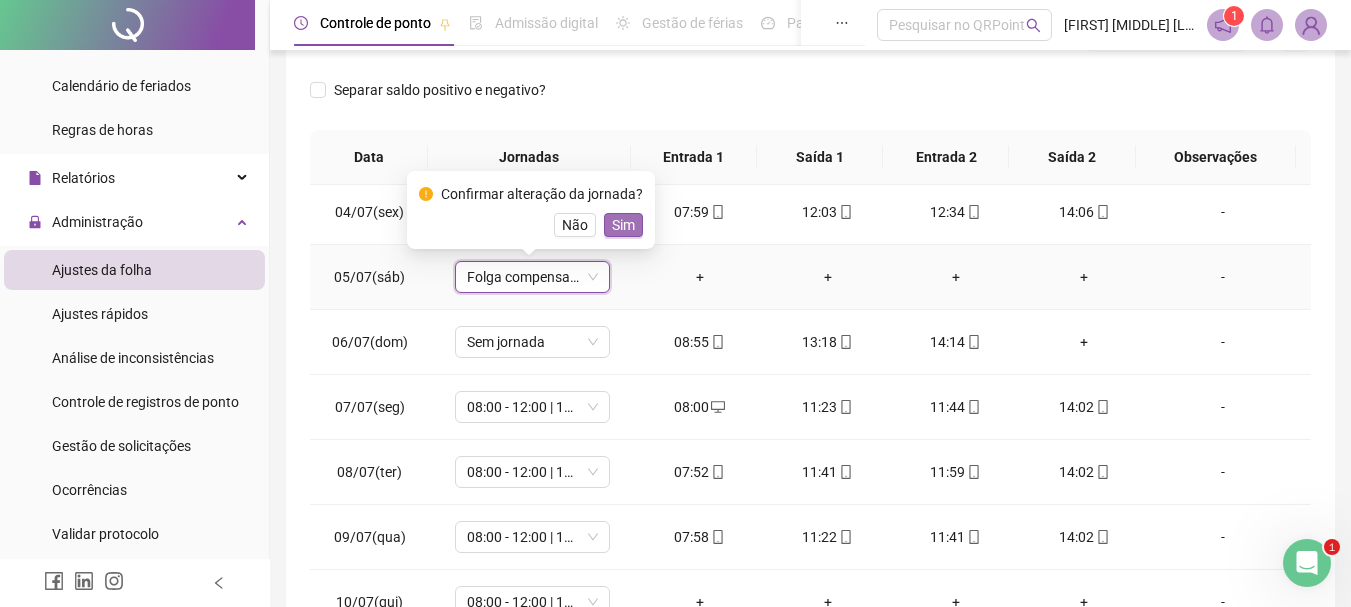 click on "Sim" at bounding box center (623, 225) 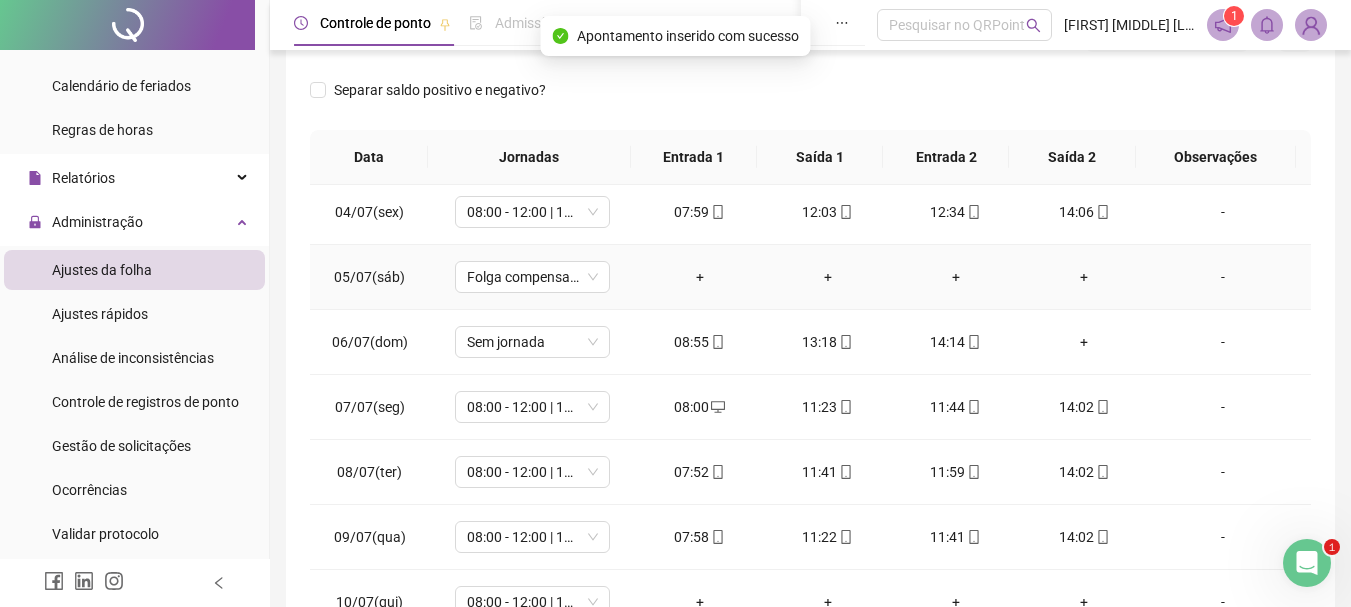 scroll, scrollTop: 0, scrollLeft: 0, axis: both 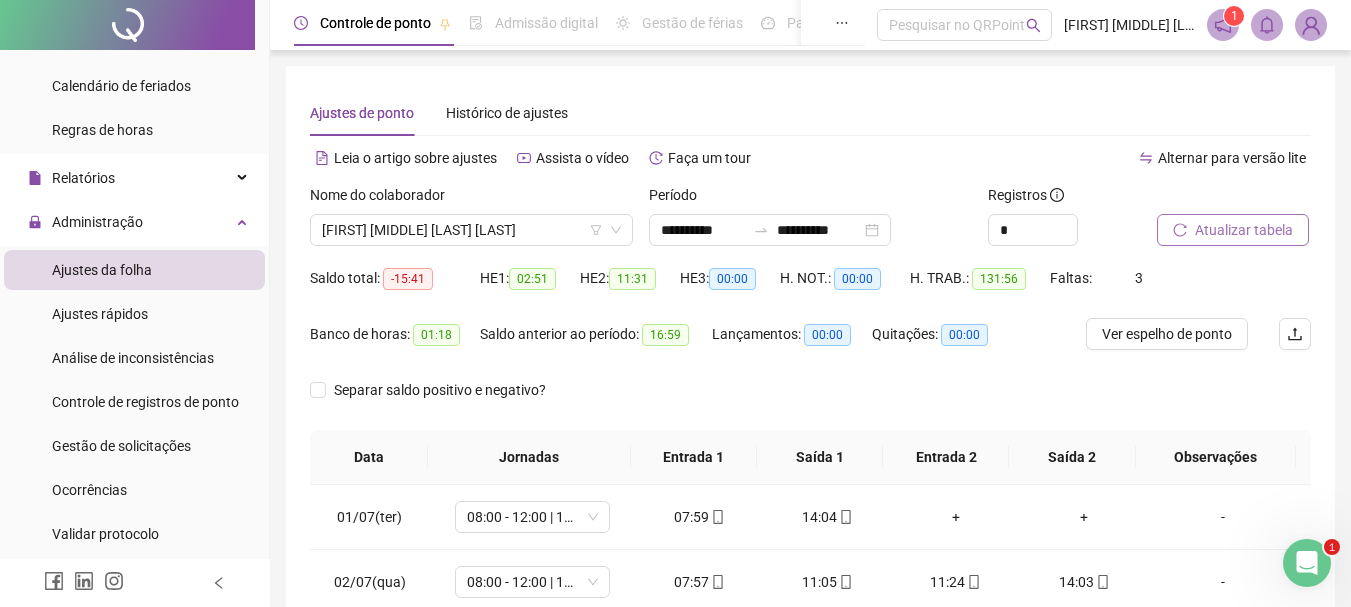 click on "Atualizar tabela" at bounding box center [1244, 230] 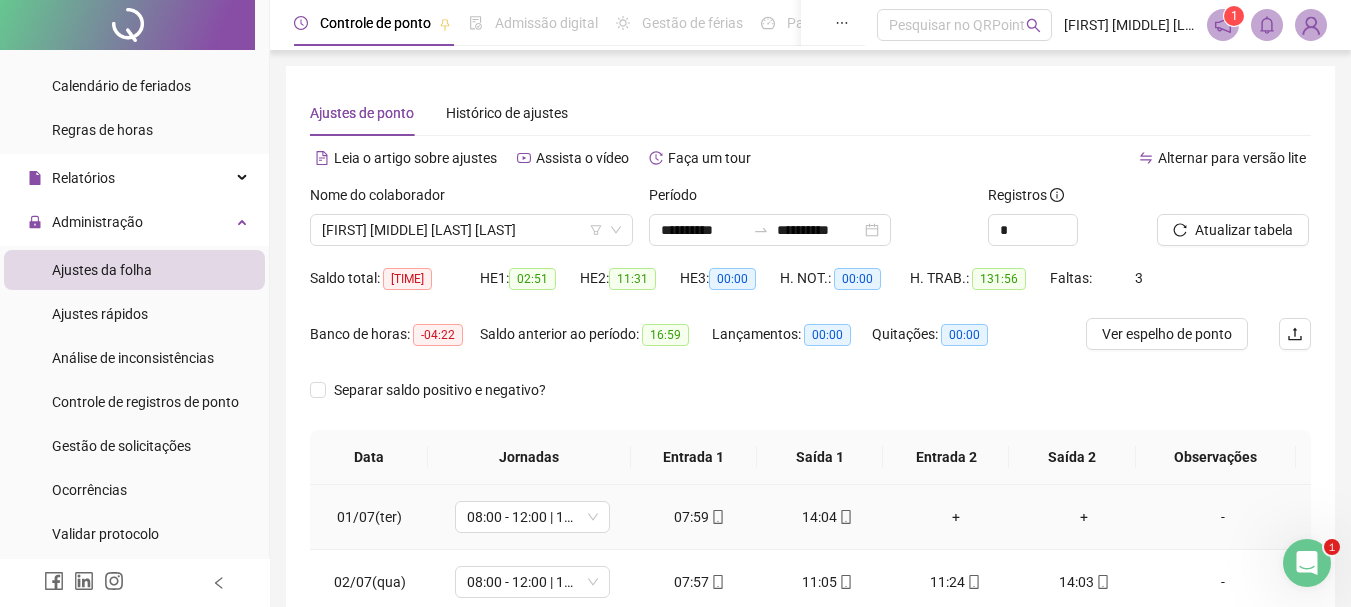 scroll, scrollTop: 300, scrollLeft: 0, axis: vertical 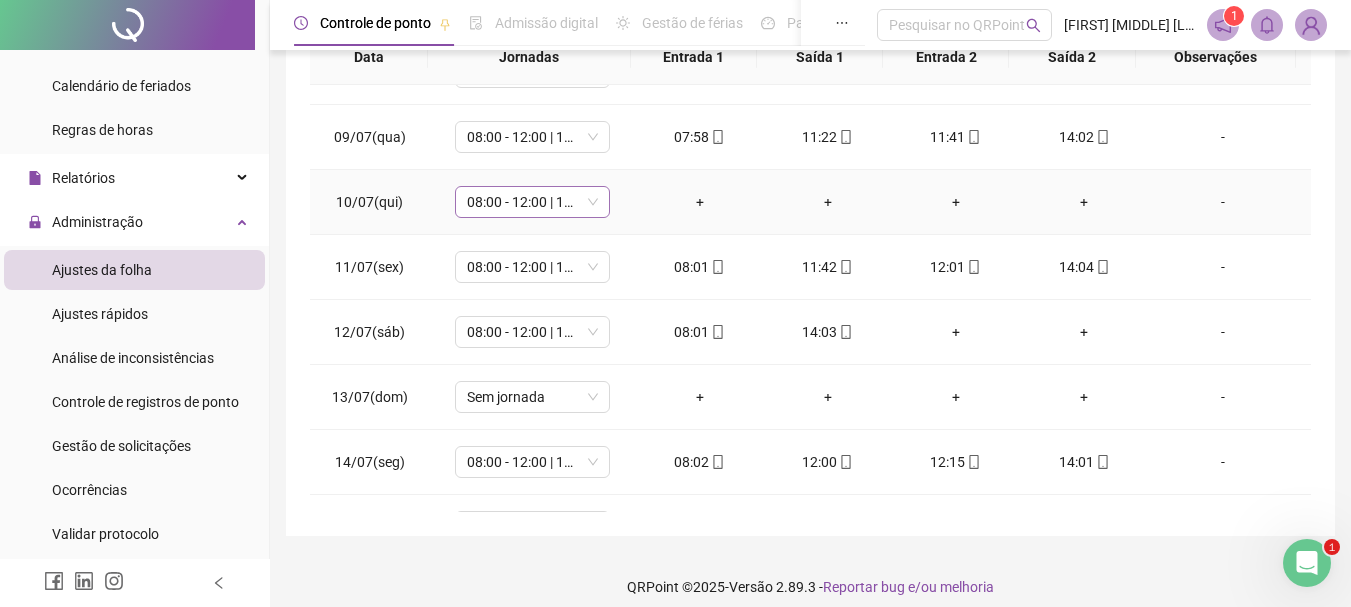 click on "08:00 - 12:00 | 12:20 - 14:00" at bounding box center [532, 202] 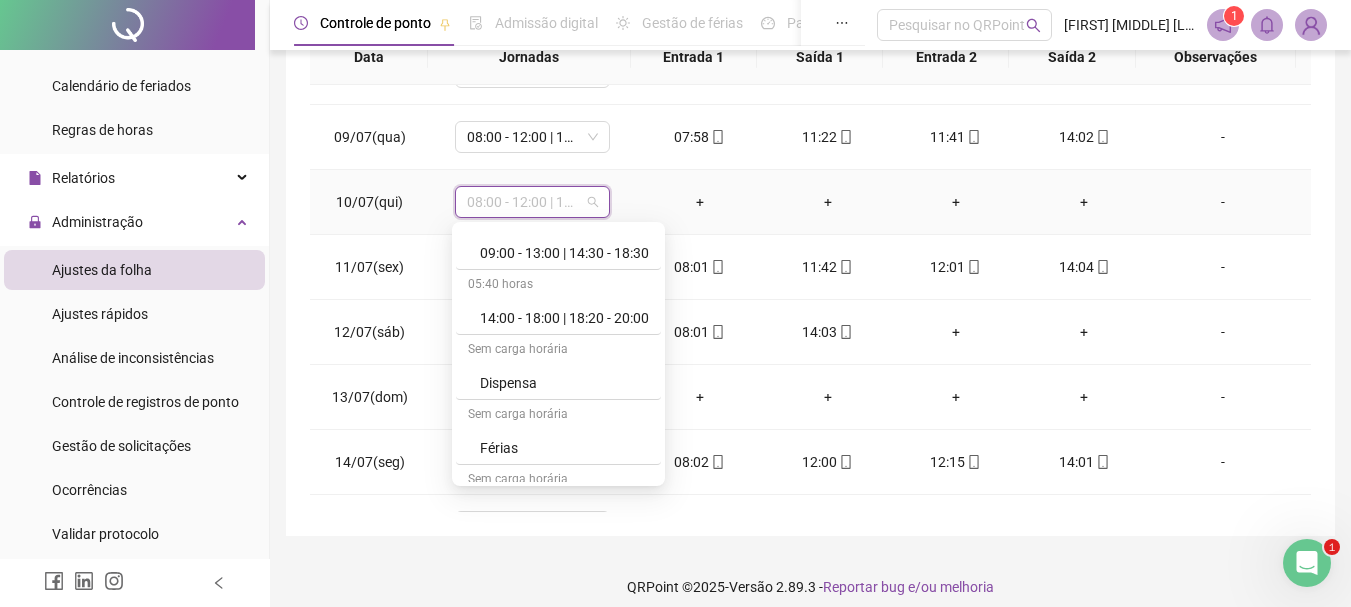 scroll, scrollTop: 849, scrollLeft: 0, axis: vertical 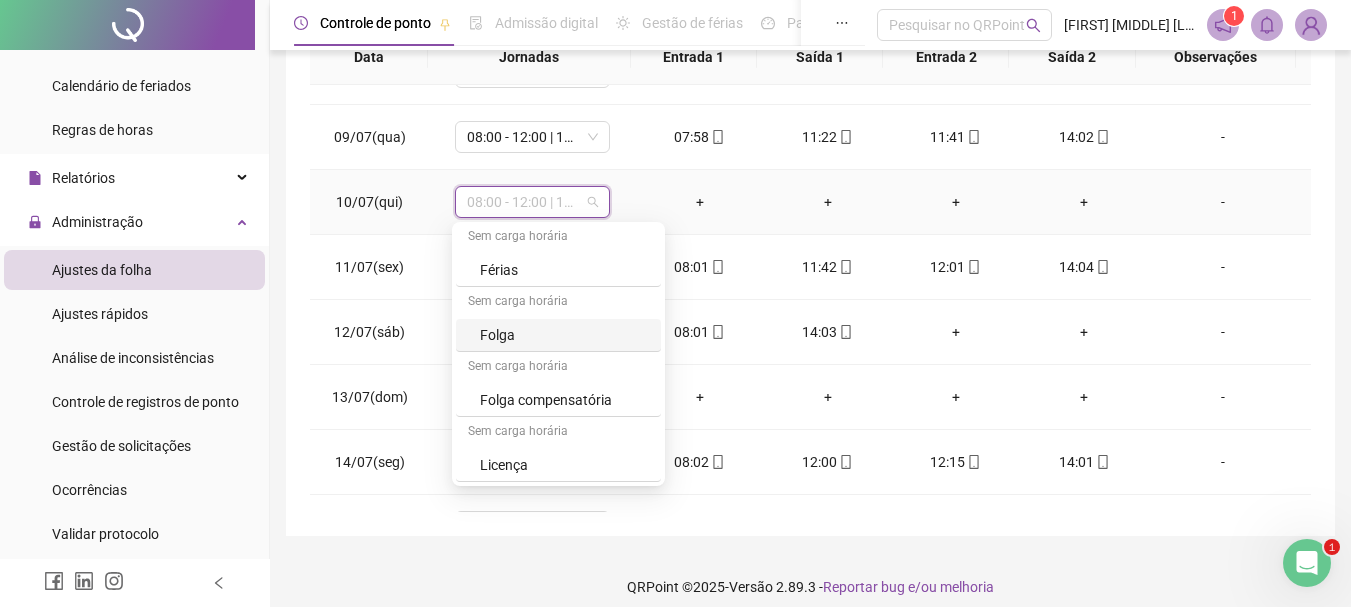 click on "Folga" at bounding box center [564, 335] 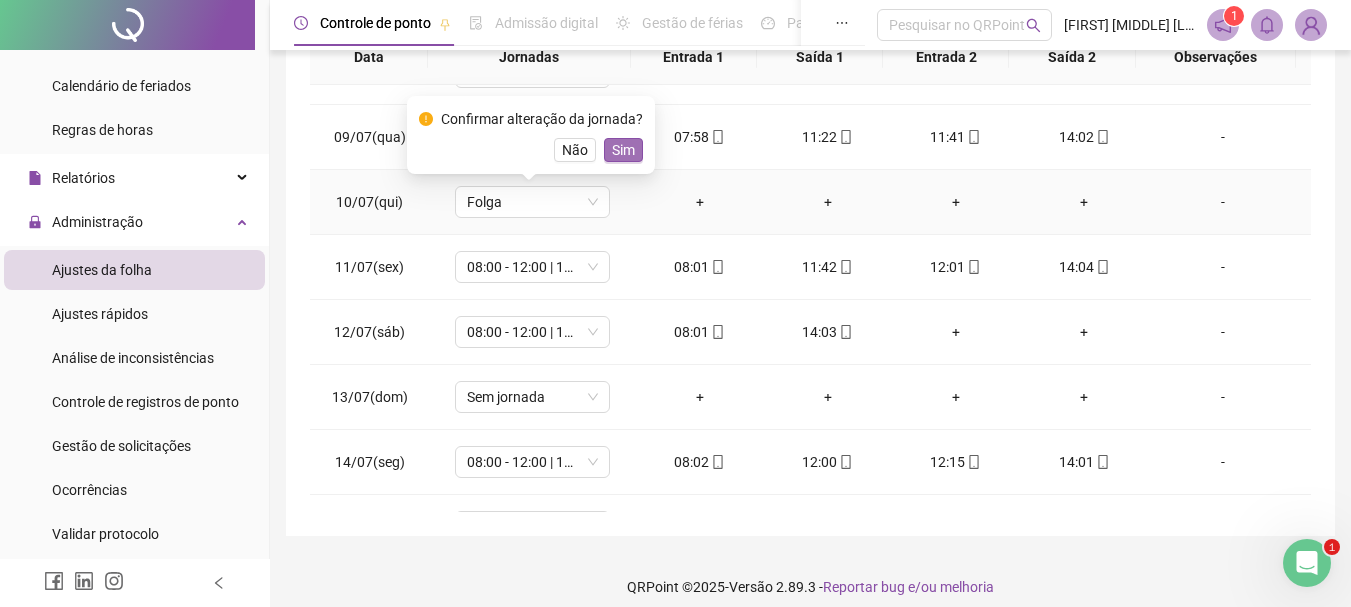 click on "Sim" at bounding box center [623, 150] 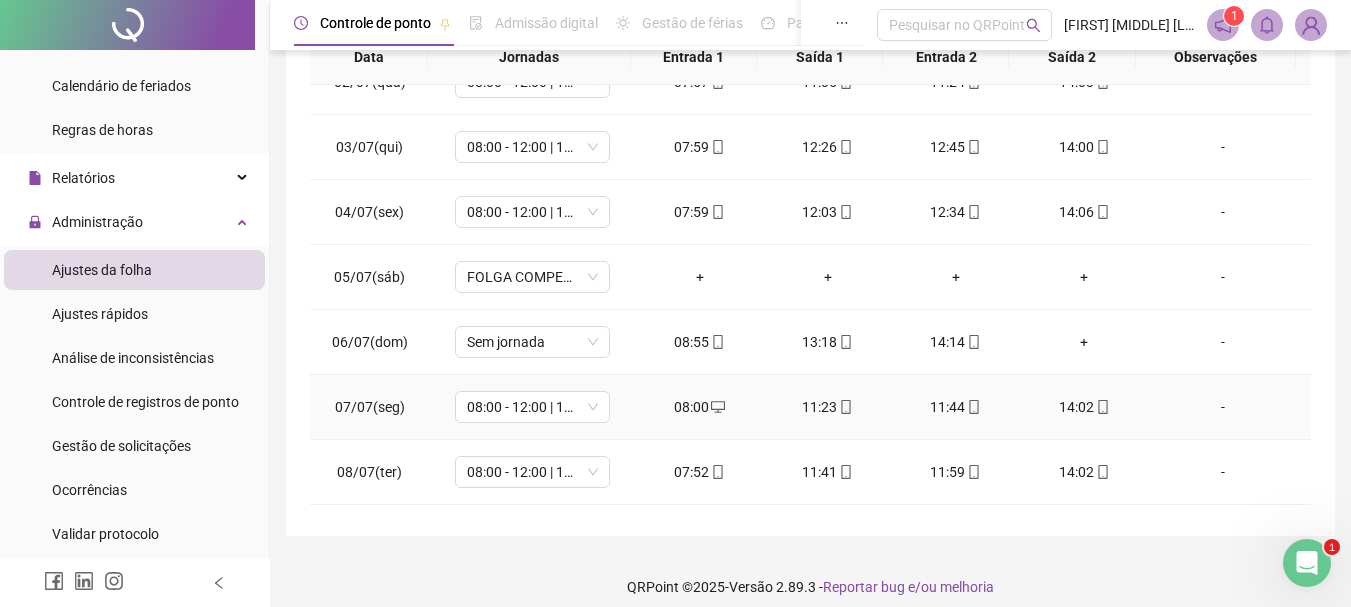 scroll, scrollTop: 0, scrollLeft: 0, axis: both 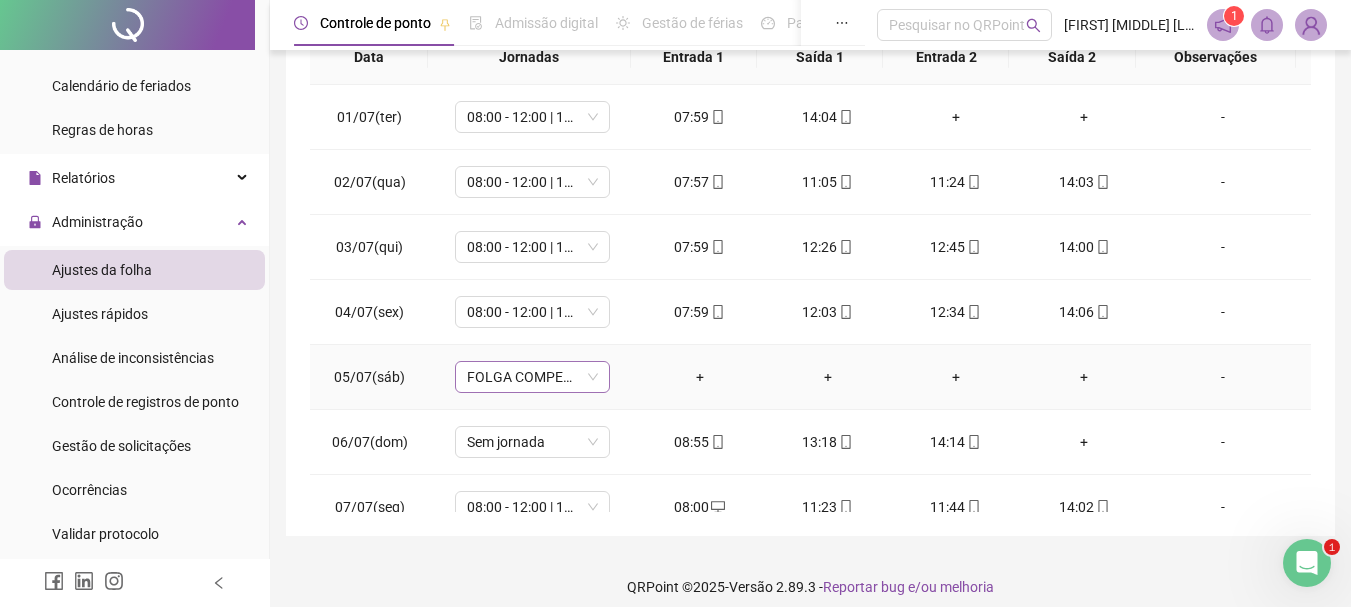 click on "FOLGA COMPENSATÓRIA" at bounding box center [532, 377] 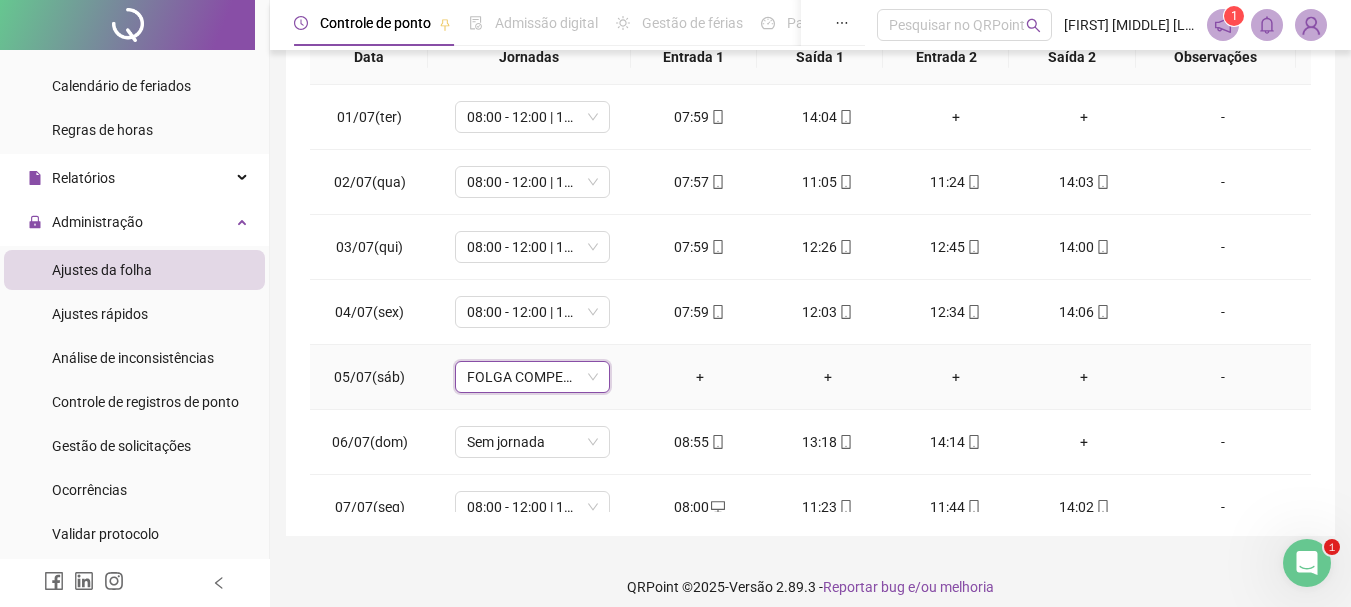 click on "FOLGA COMPENSATÓRIA" at bounding box center (532, 377) 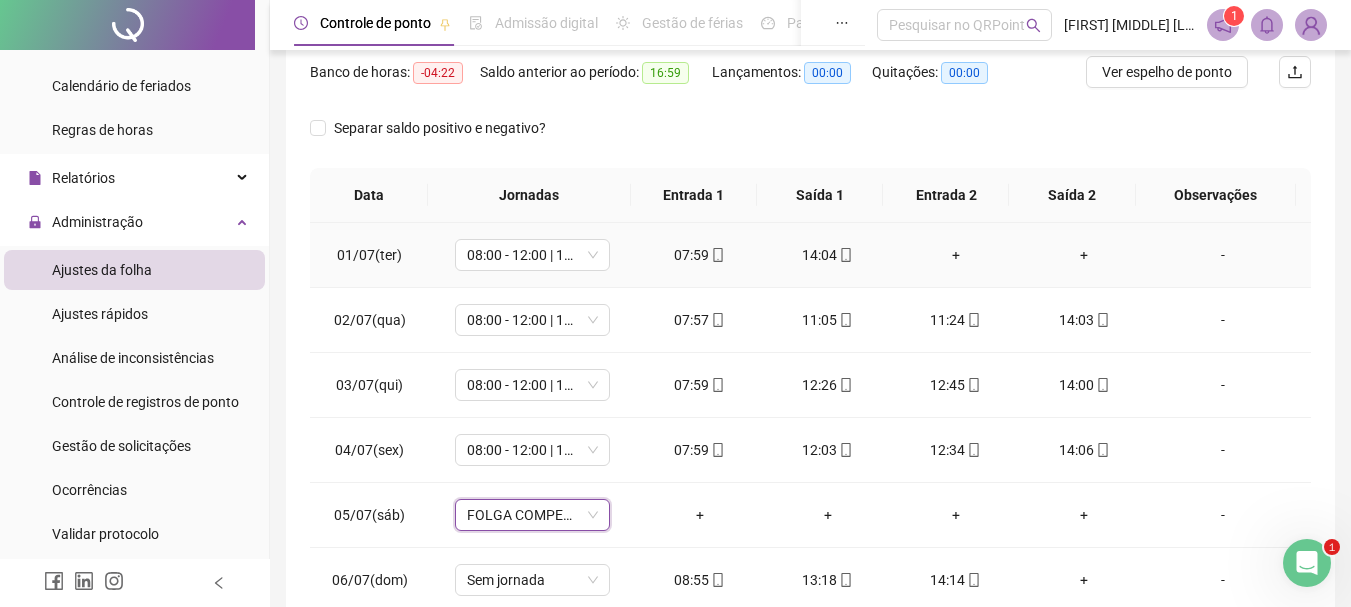 scroll, scrollTop: 400, scrollLeft: 0, axis: vertical 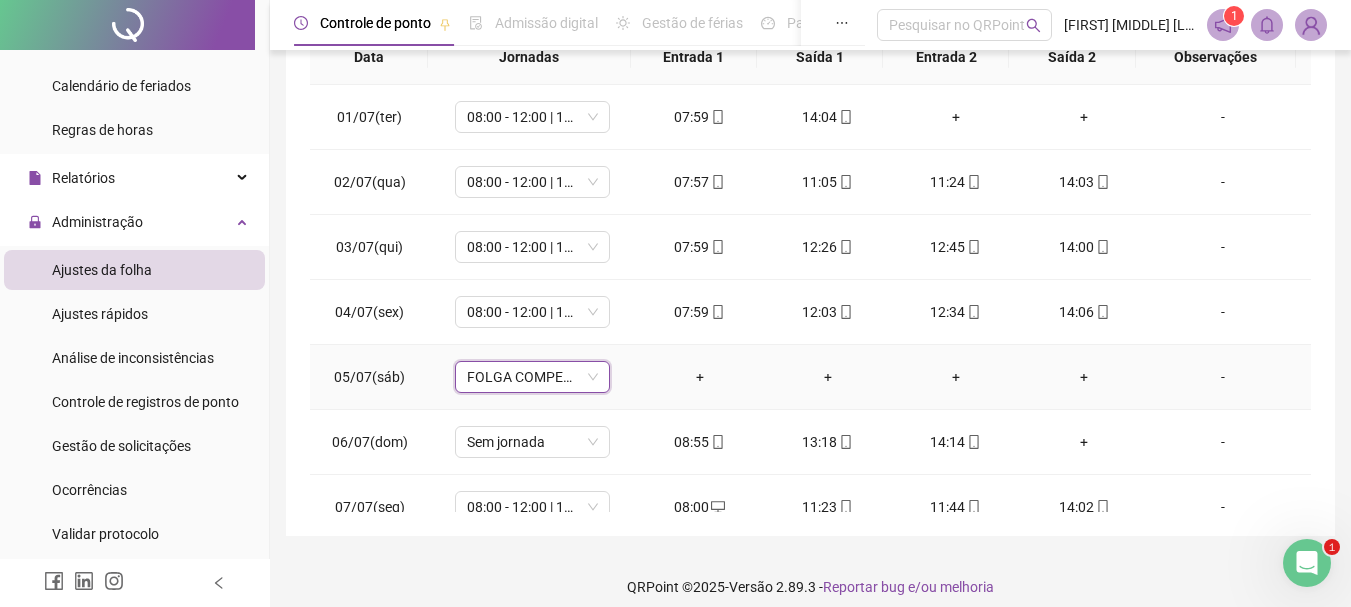 click on "FOLGA COMPENSATÓRIA" at bounding box center (532, 377) 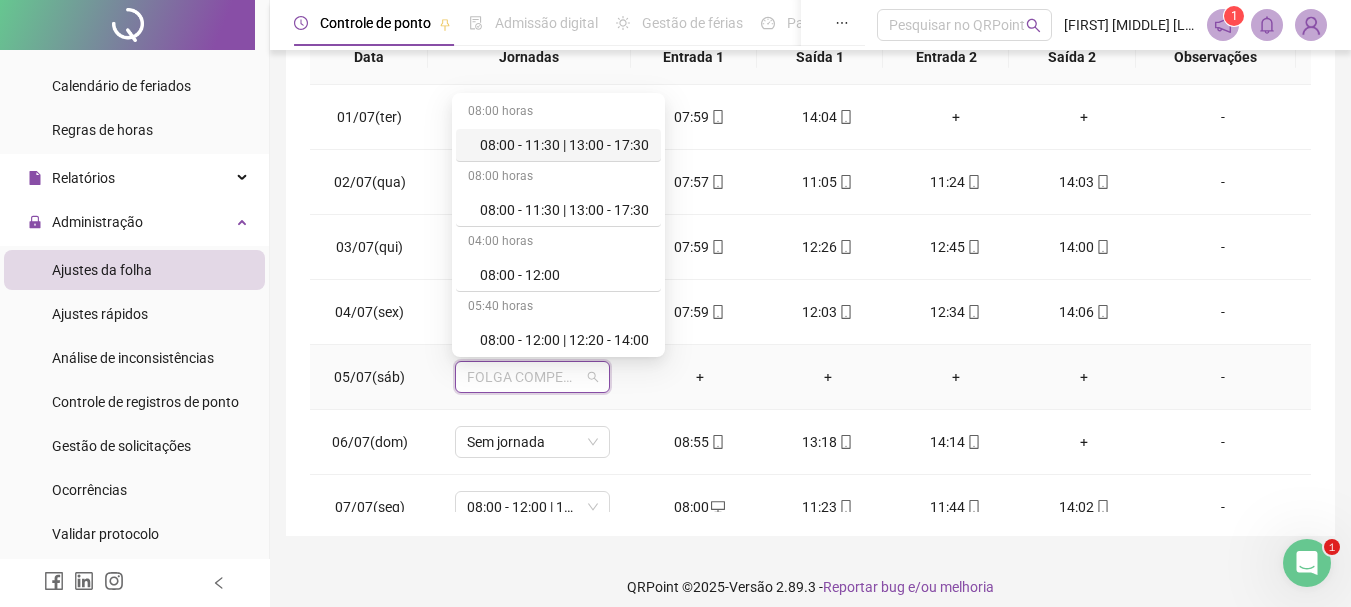 click on "+" at bounding box center (700, 377) 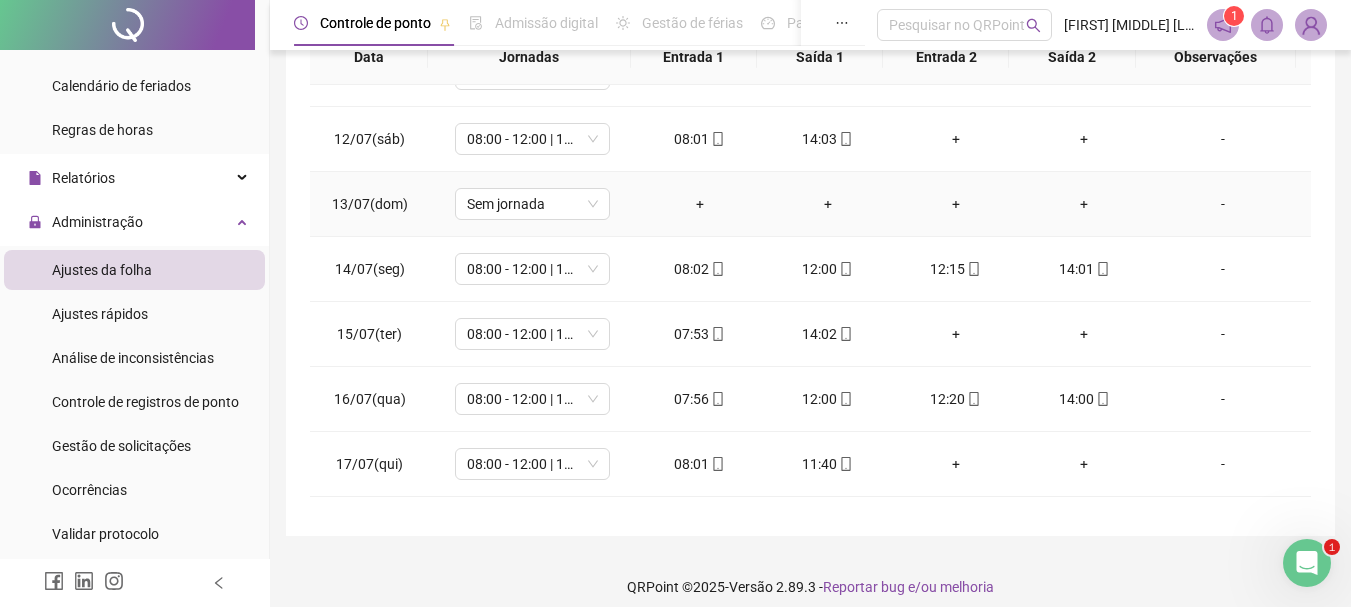 scroll, scrollTop: 800, scrollLeft: 0, axis: vertical 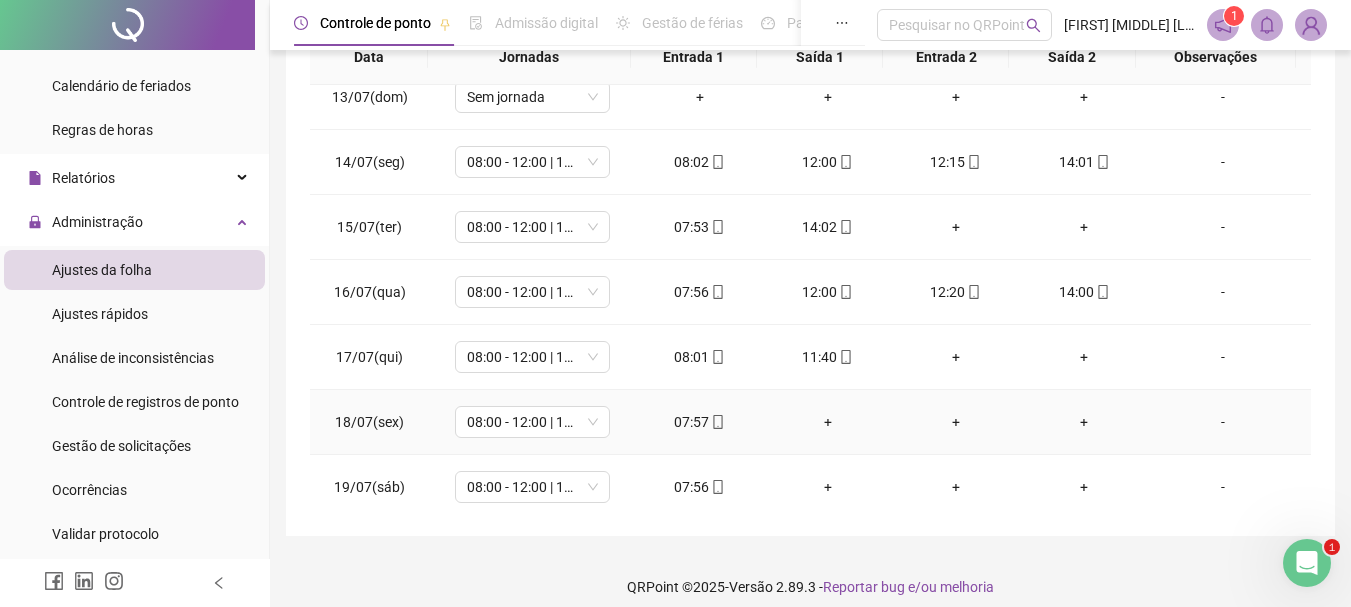 click on "+" at bounding box center [828, 422] 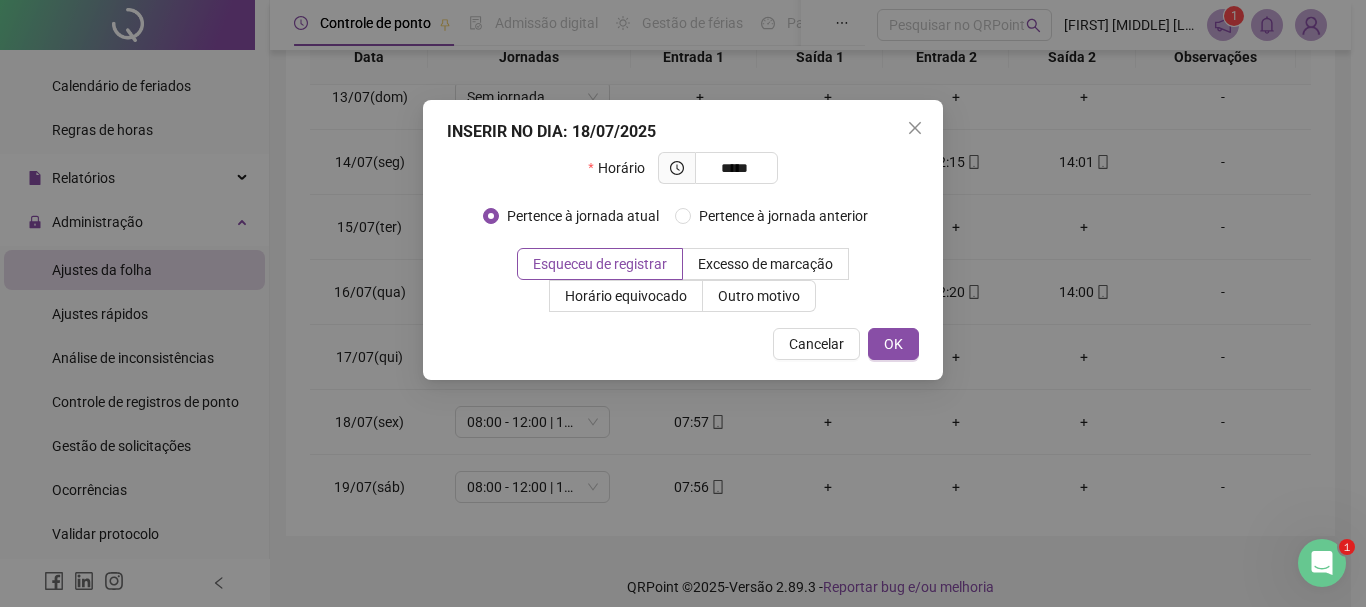 type on "*****" 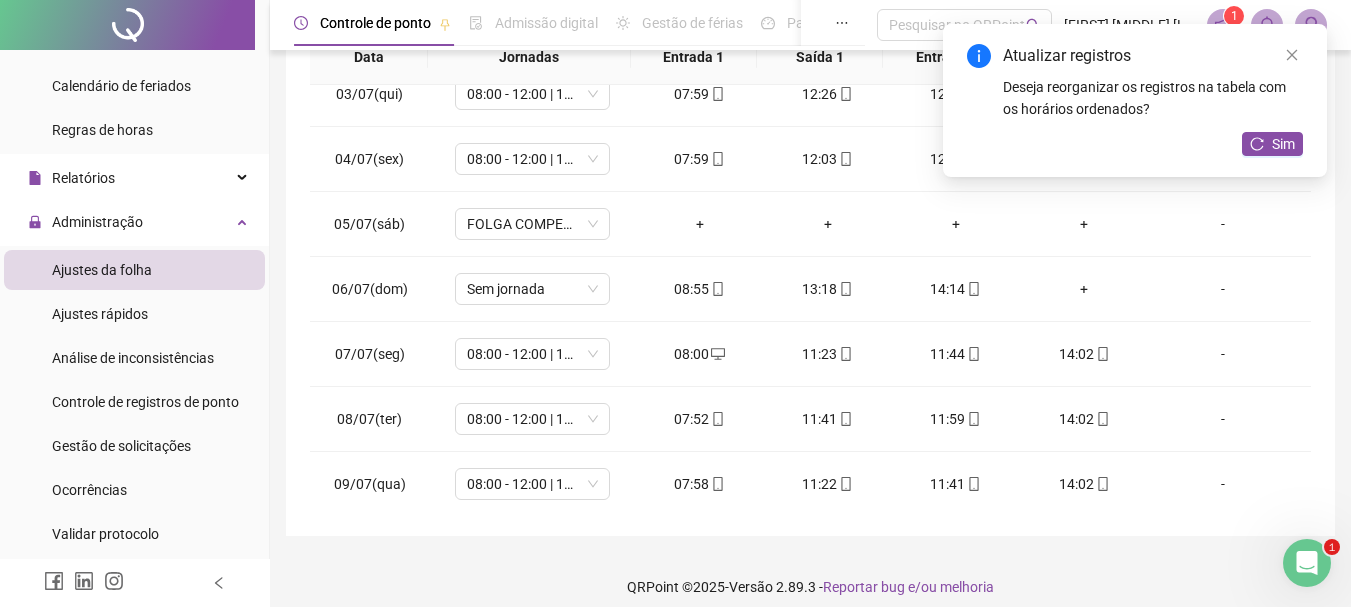 scroll, scrollTop: 0, scrollLeft: 0, axis: both 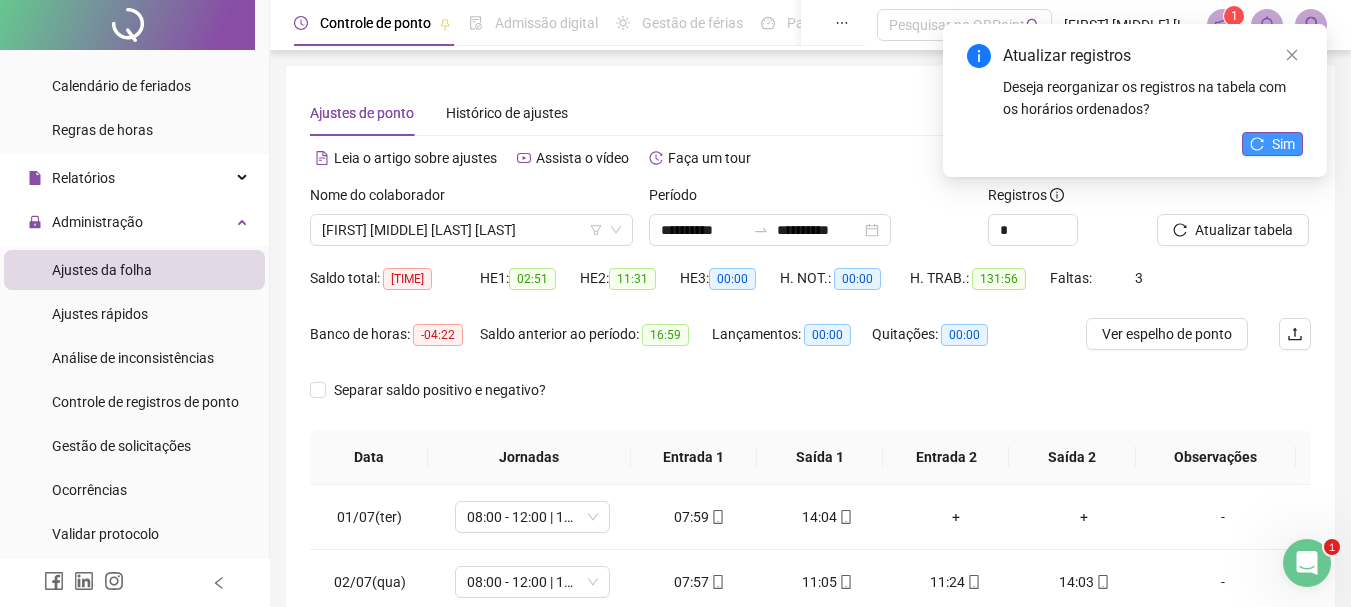 click on "Sim" at bounding box center [1283, 144] 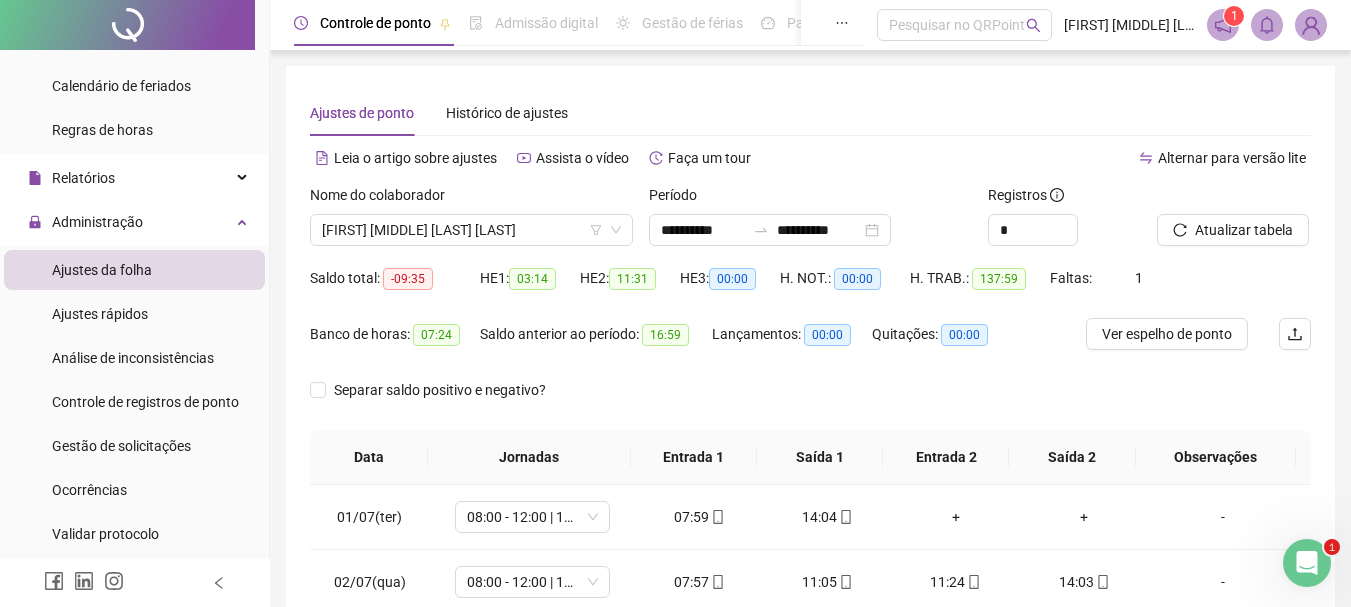 click on "Atualizar tabela" at bounding box center (1244, 230) 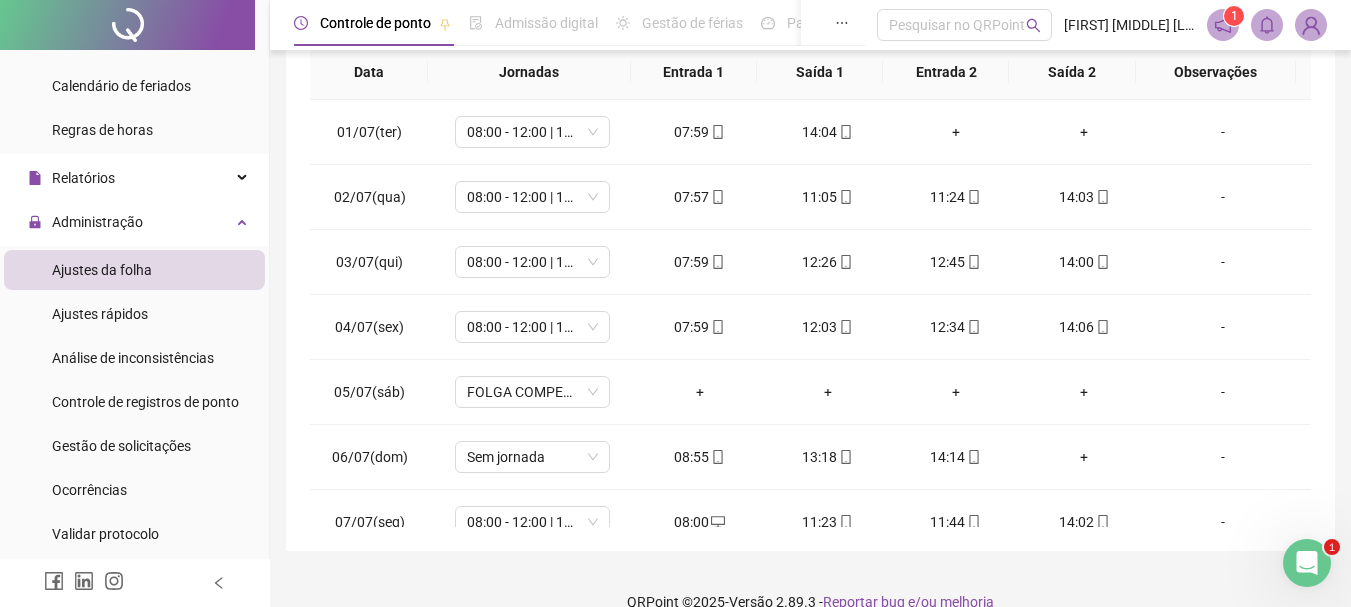 scroll, scrollTop: 415, scrollLeft: 0, axis: vertical 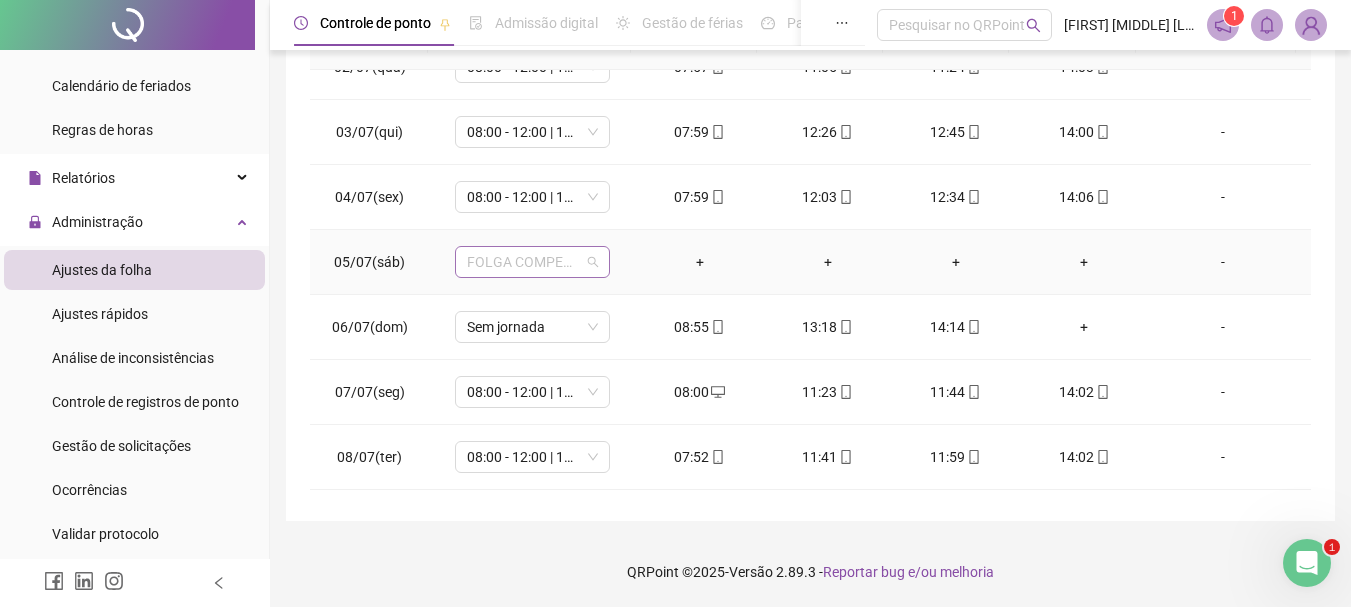 click on "FOLGA COMPENSATÓRIA" at bounding box center (532, 262) 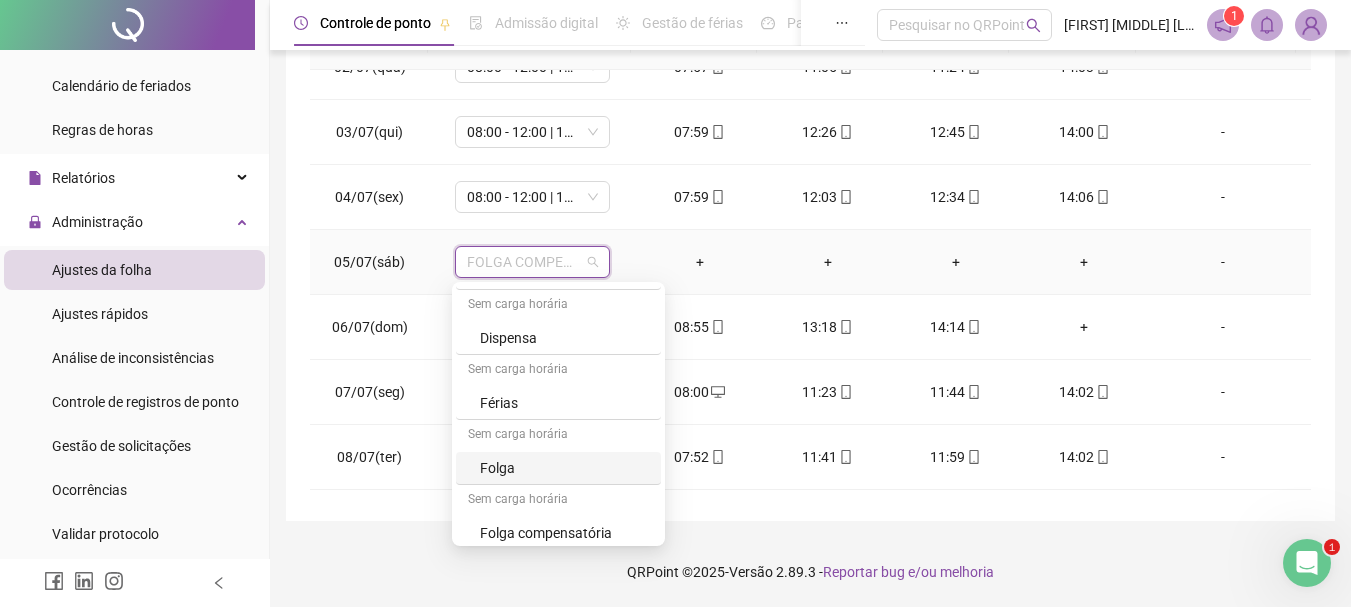 scroll, scrollTop: 800, scrollLeft: 0, axis: vertical 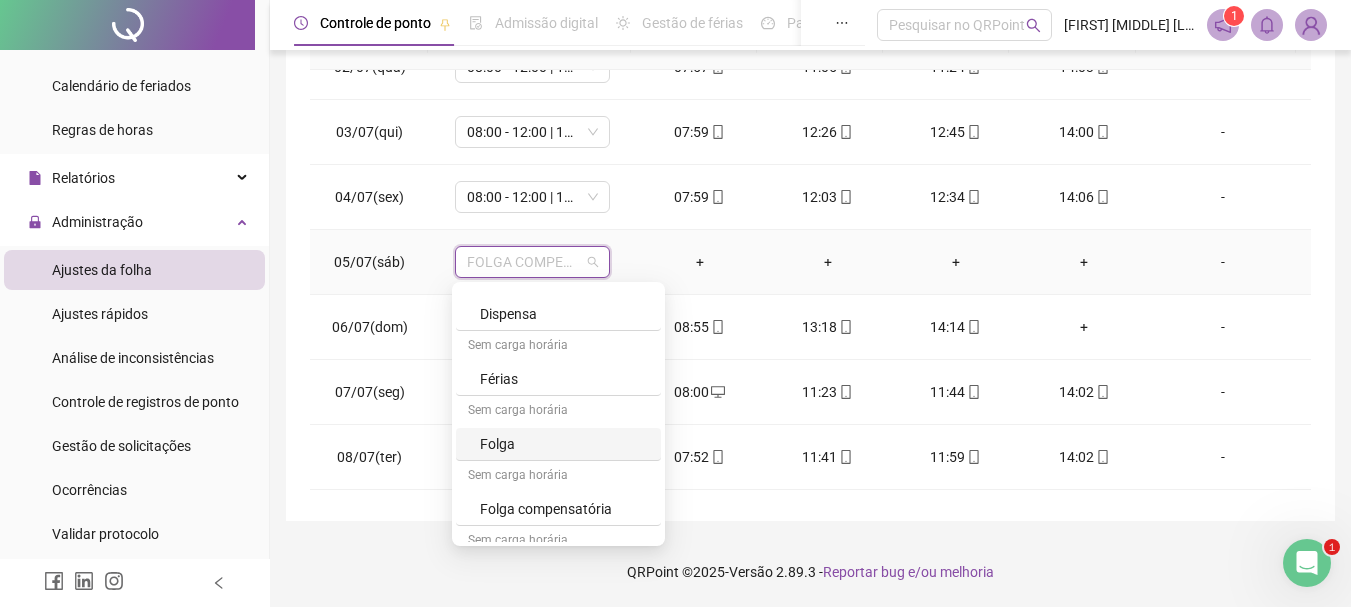 click on "Folga" at bounding box center [564, 444] 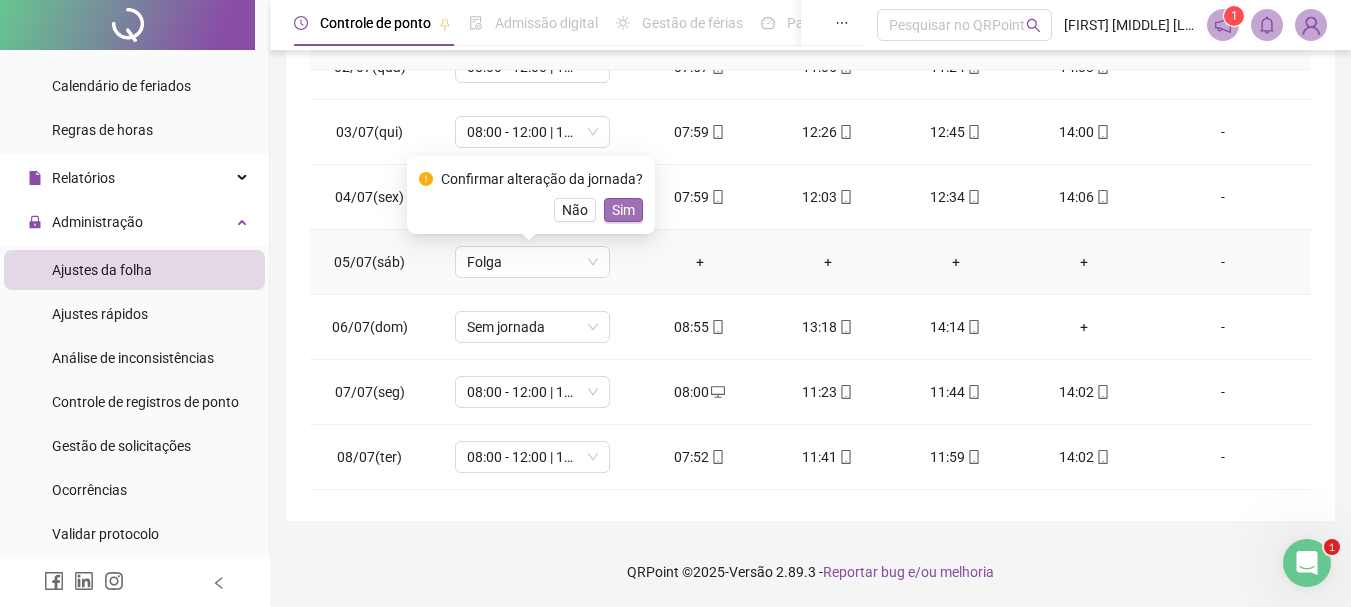 click on "Sim" at bounding box center (623, 210) 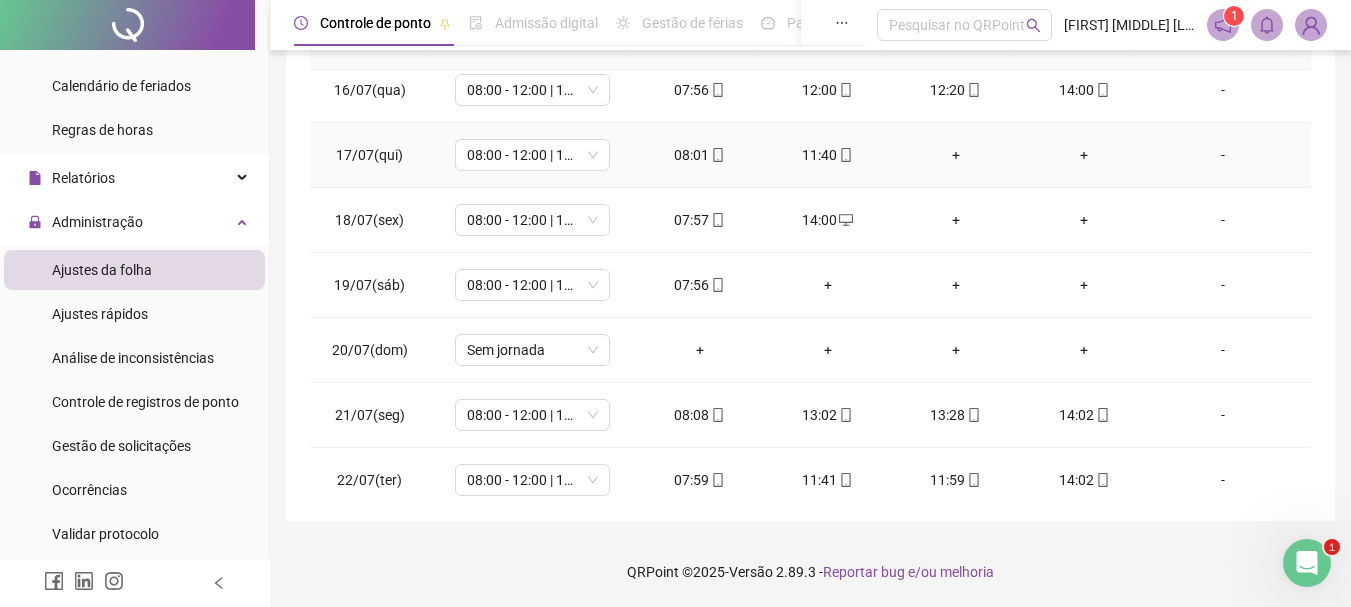 scroll, scrollTop: 1000, scrollLeft: 0, axis: vertical 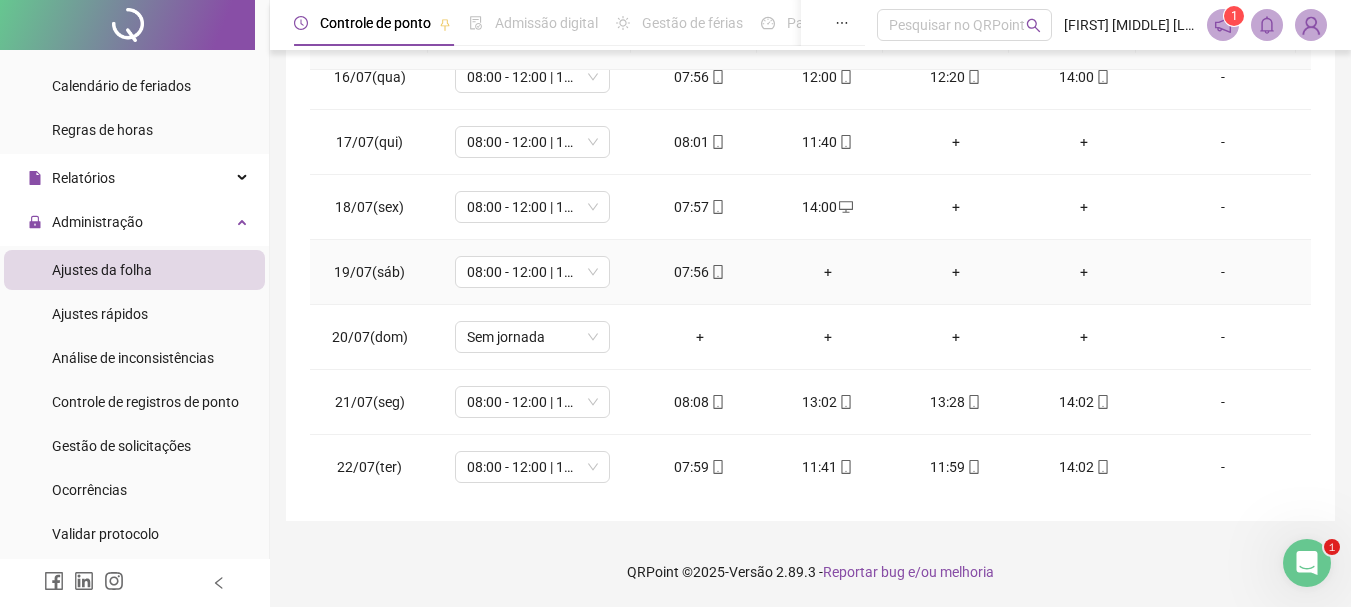 click on "+" at bounding box center (828, 272) 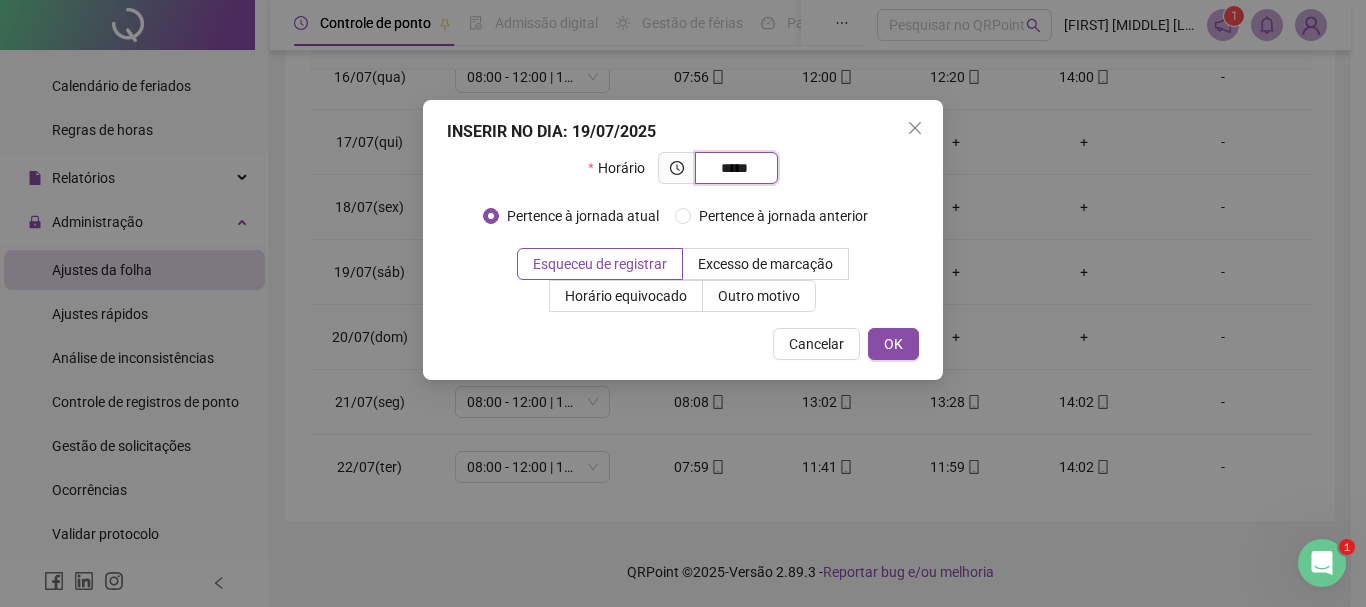 type on "*****" 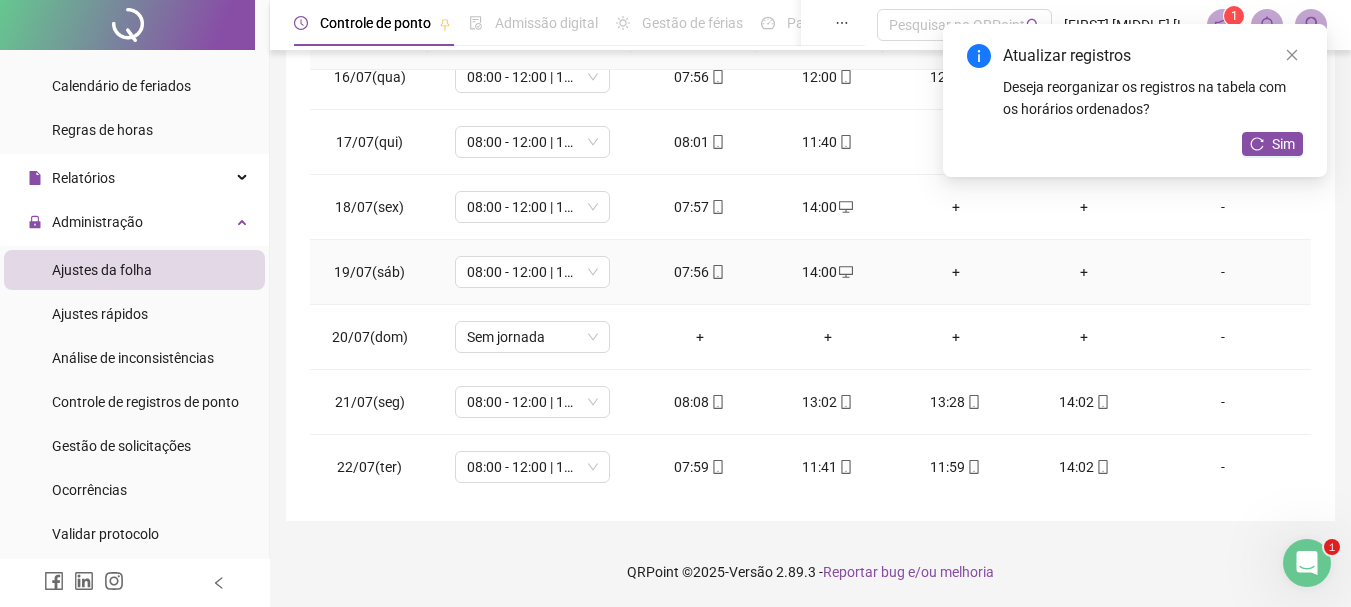 click 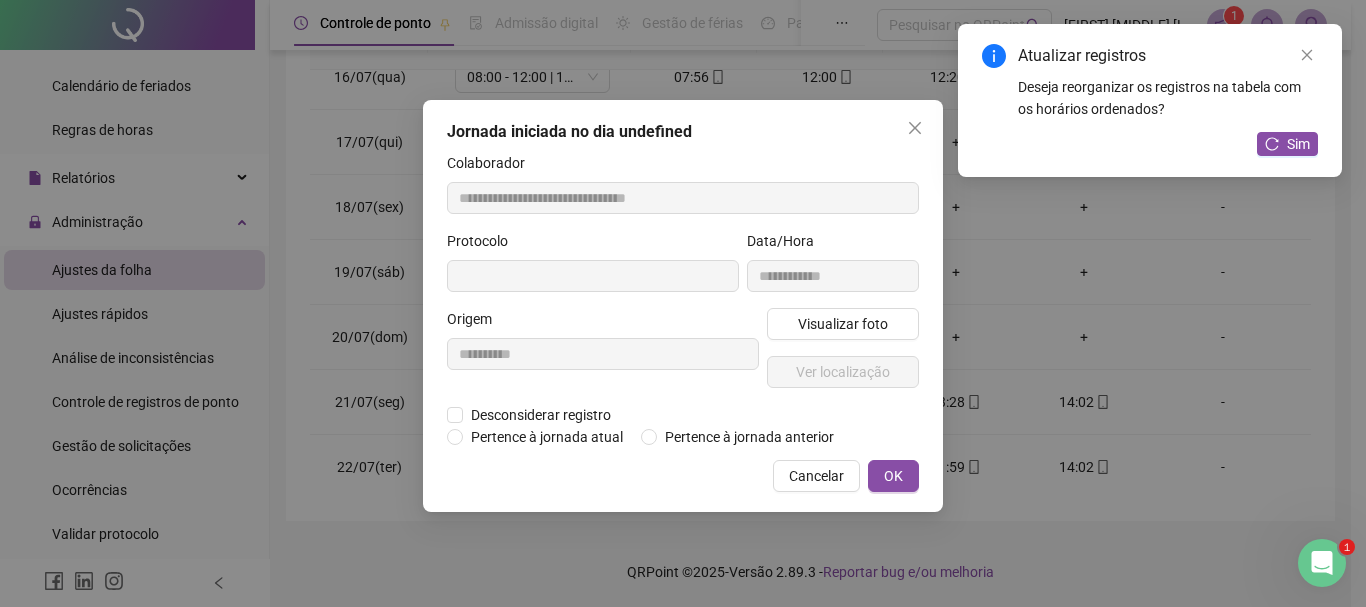 type on "**********" 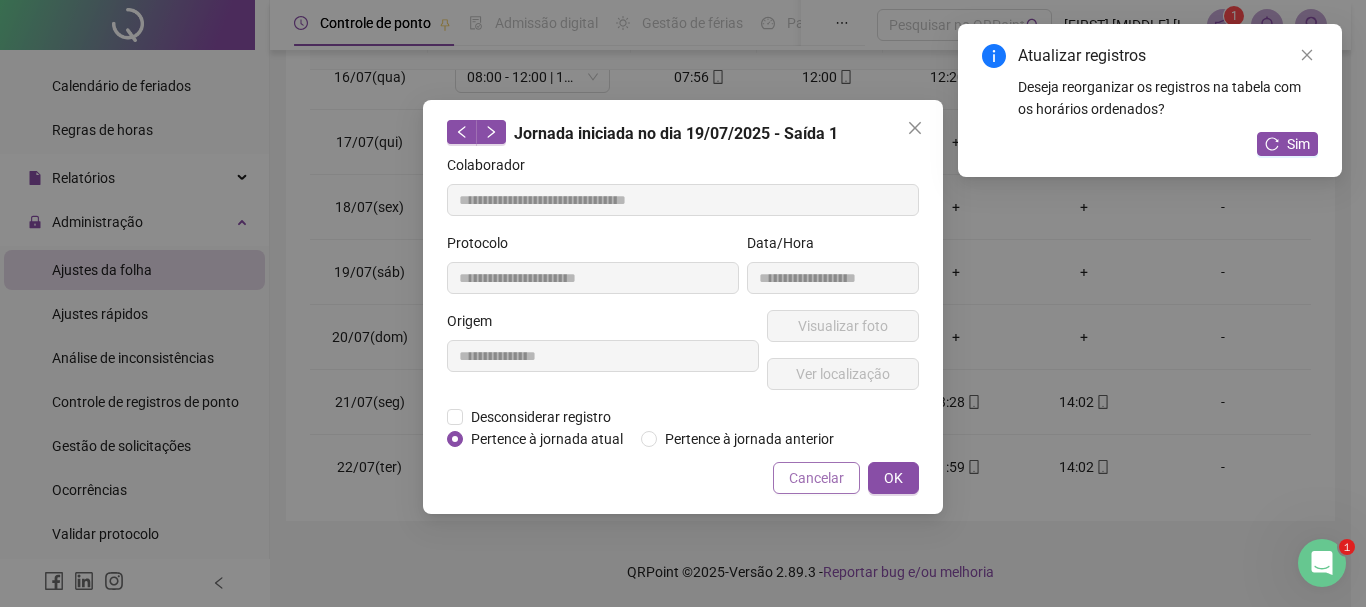 click on "Cancelar" at bounding box center (816, 478) 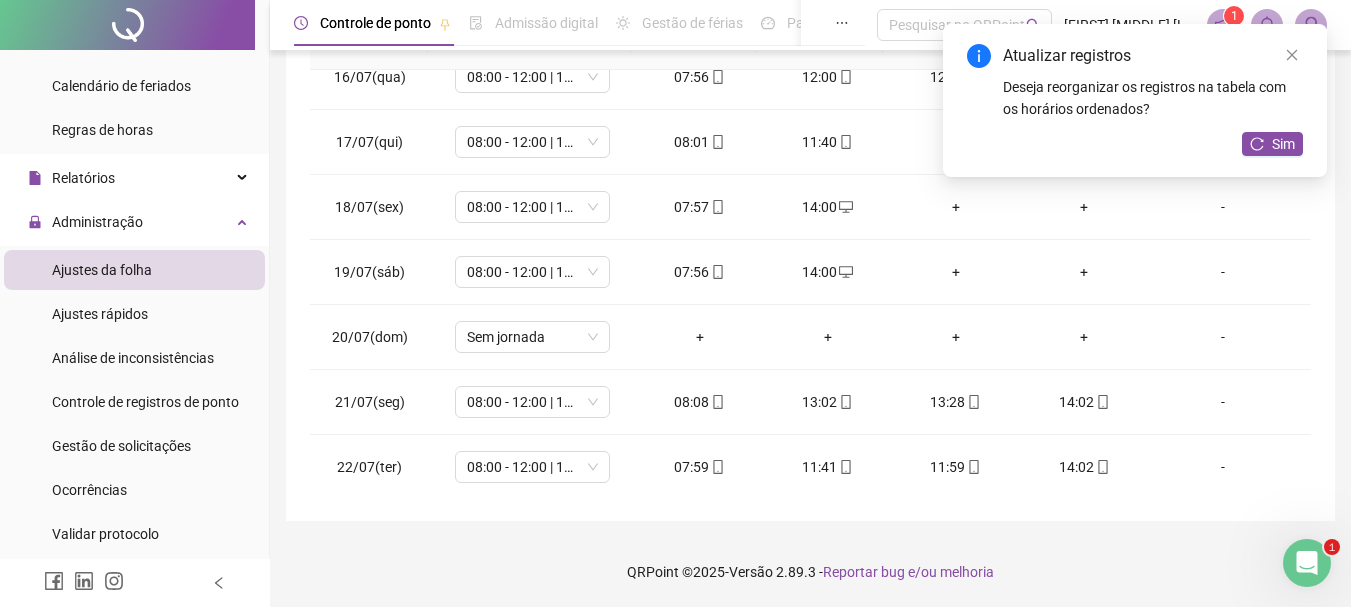 click on "Atualizar registros Deseja reorganizar os registros na tabela com os horários ordenados? Sim" at bounding box center [1135, 100] 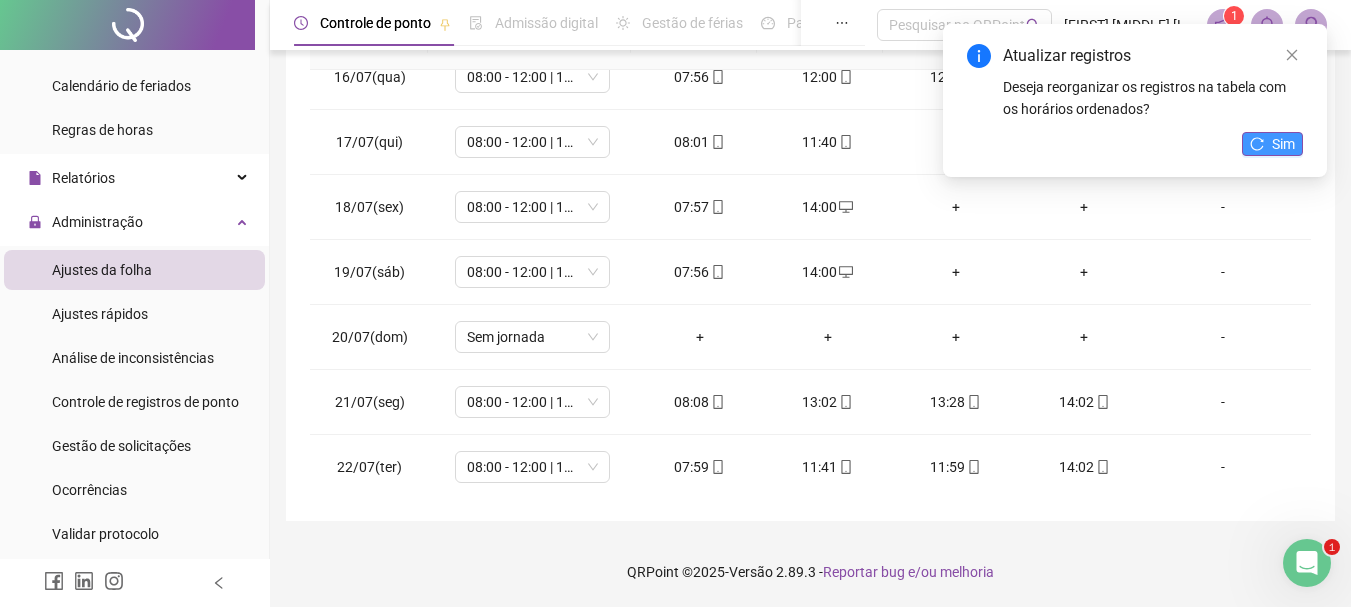 click on "Sim" at bounding box center [1272, 144] 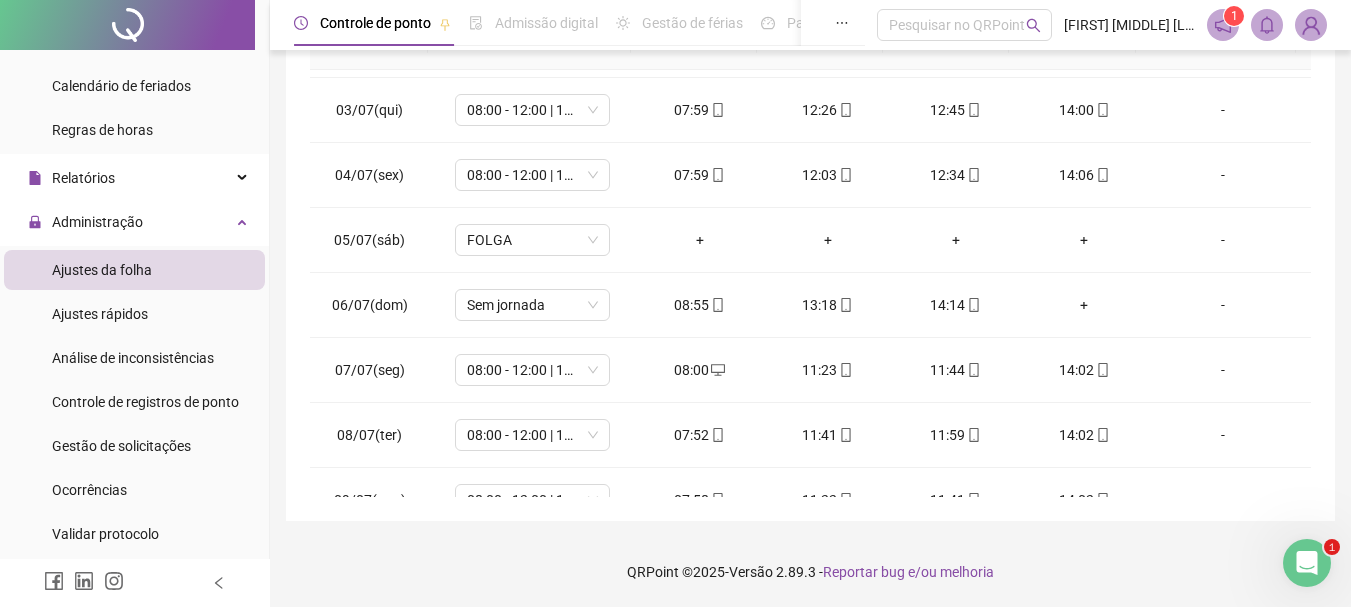 scroll, scrollTop: 0, scrollLeft: 0, axis: both 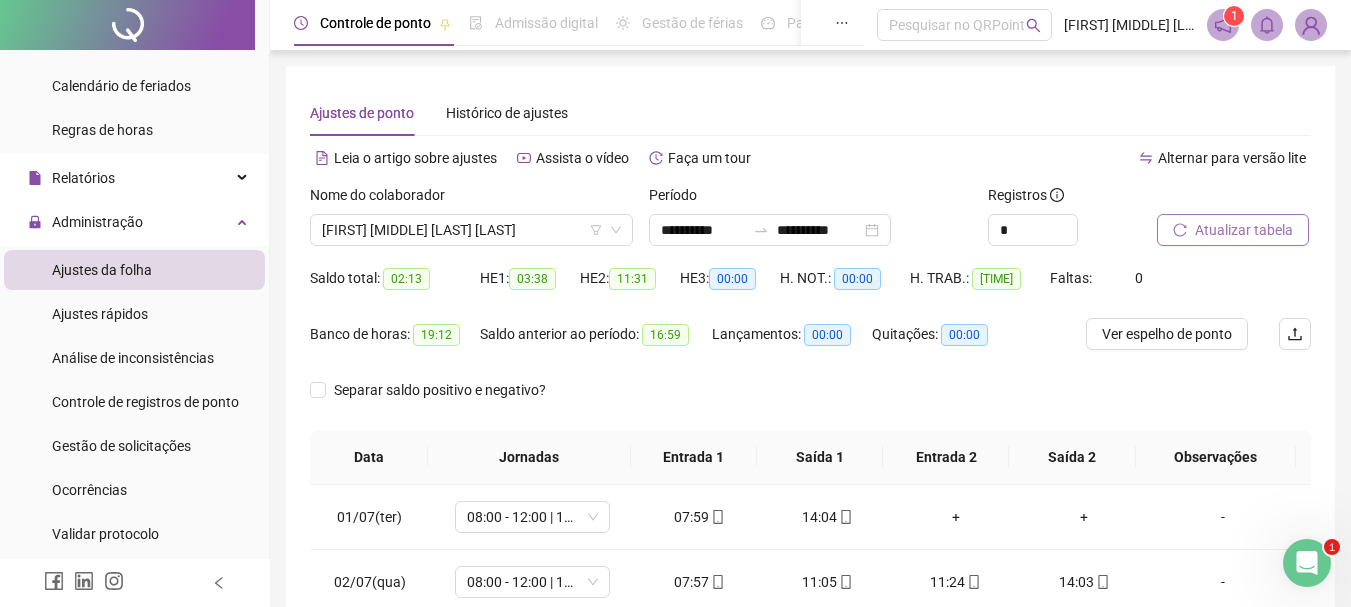 click on "Atualizar tabela" at bounding box center [1244, 230] 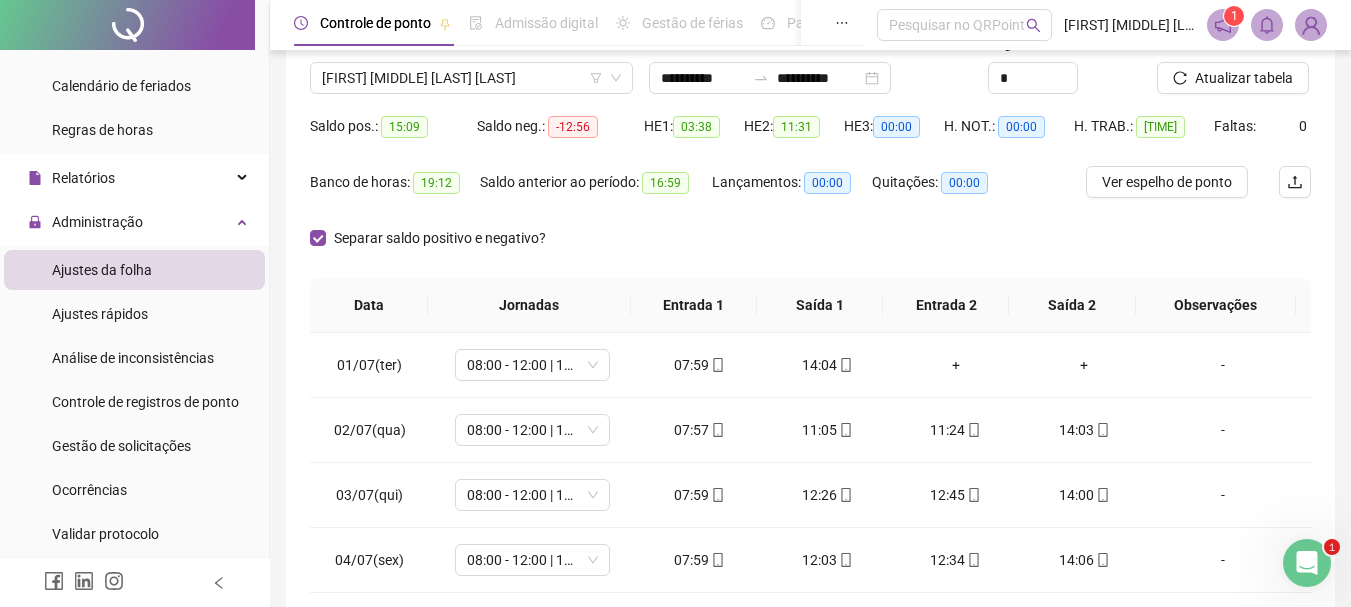 scroll, scrollTop: 200, scrollLeft: 0, axis: vertical 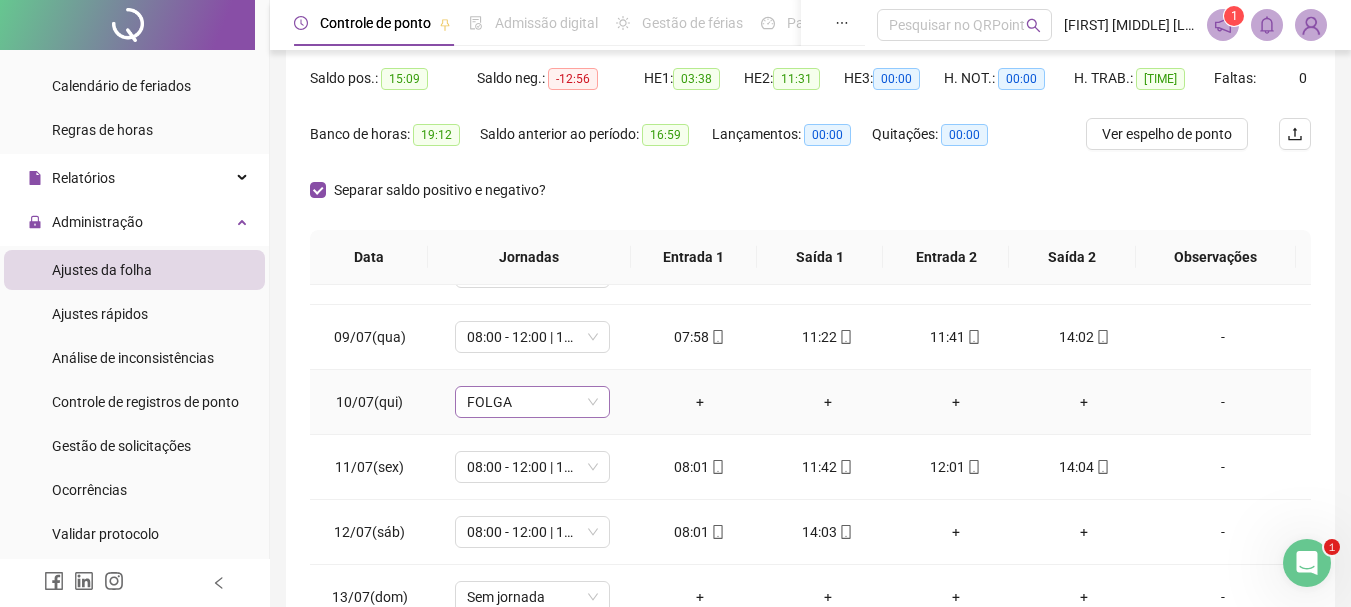 click on "FOLGA" at bounding box center (532, 402) 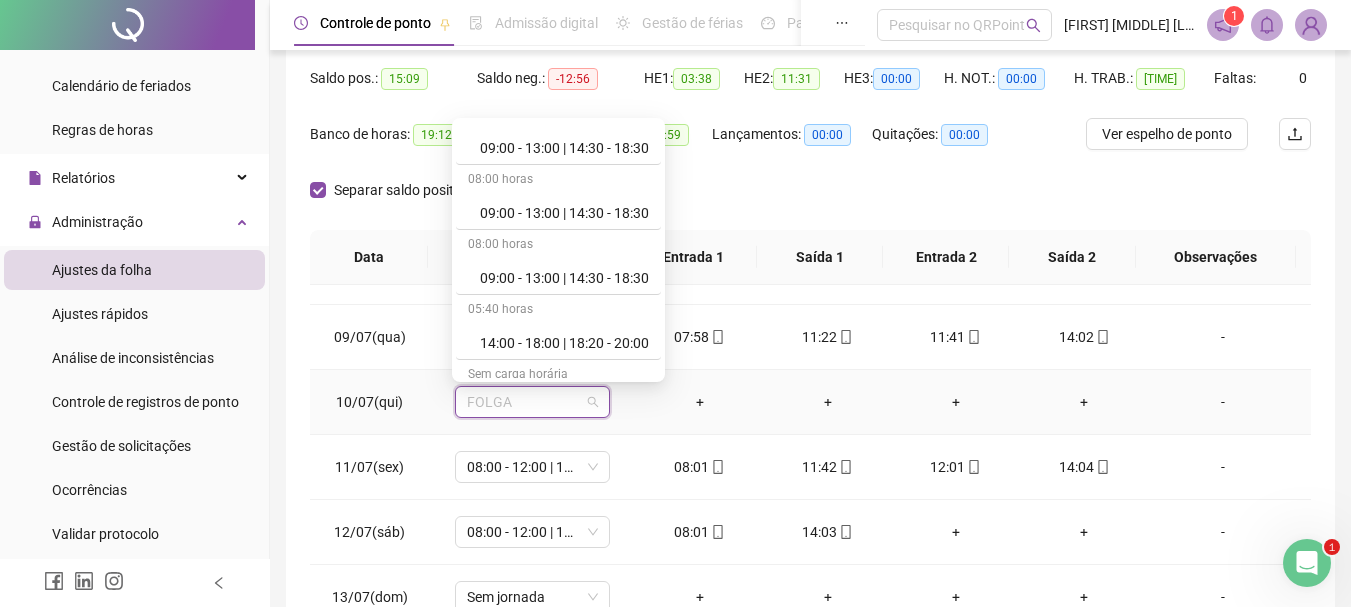scroll, scrollTop: 700, scrollLeft: 0, axis: vertical 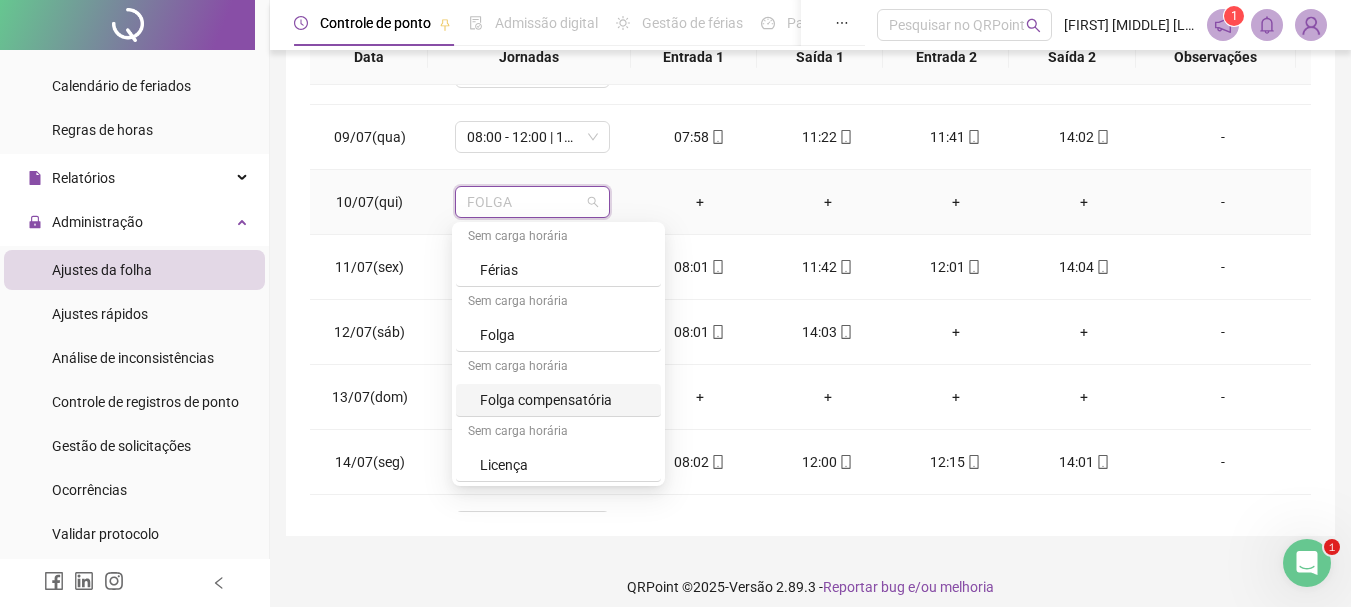 click on "Folga compensatória" at bounding box center (564, 400) 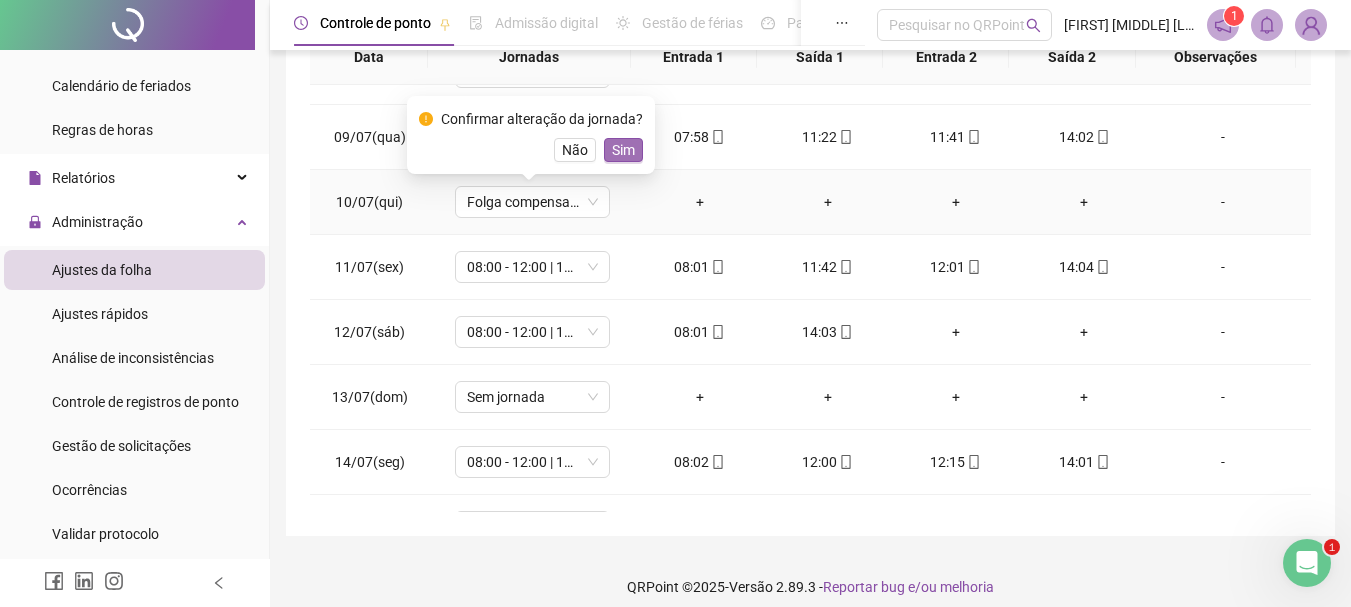 click on "Sim" at bounding box center (623, 150) 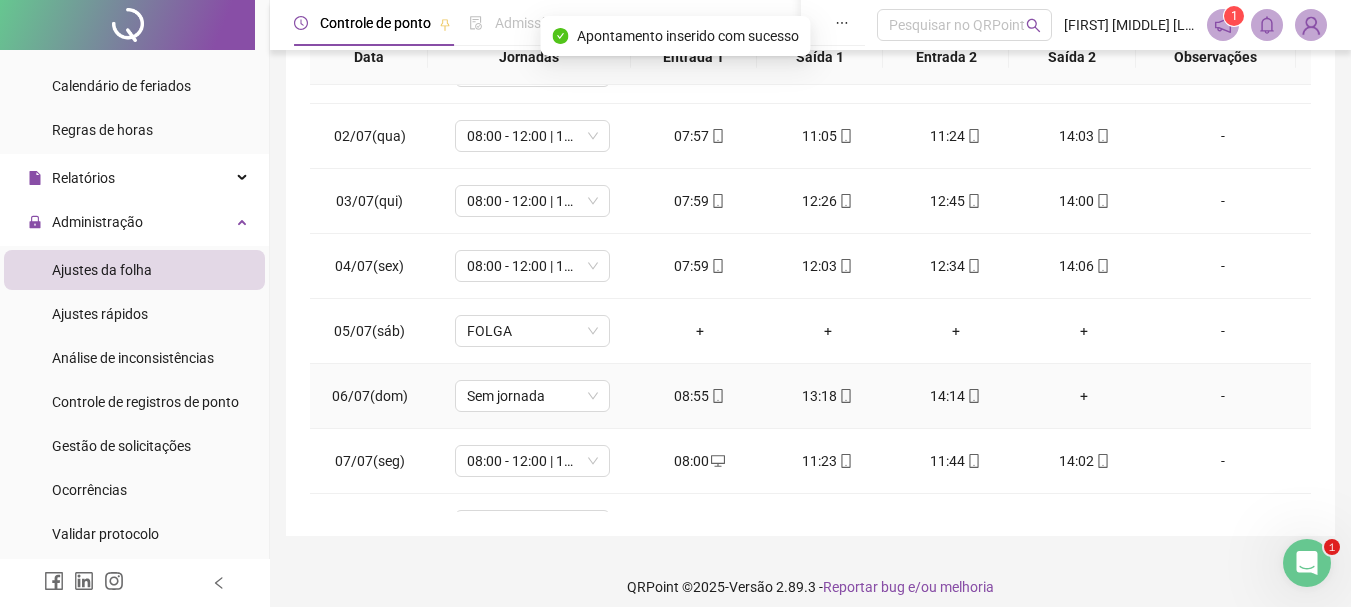 scroll, scrollTop: 0, scrollLeft: 0, axis: both 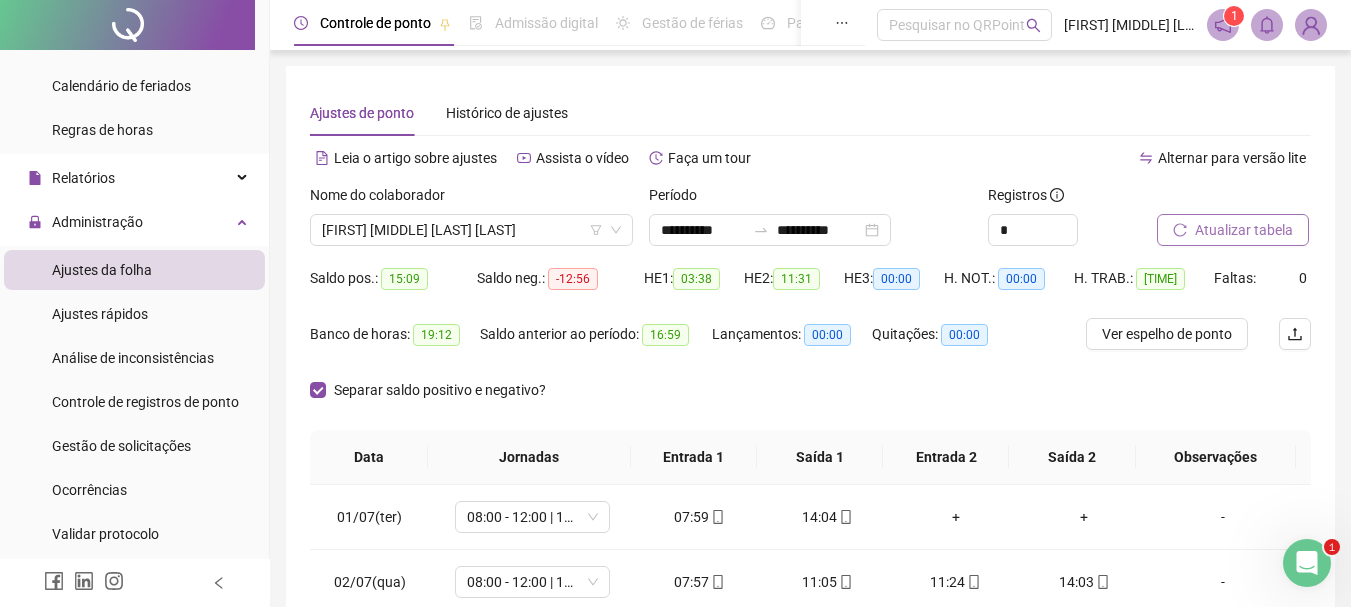 click on "Atualizar tabela" at bounding box center (1244, 230) 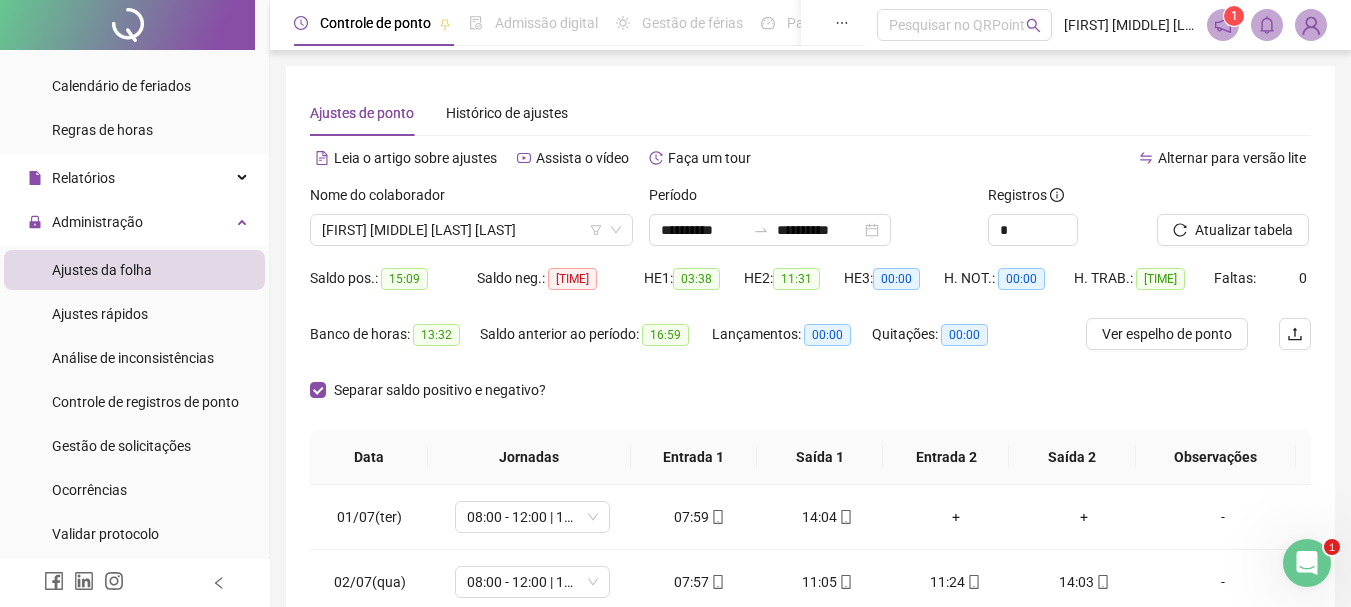 scroll, scrollTop: 200, scrollLeft: 0, axis: vertical 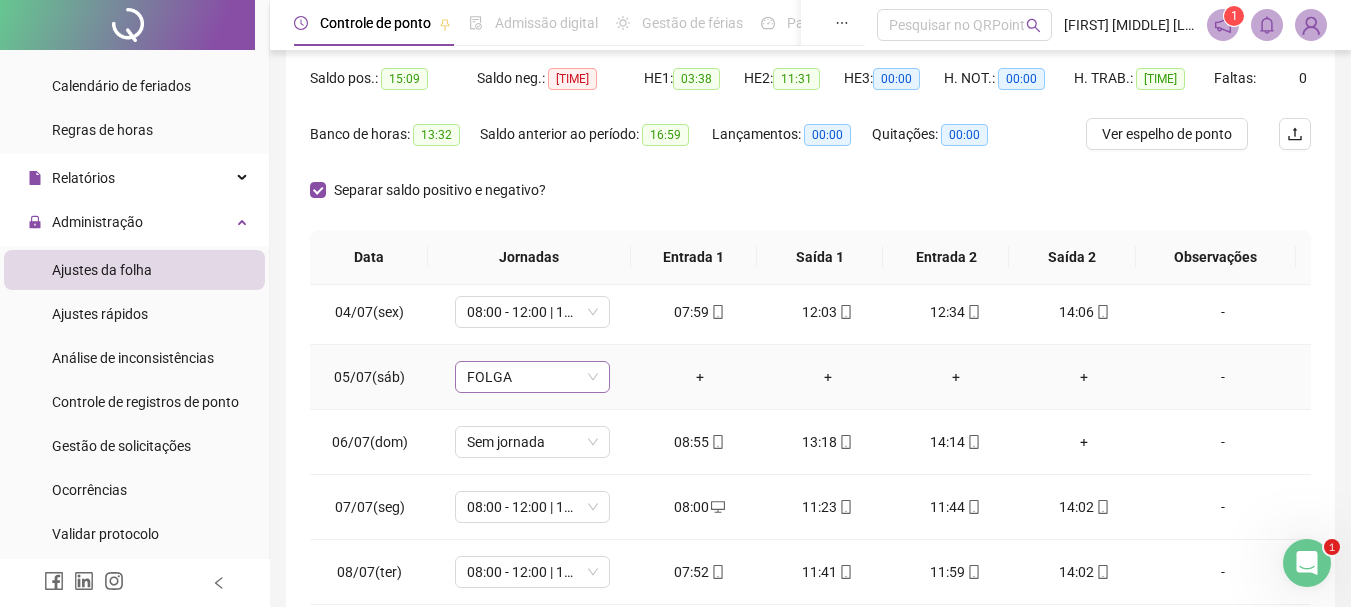 click on "FOLGA" at bounding box center (532, 377) 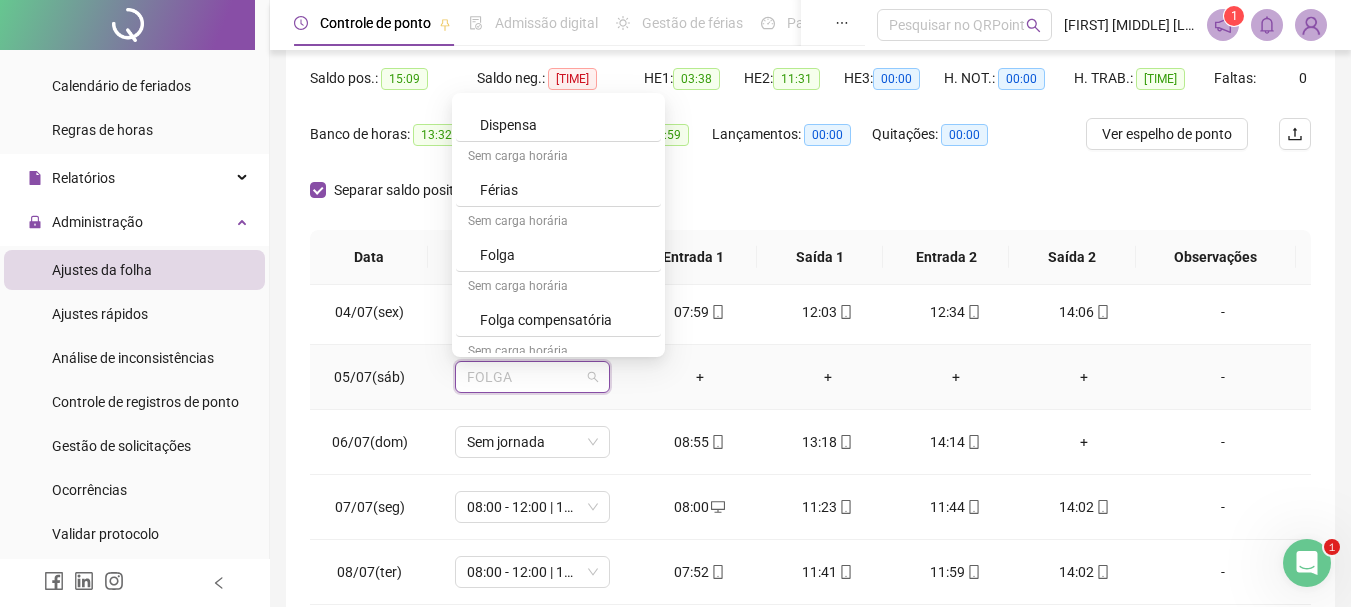 scroll, scrollTop: 849, scrollLeft: 0, axis: vertical 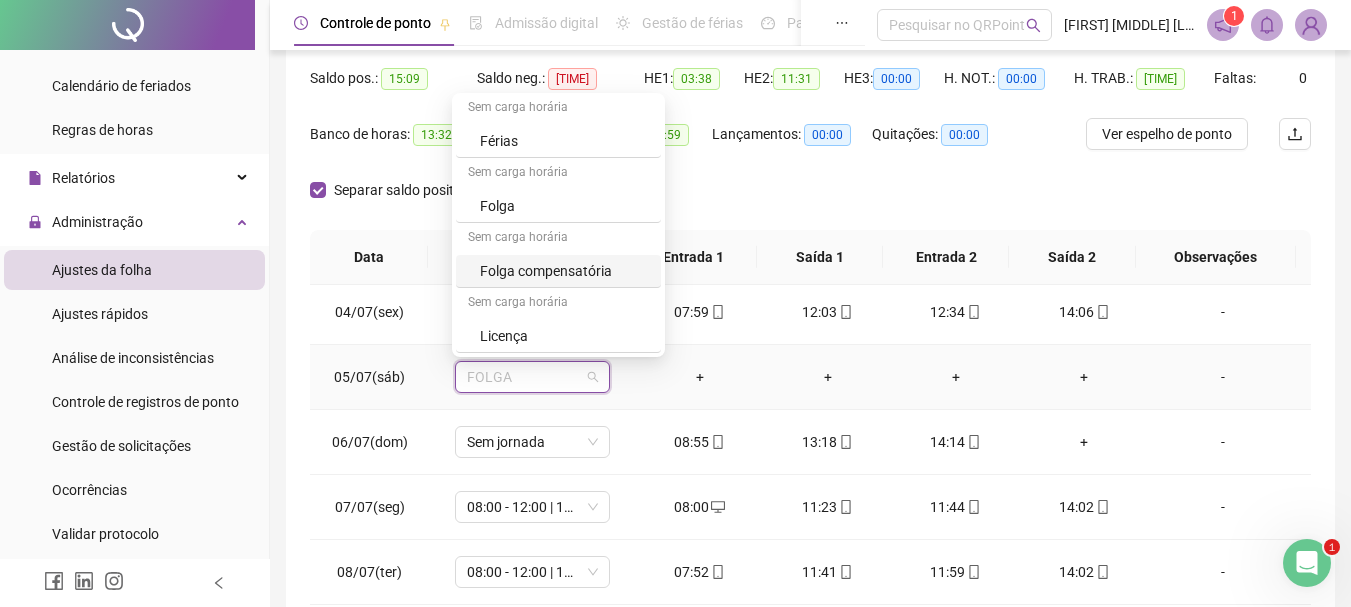 click on "Folga compensatória" at bounding box center [564, 271] 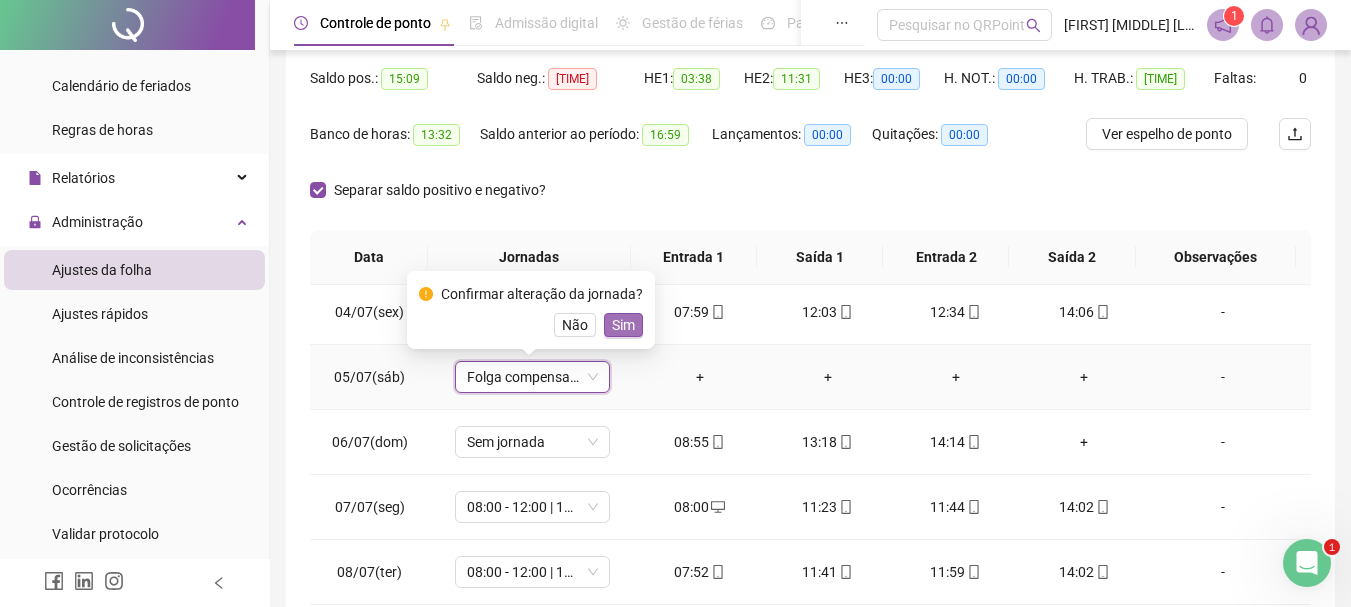 click on "Sim" at bounding box center (623, 325) 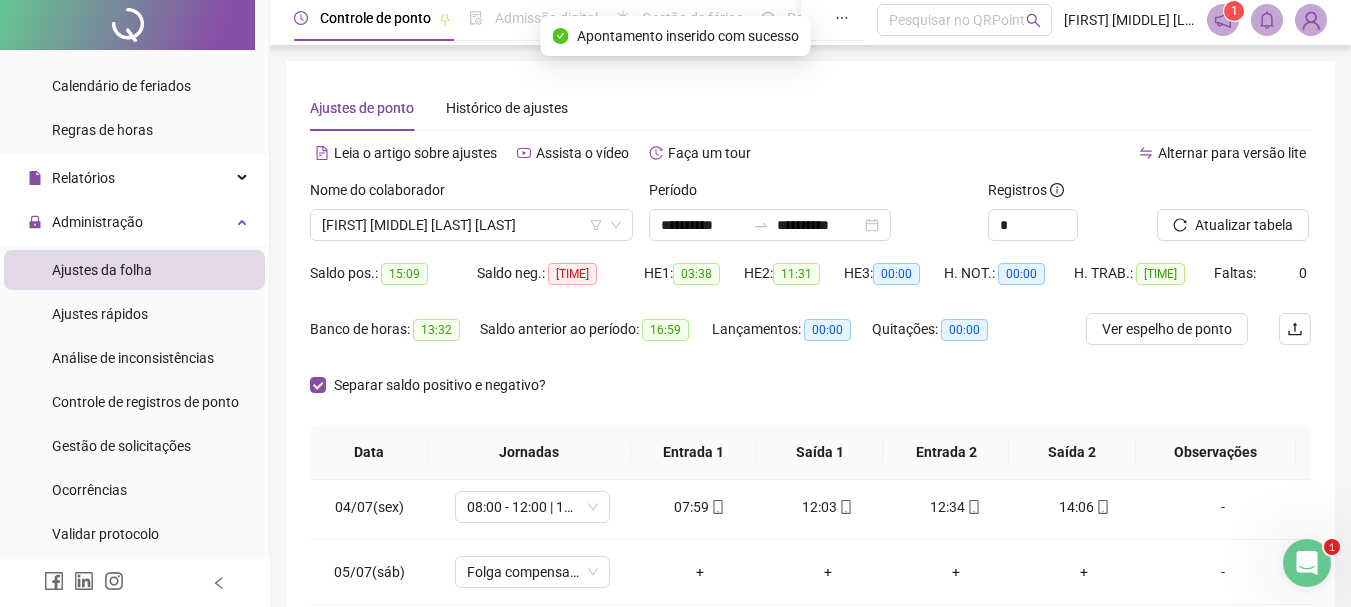 scroll, scrollTop: 0, scrollLeft: 0, axis: both 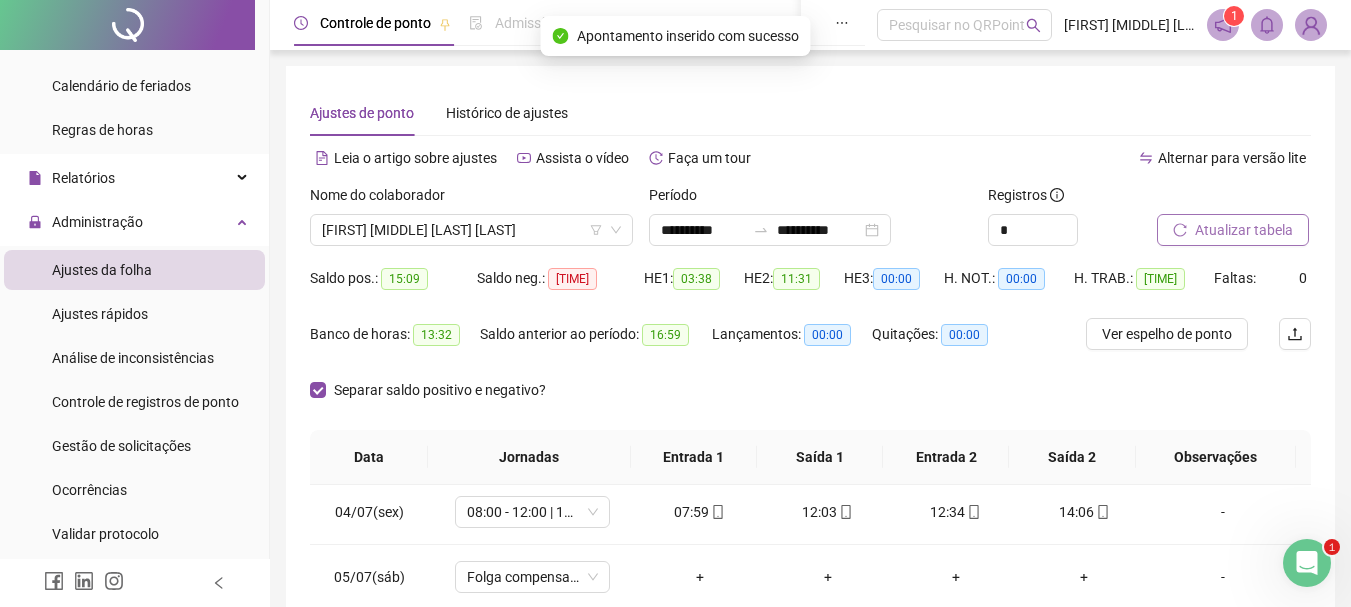 click on "Atualizar tabela" at bounding box center [1233, 230] 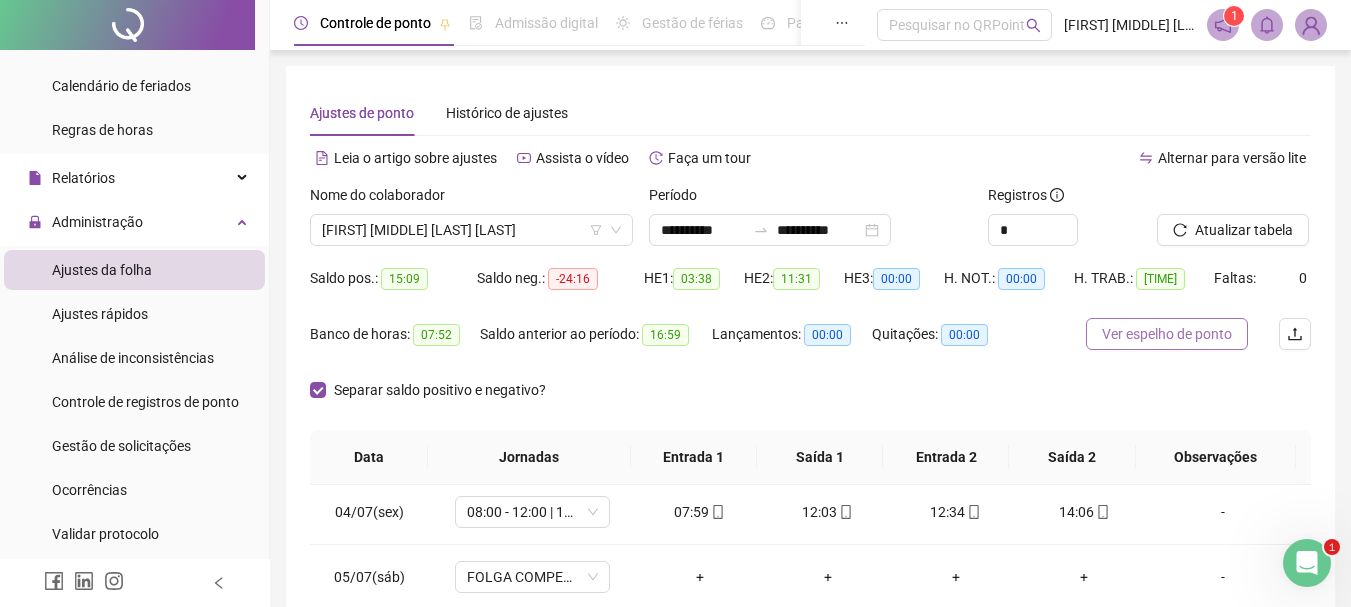 click on "Ver espelho de ponto" at bounding box center (1167, 334) 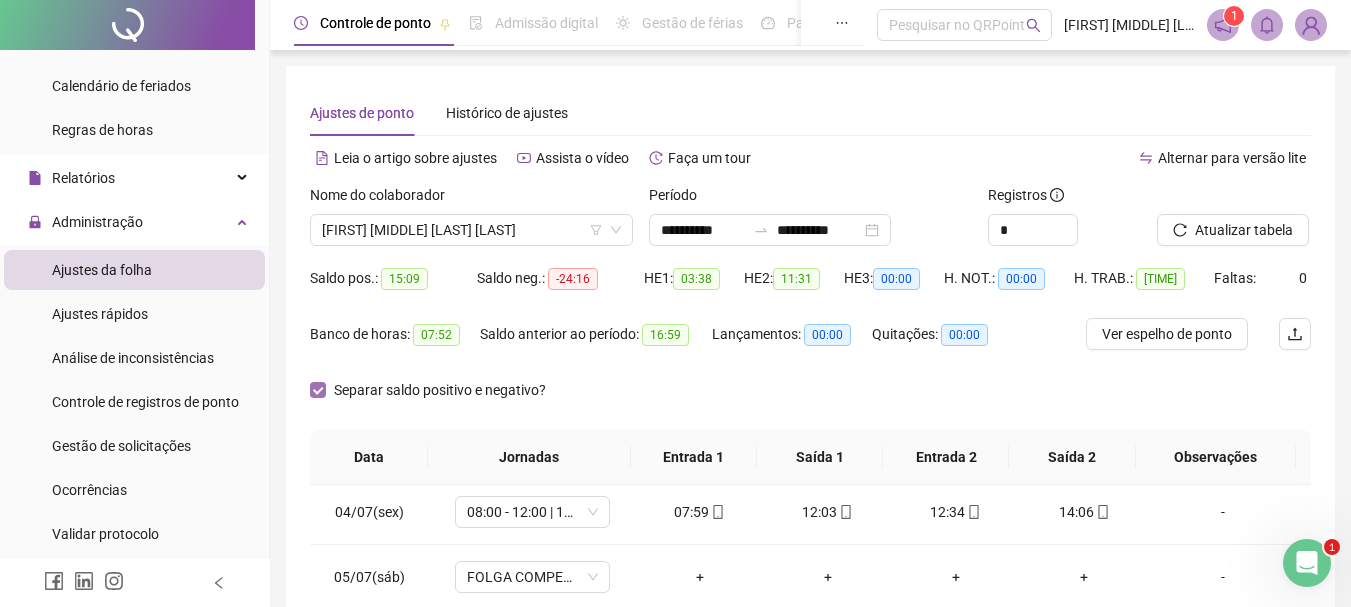 click on "Separar saldo positivo e negativo?" at bounding box center (440, 390) 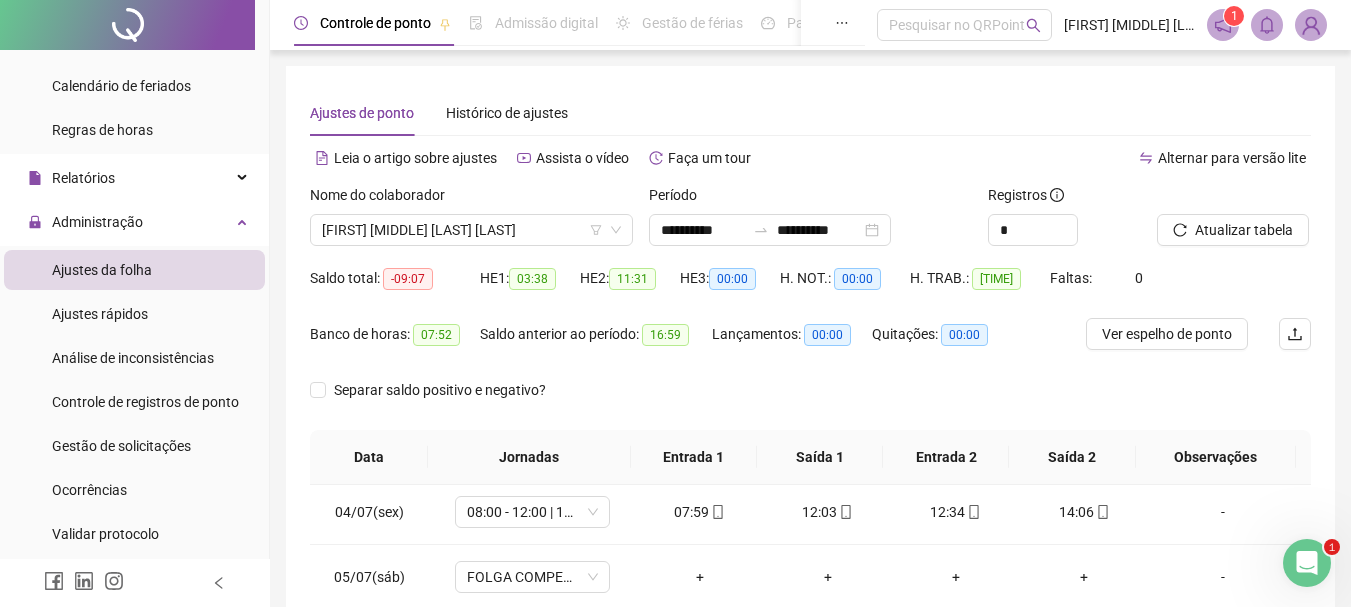 click on "**********" at bounding box center [810, 501] 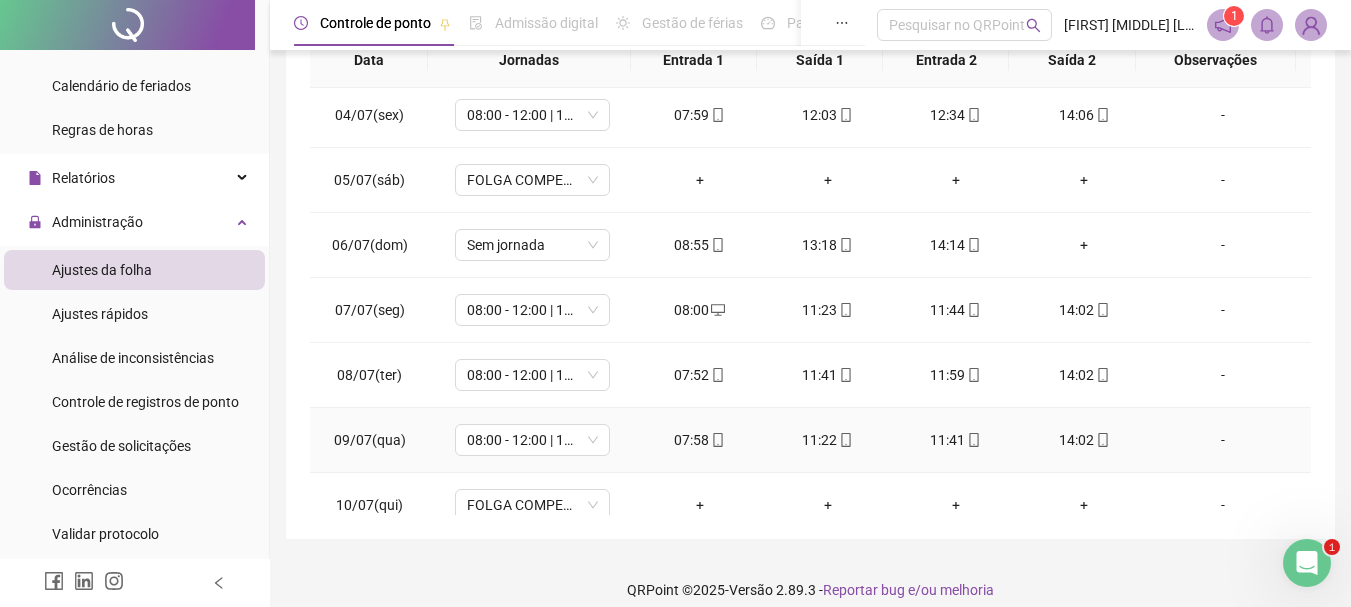 scroll, scrollTop: 400, scrollLeft: 0, axis: vertical 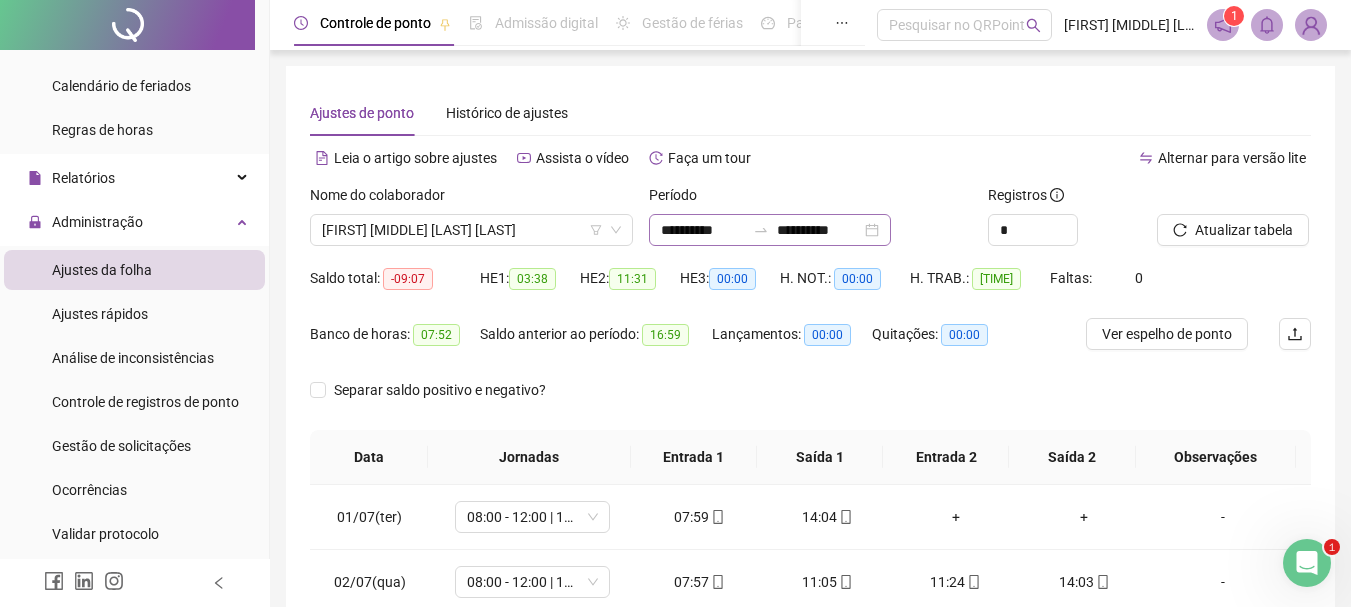 click on "**********" at bounding box center [770, 230] 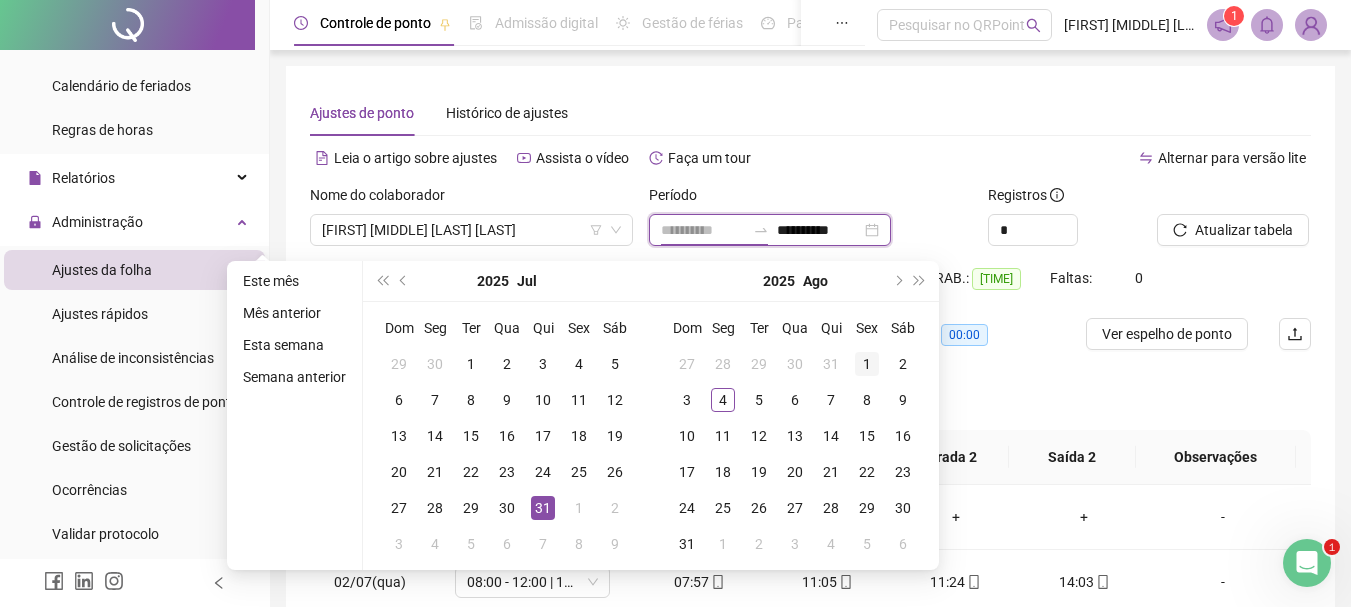 type on "**********" 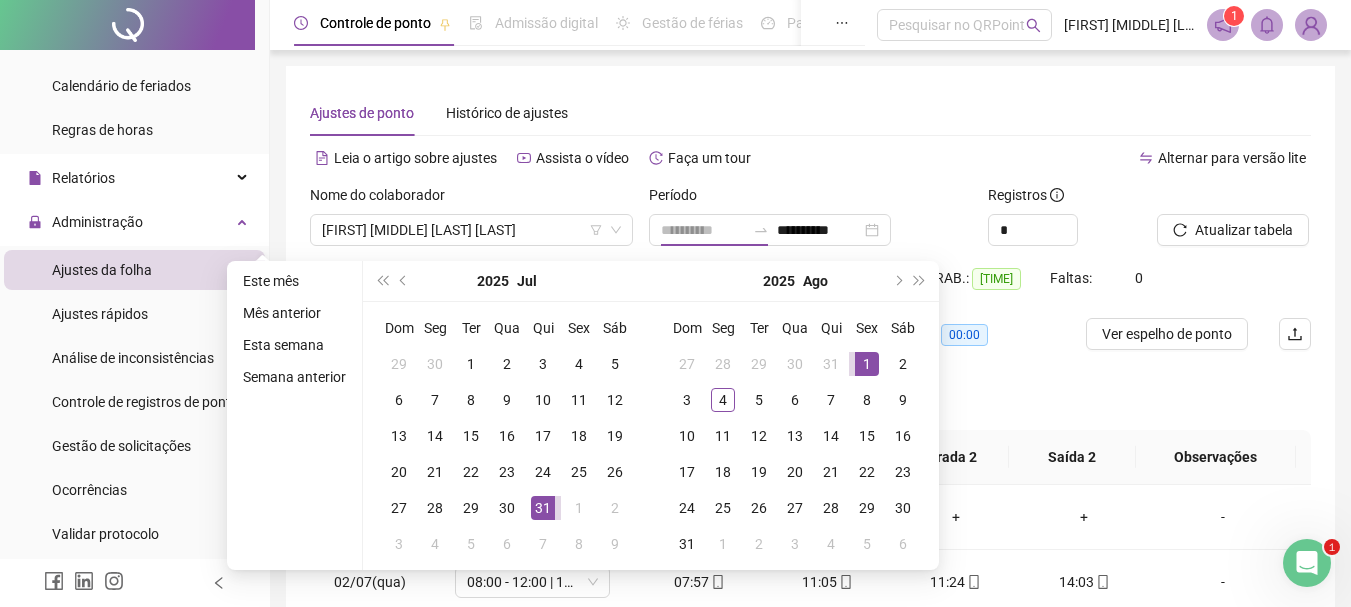 click on "1" at bounding box center [867, 364] 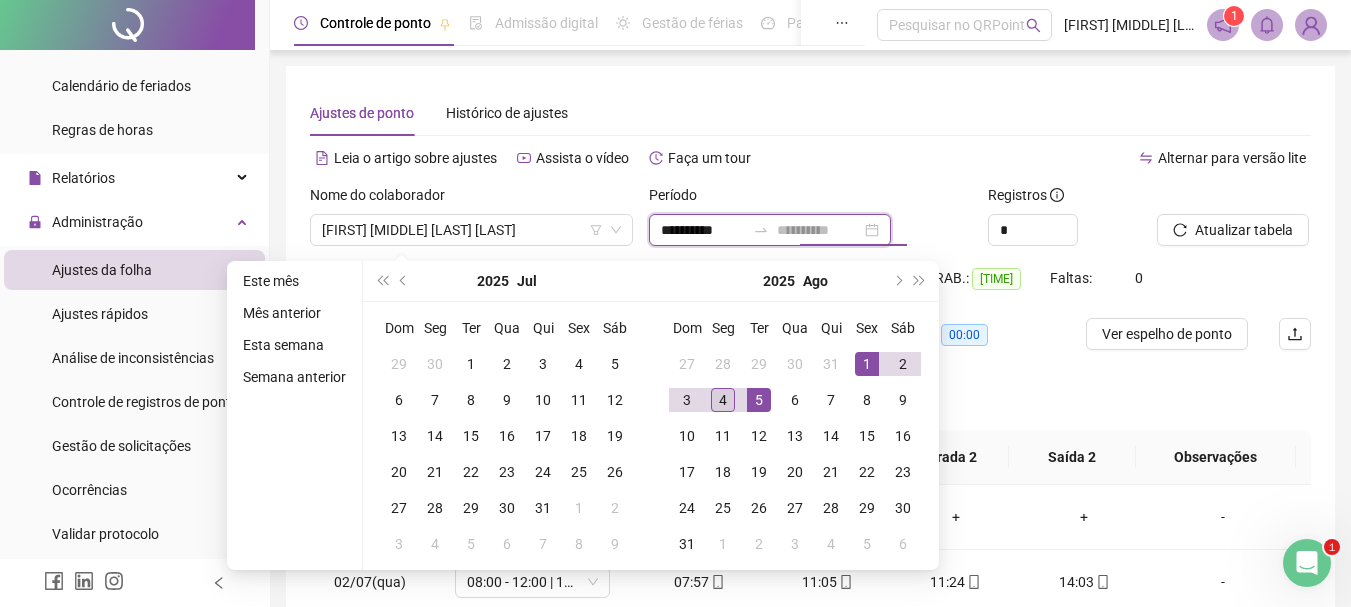 type on "**********" 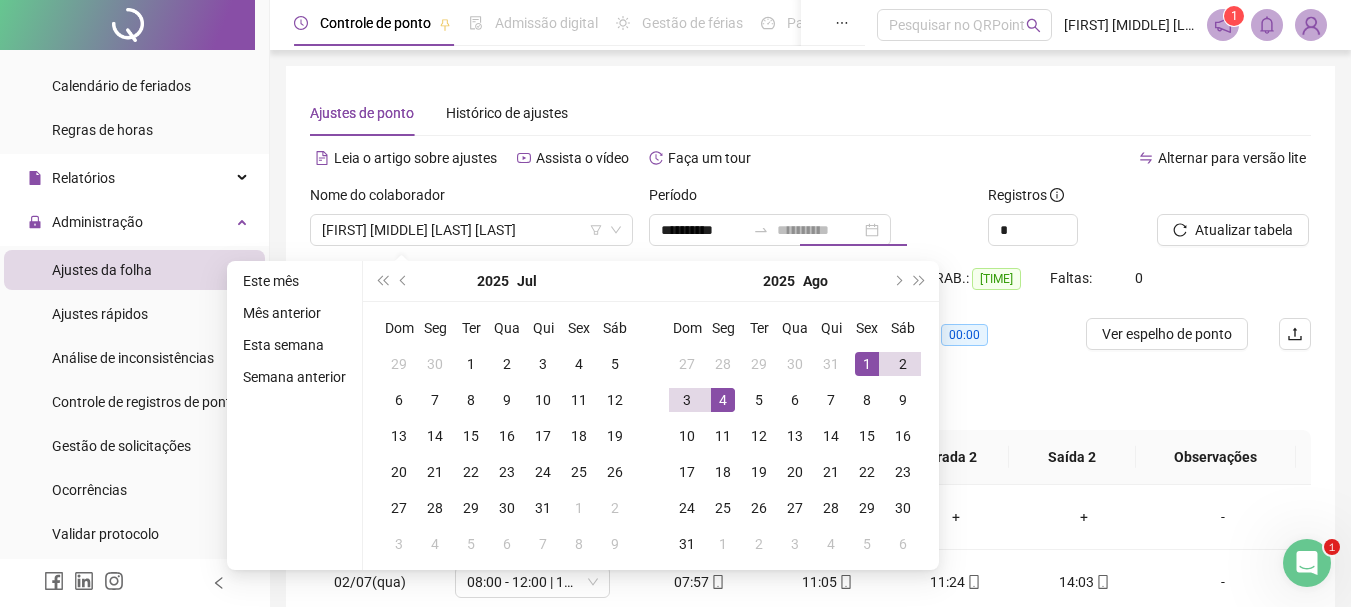 click on "4" at bounding box center [723, 400] 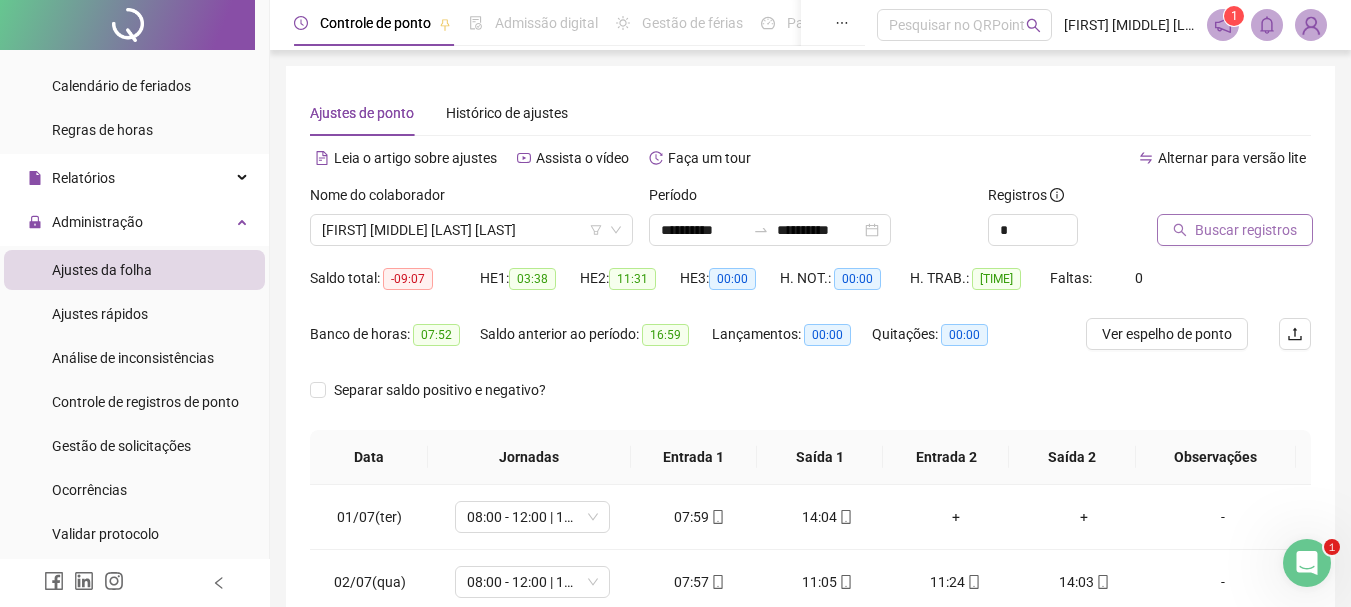 click on "Buscar registros" at bounding box center (1246, 230) 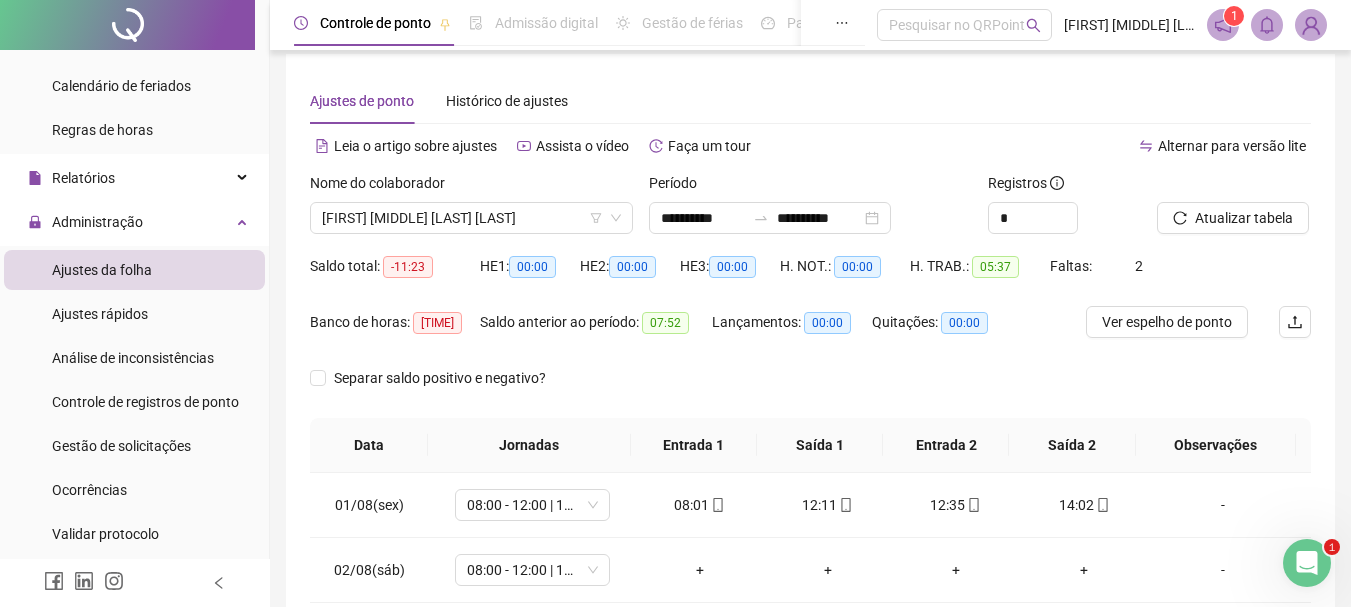 scroll, scrollTop: 0, scrollLeft: 0, axis: both 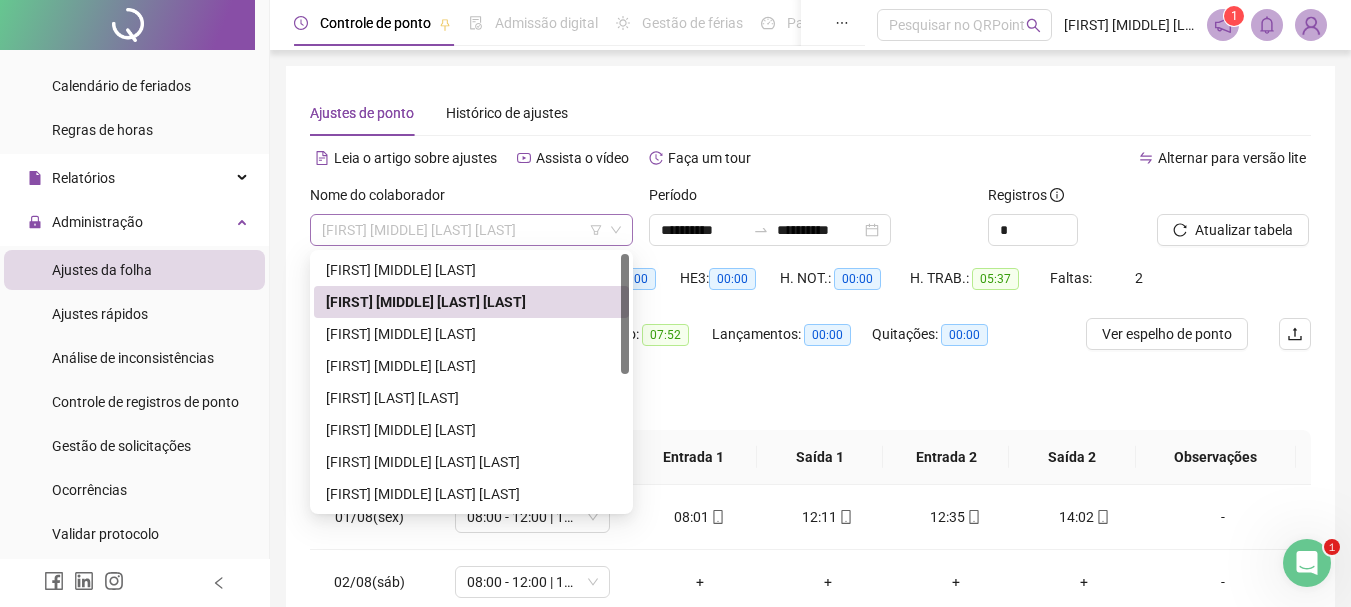 click on "[FIRST] [MIDDLE] [LAST] [LAST]" at bounding box center (471, 230) 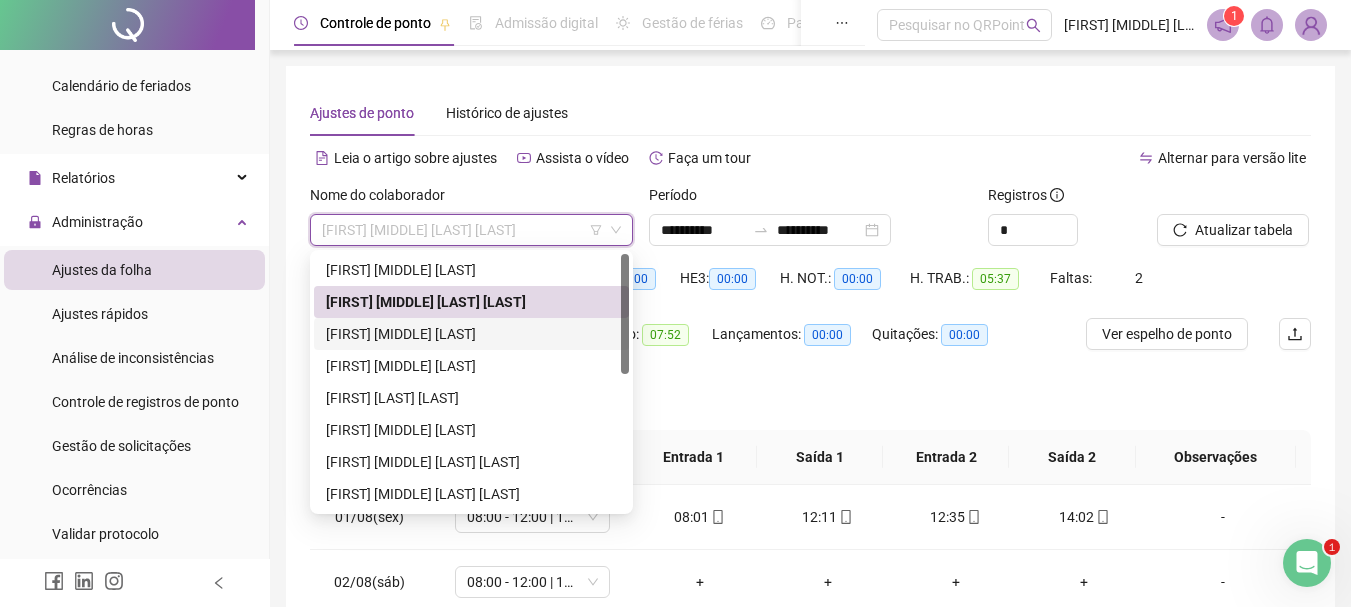 click on "[FIRST] [MIDDLE] [LAST]" at bounding box center (471, 334) 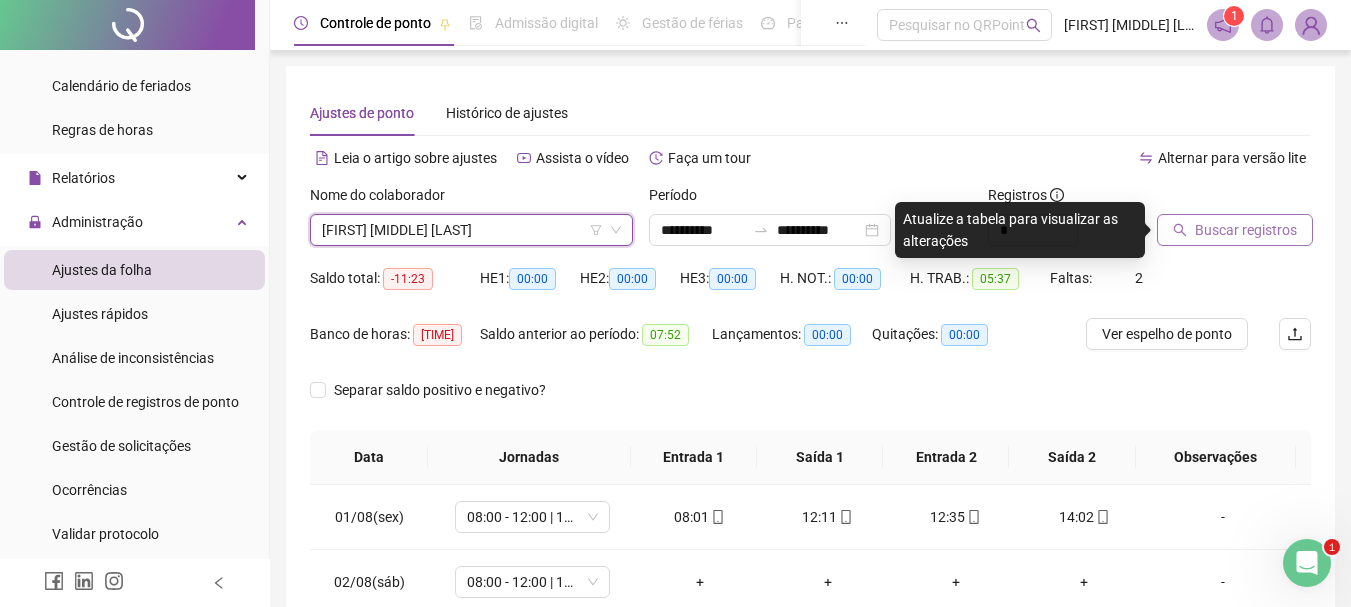 click on "Buscar registros" at bounding box center (1246, 230) 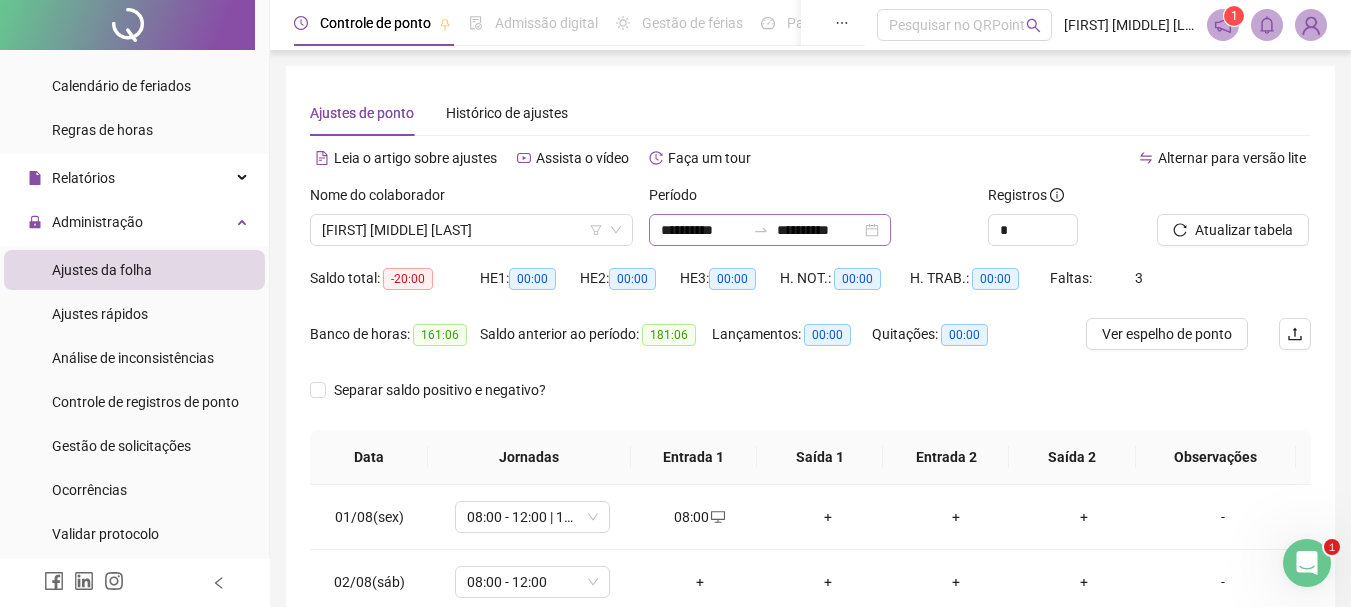 click on "**********" at bounding box center (770, 230) 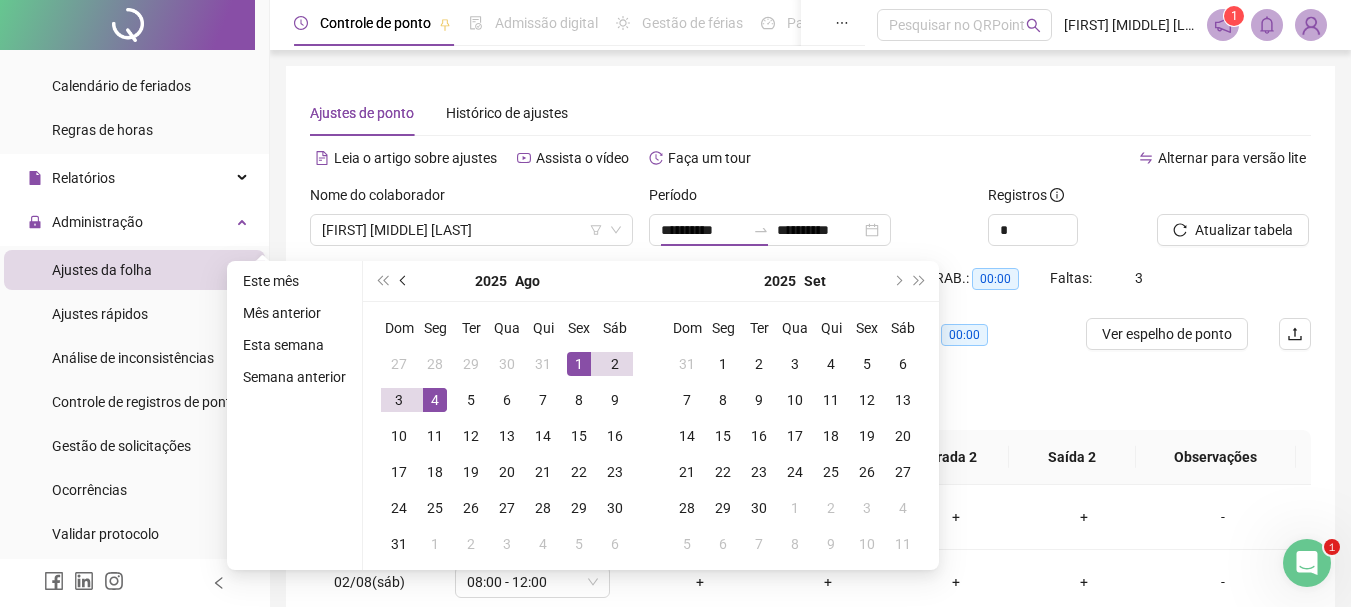 click at bounding box center (404, 281) 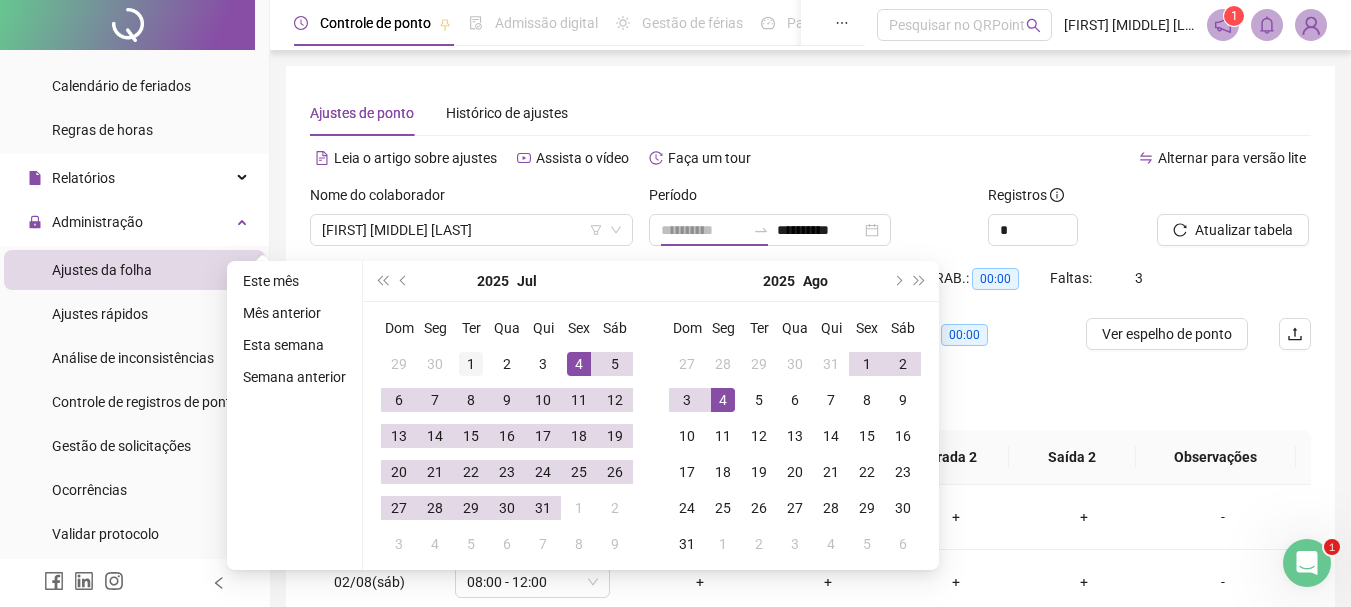 type on "**********" 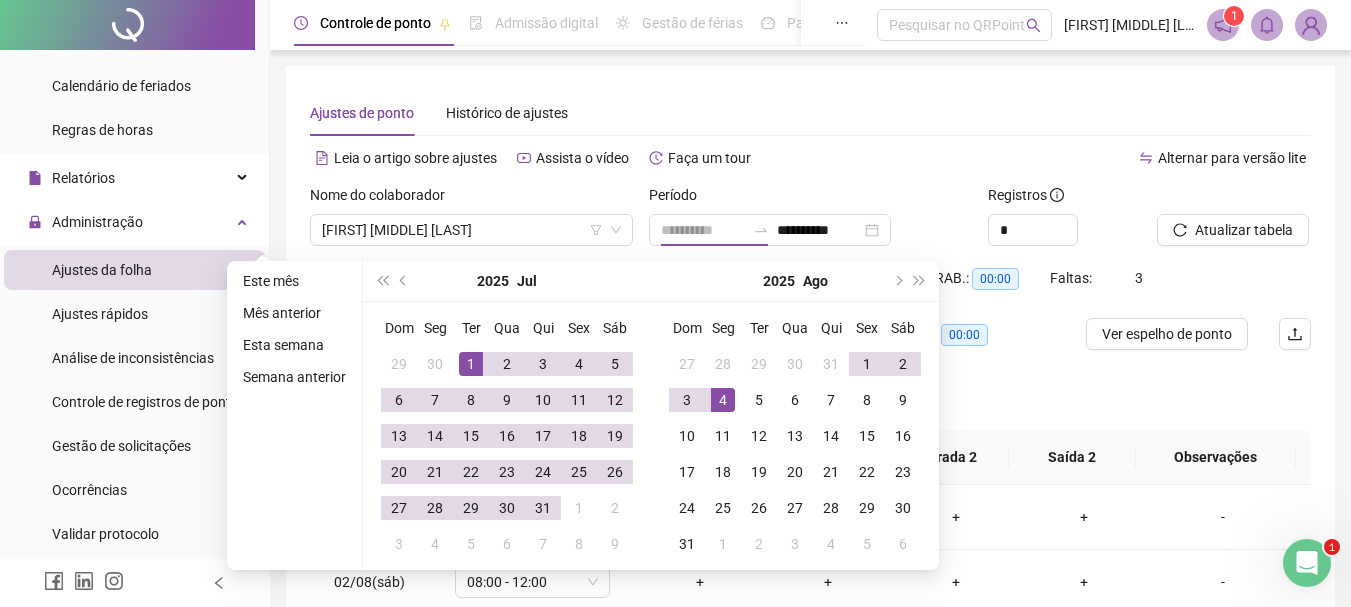 click on "1" at bounding box center (471, 364) 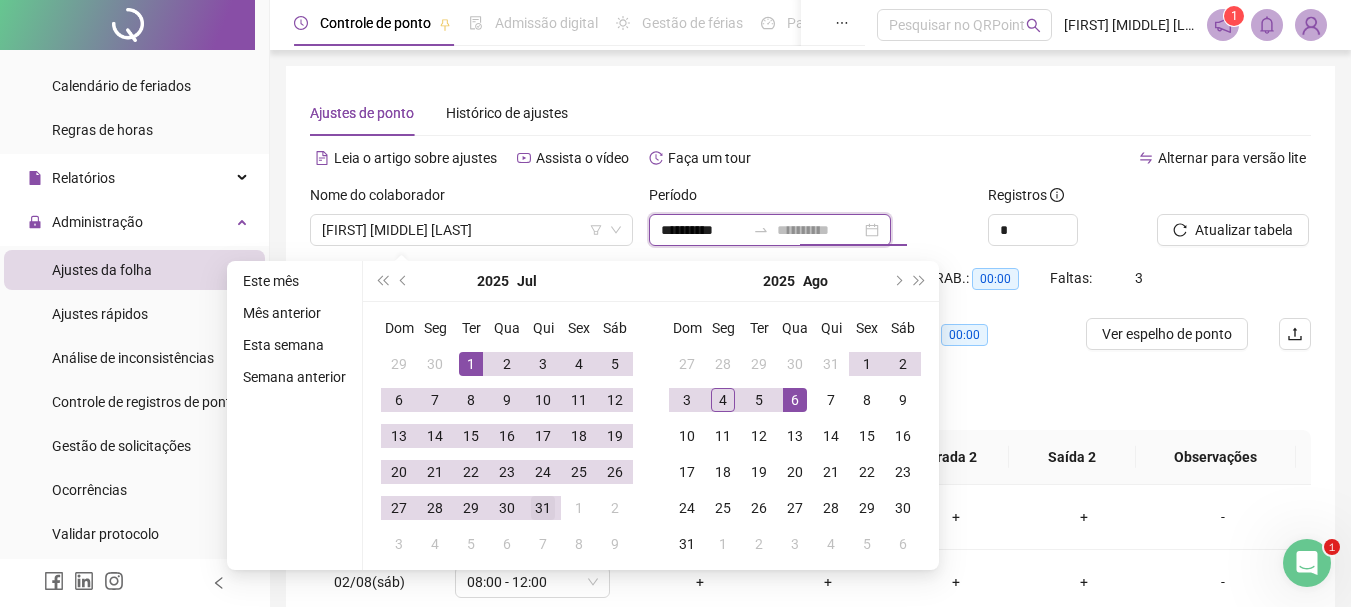 type on "**********" 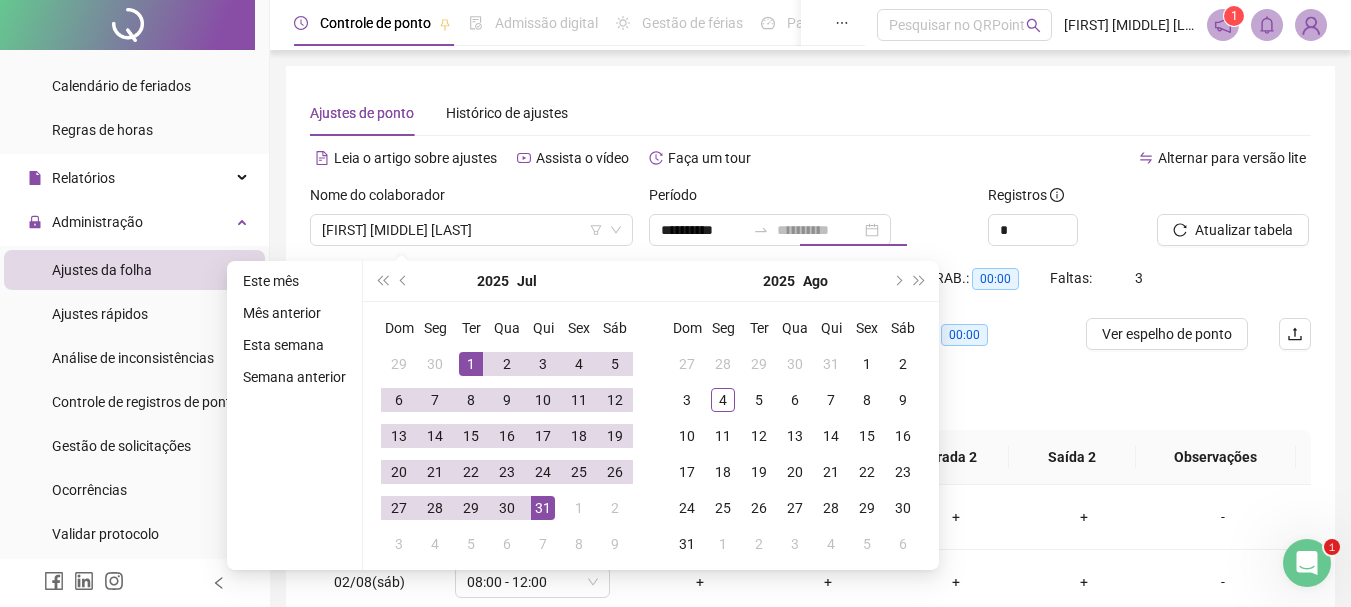 click on "31" at bounding box center [543, 508] 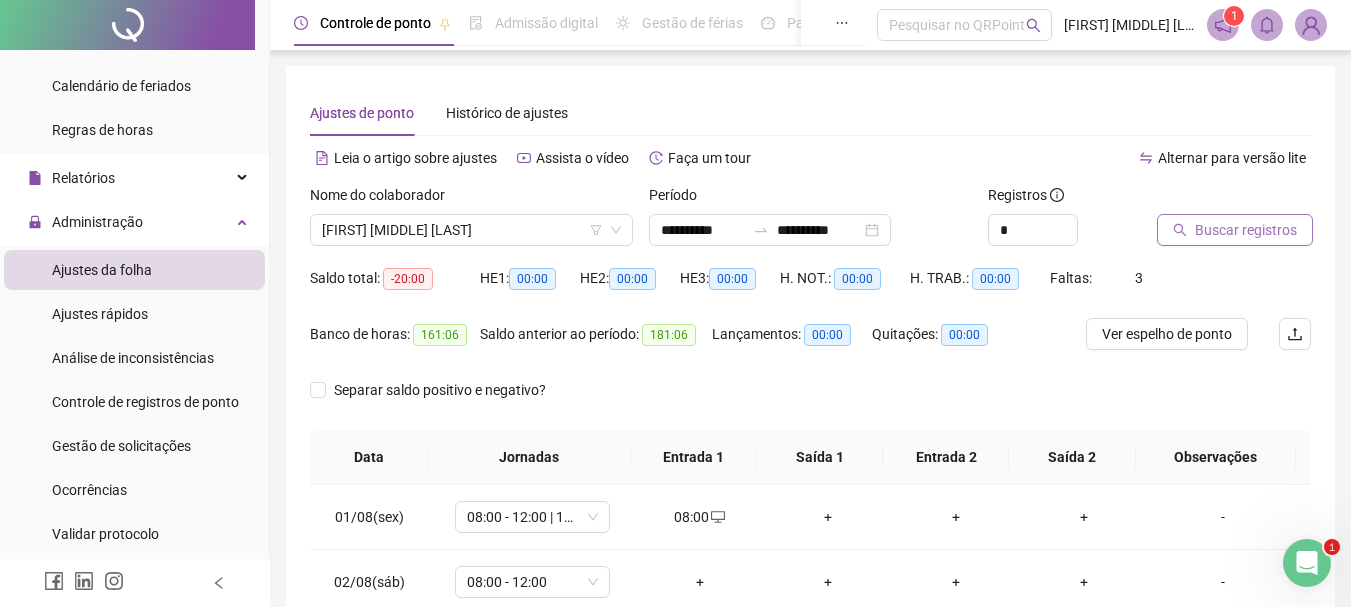 click on "Buscar registros" at bounding box center [1246, 230] 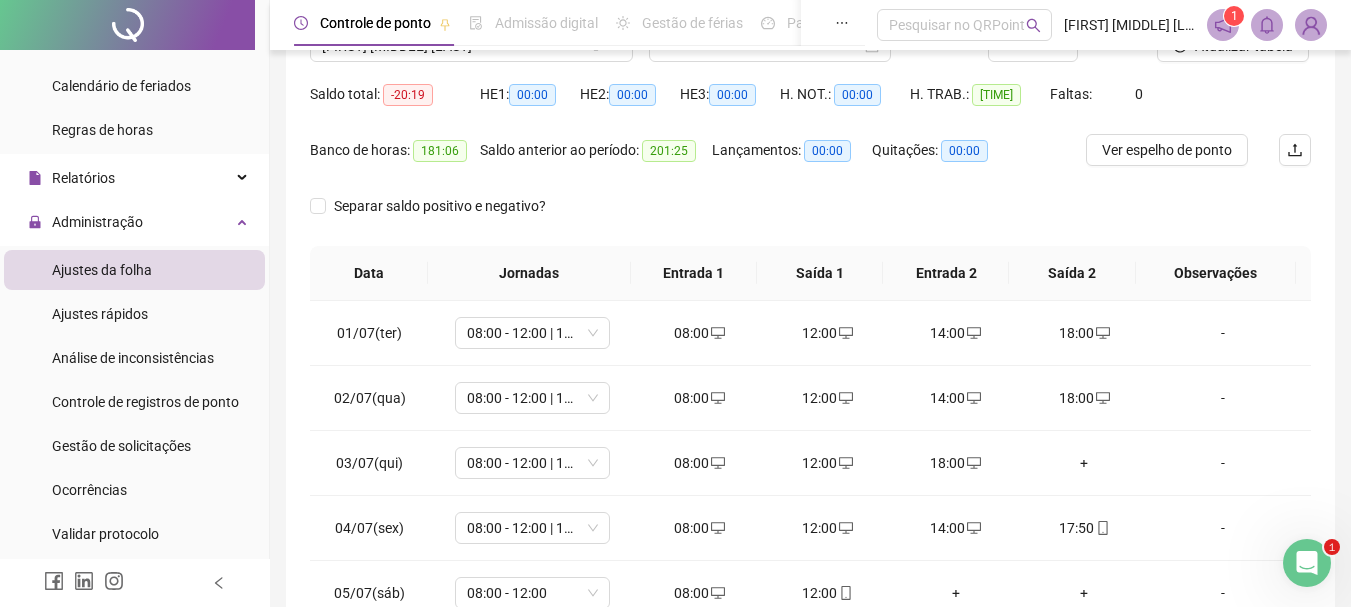 scroll, scrollTop: 200, scrollLeft: 0, axis: vertical 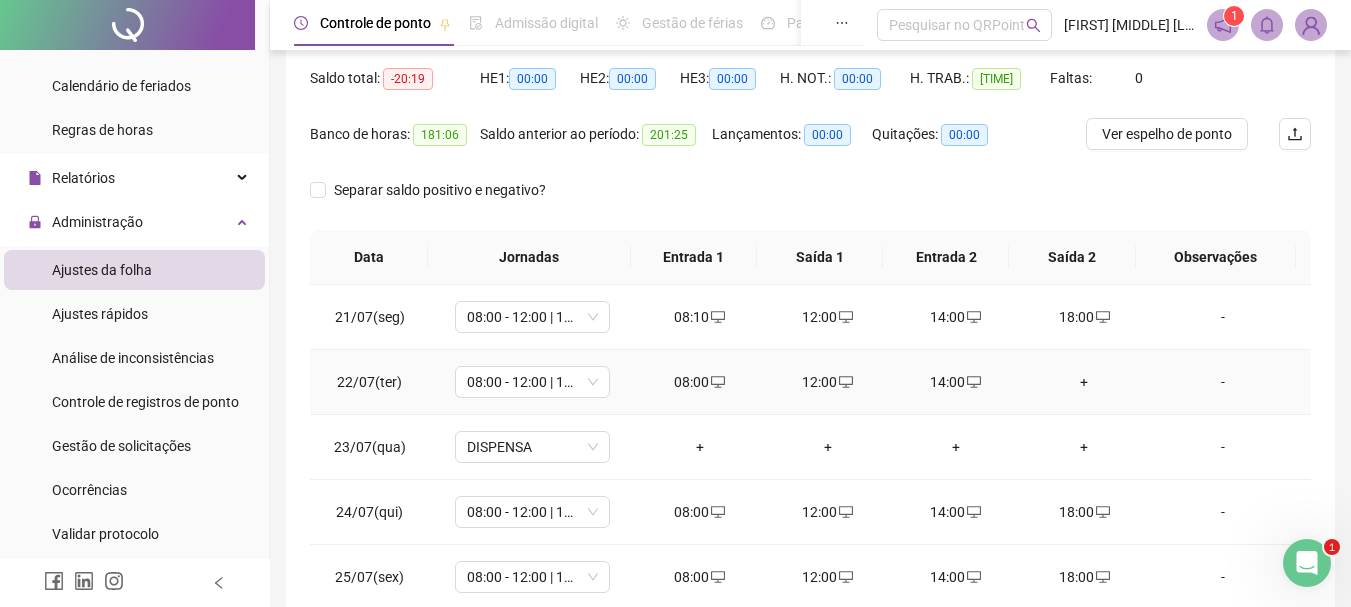 click on "+" at bounding box center [1084, 382] 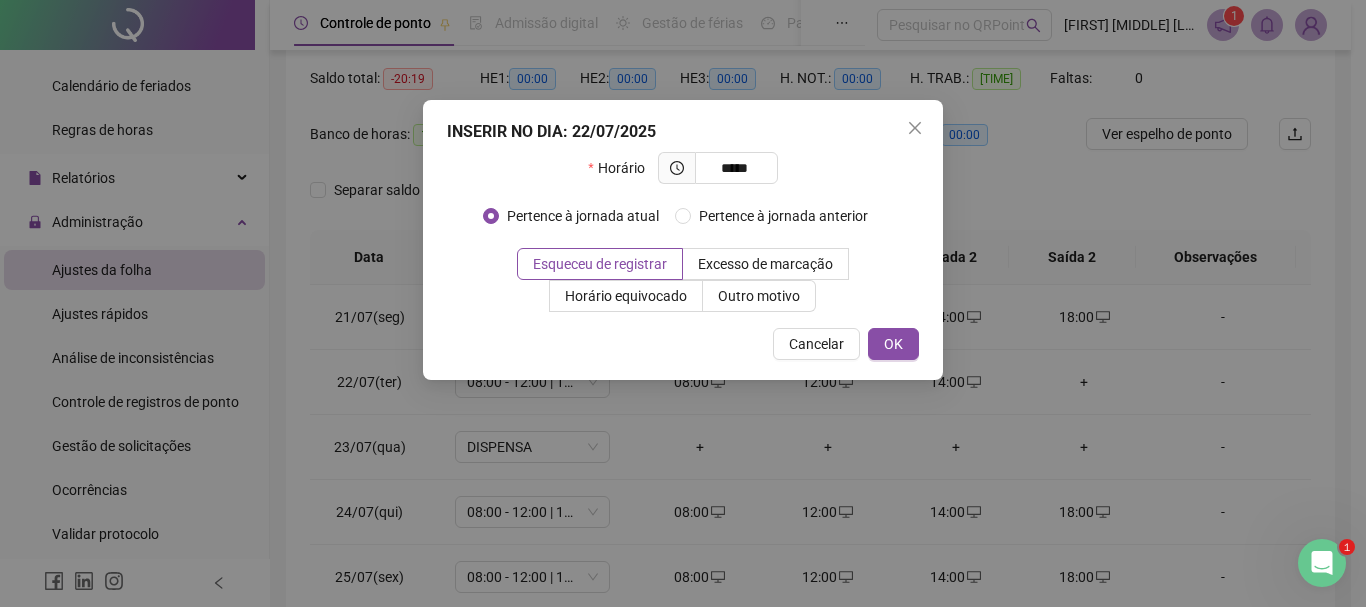 type on "*****" 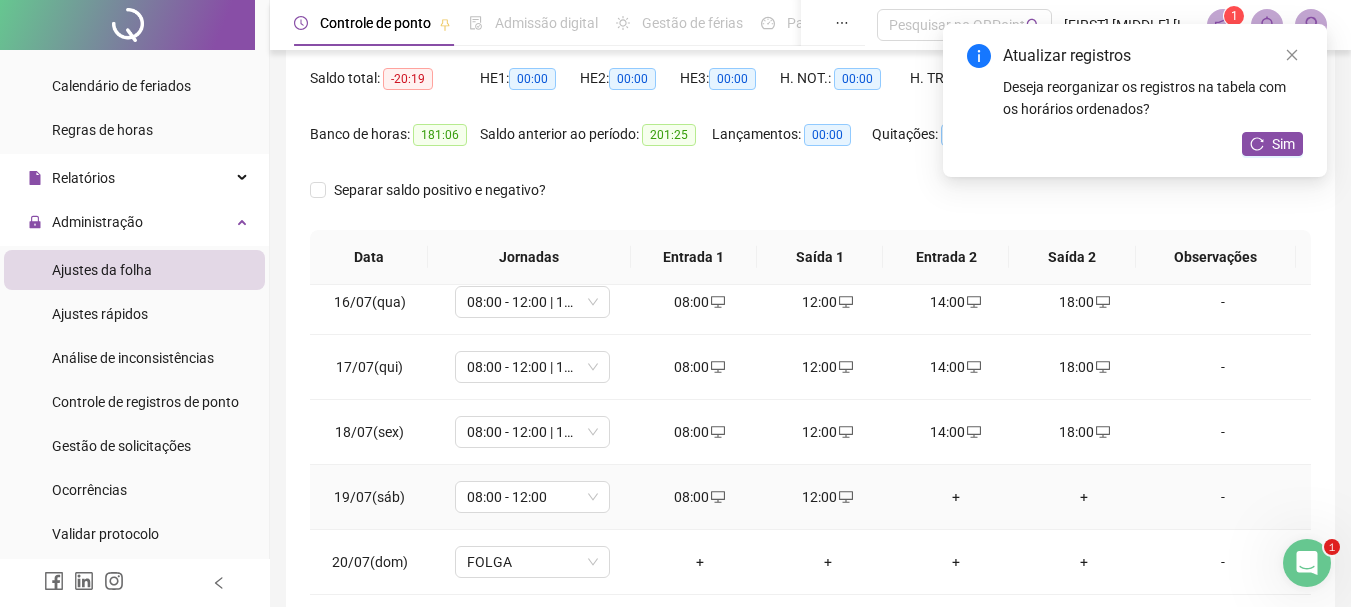 scroll, scrollTop: 988, scrollLeft: 0, axis: vertical 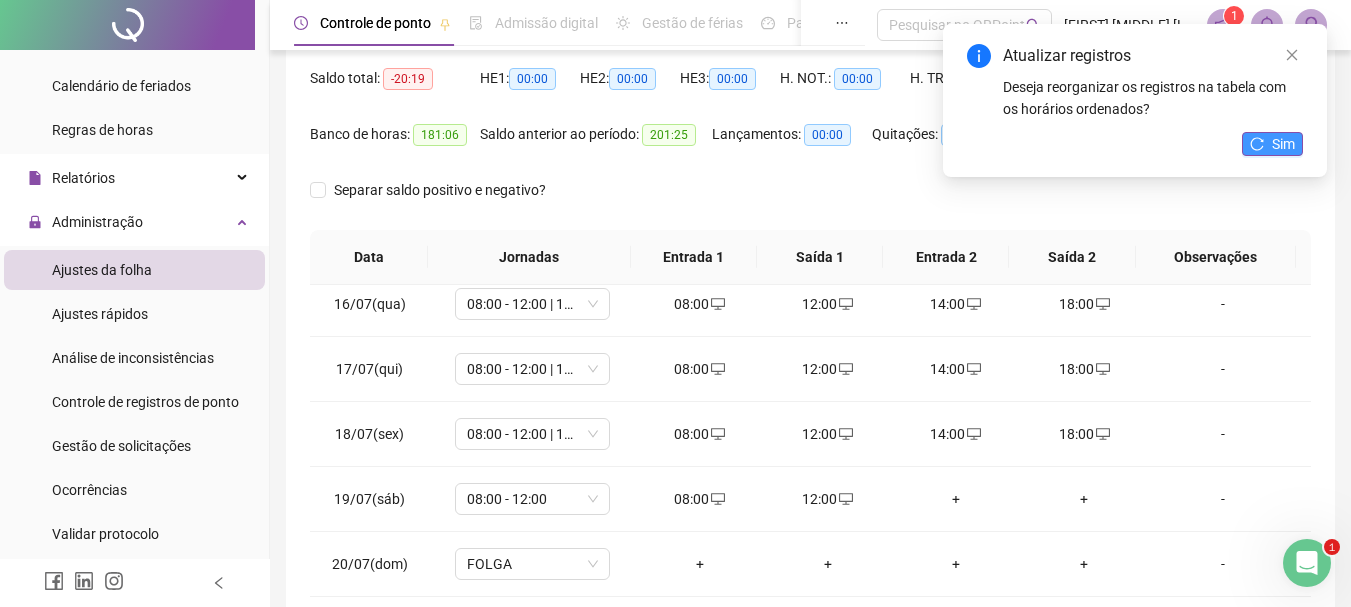 click on "Sim" at bounding box center [1283, 144] 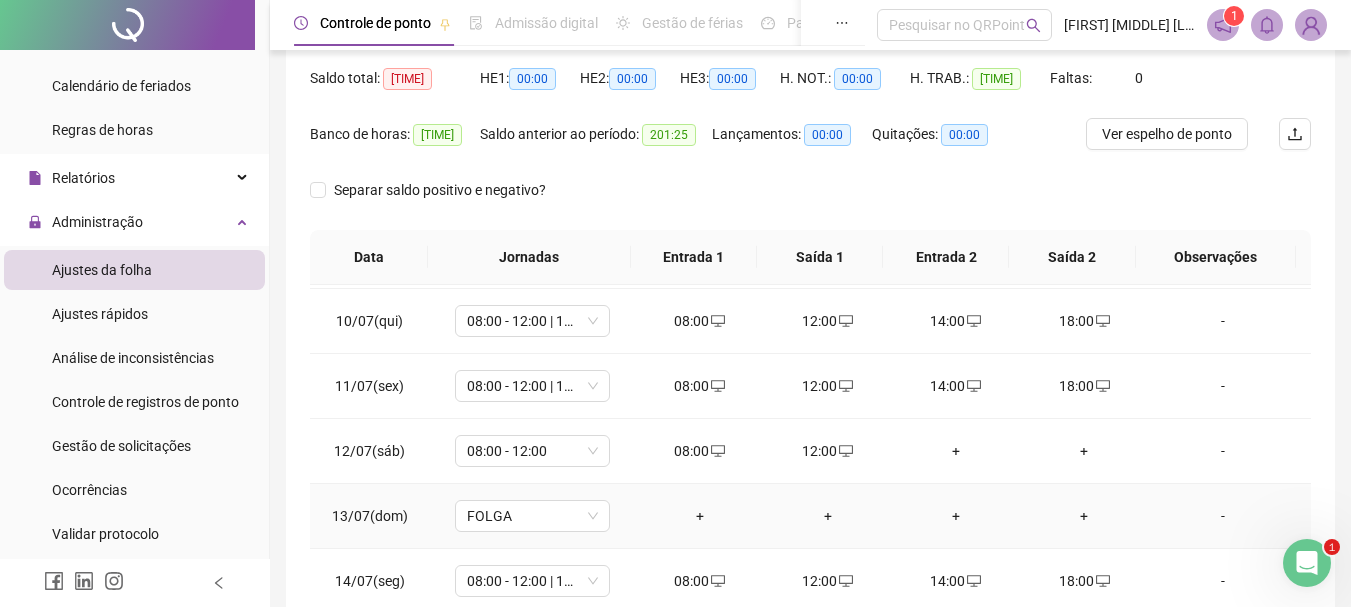 scroll, scrollTop: 288, scrollLeft: 0, axis: vertical 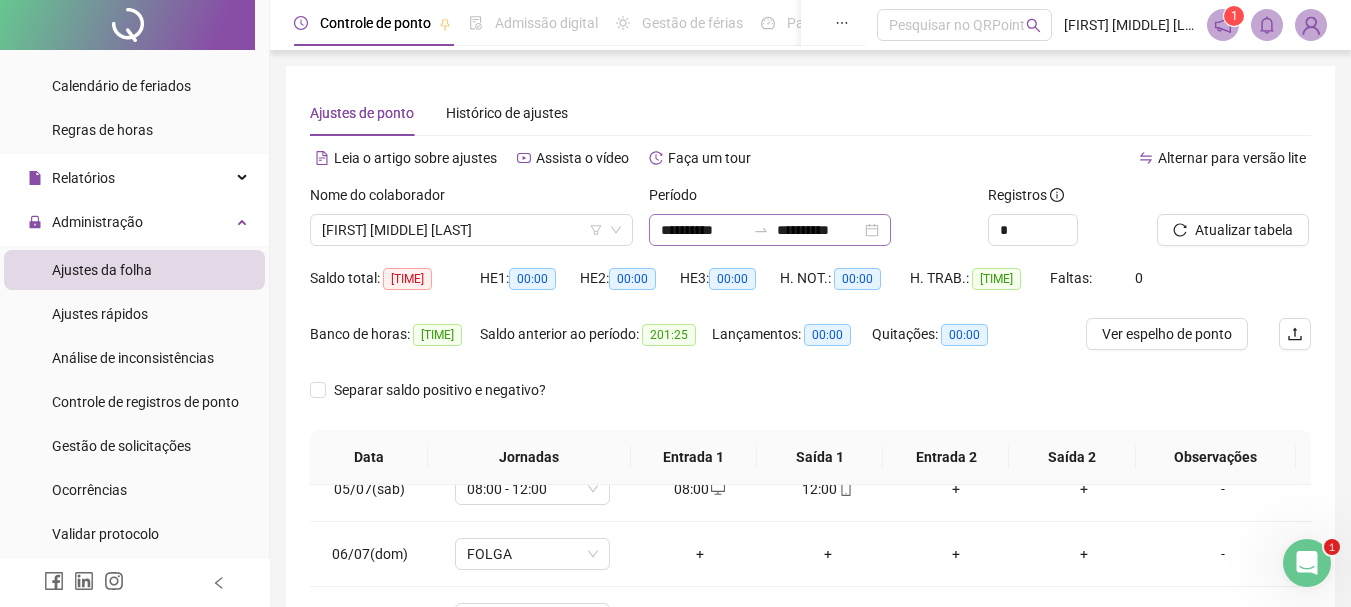 click on "**********" at bounding box center [770, 230] 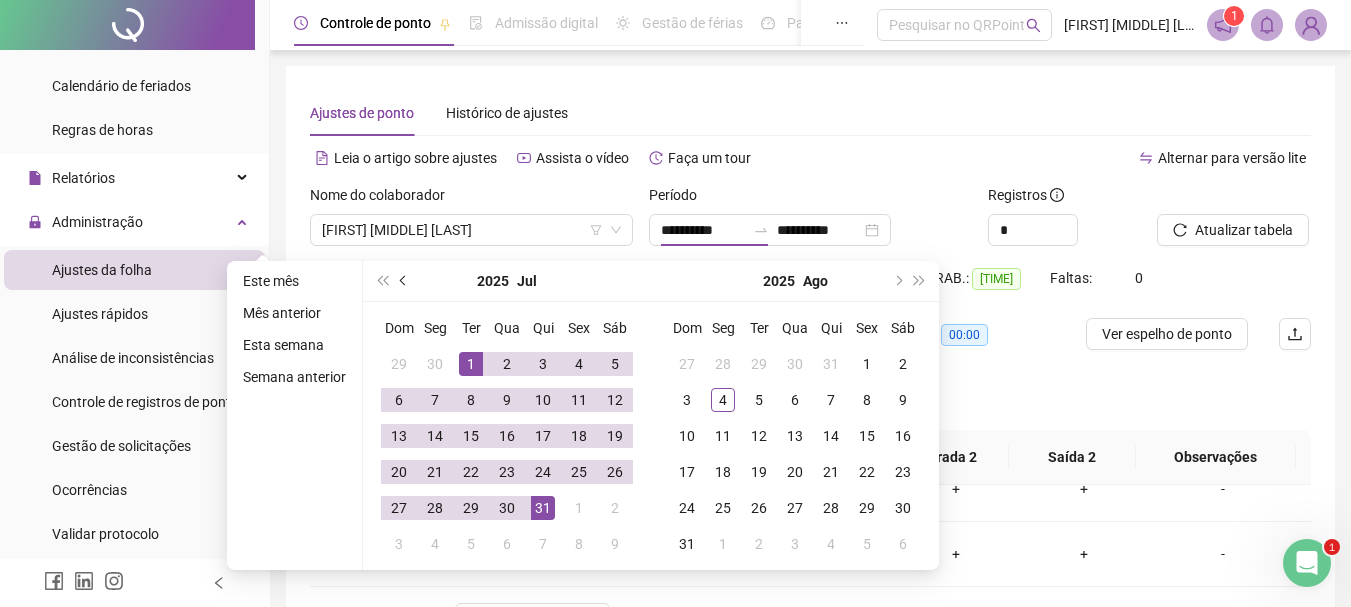click at bounding box center (405, 281) 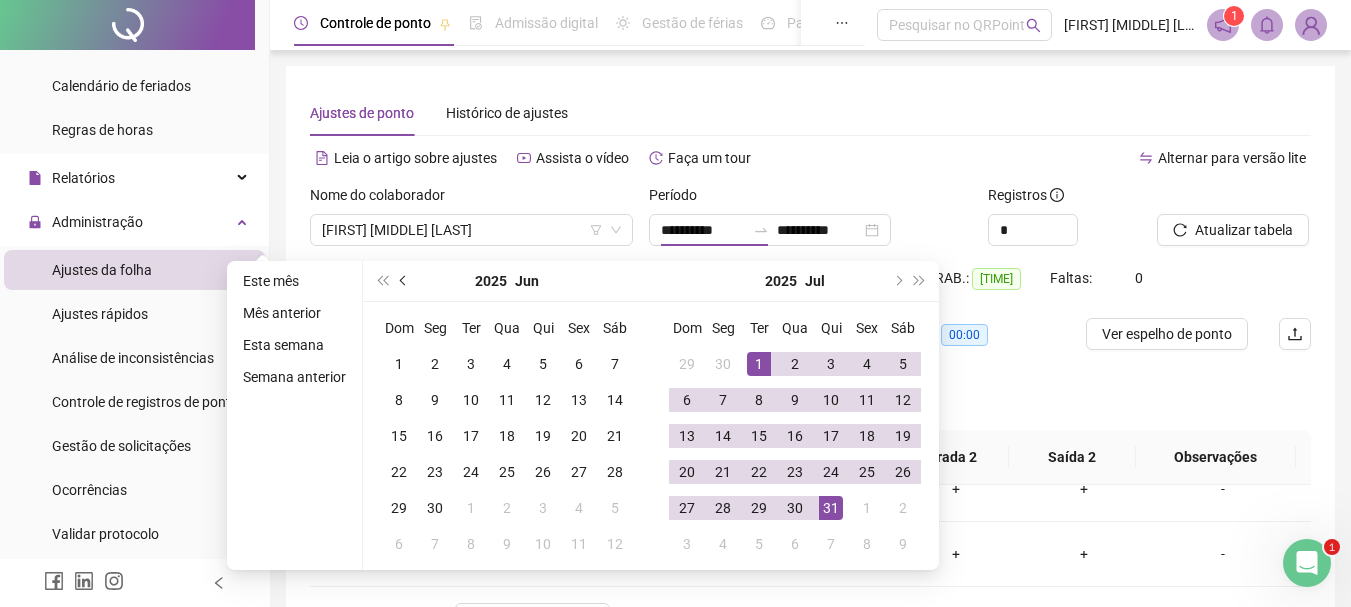 click at bounding box center [405, 281] 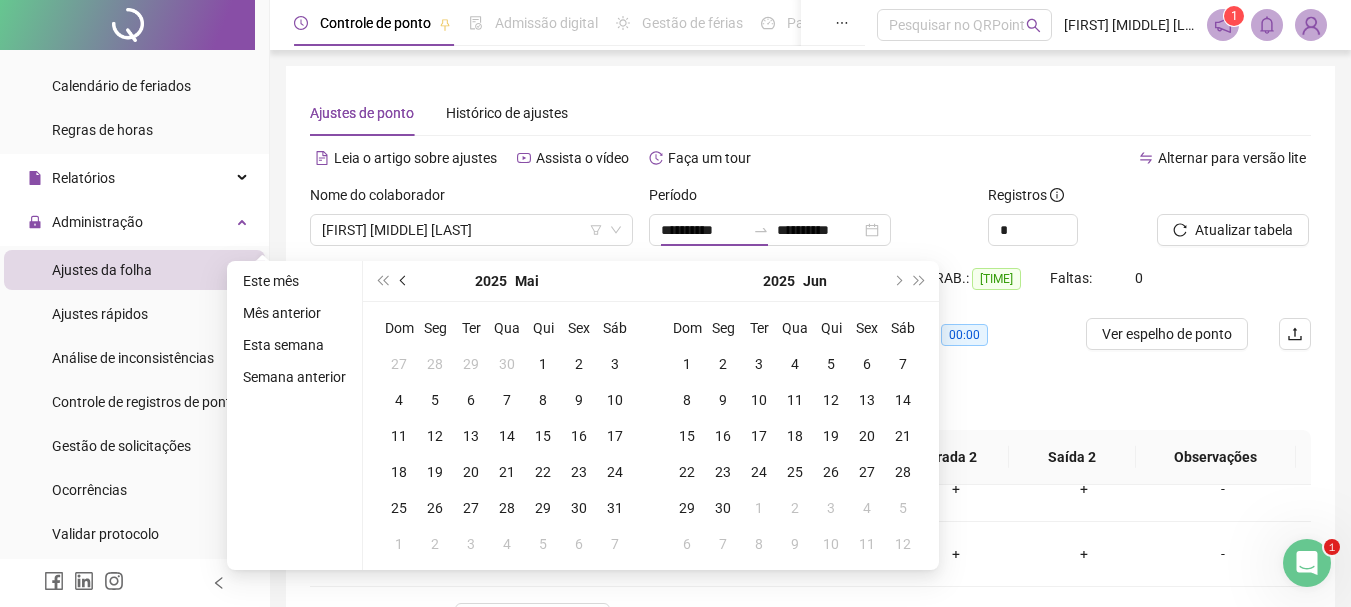 click at bounding box center [405, 281] 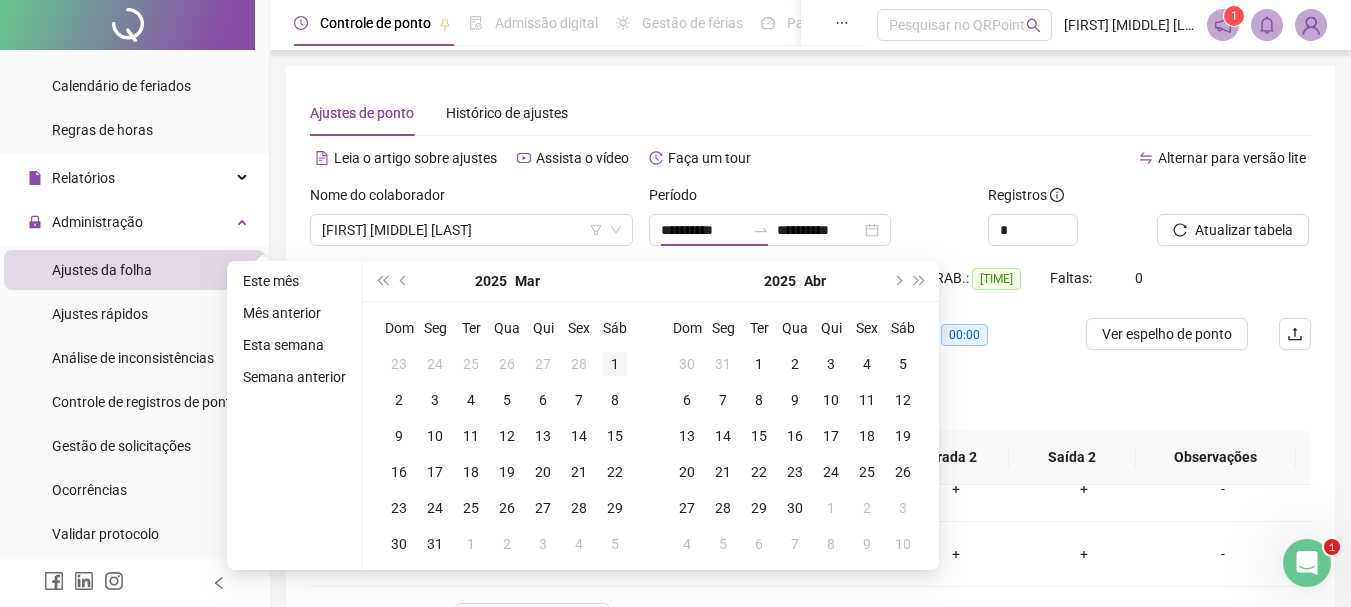 type on "**********" 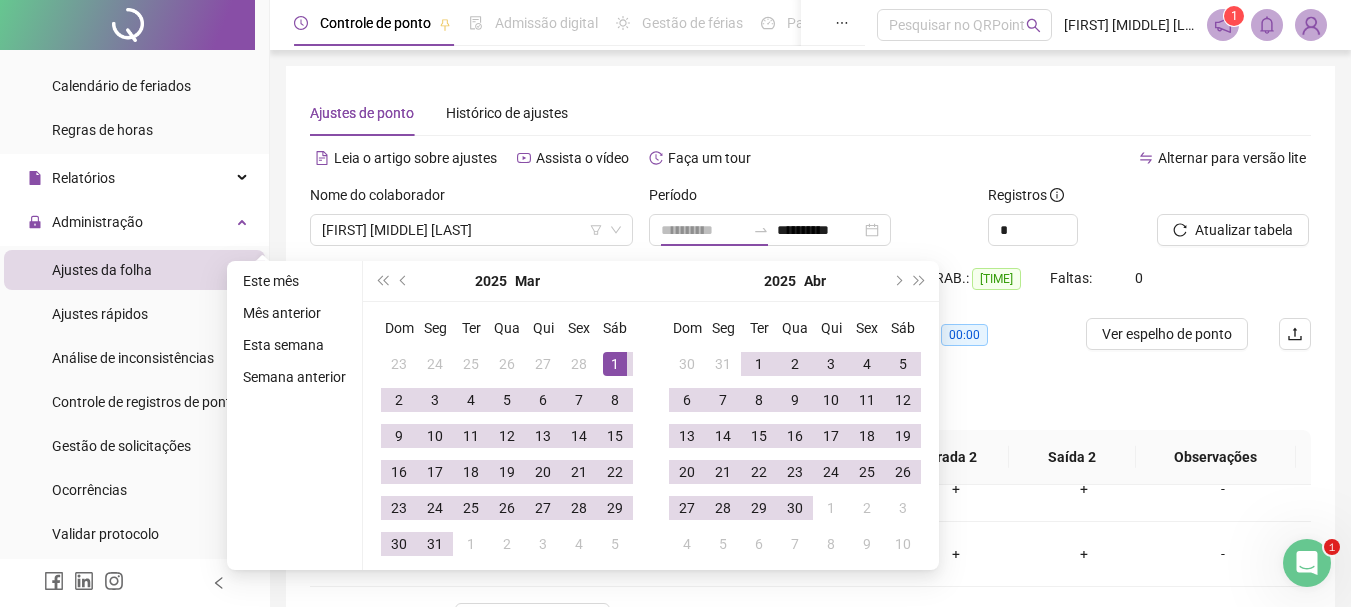 click on "1" at bounding box center (615, 364) 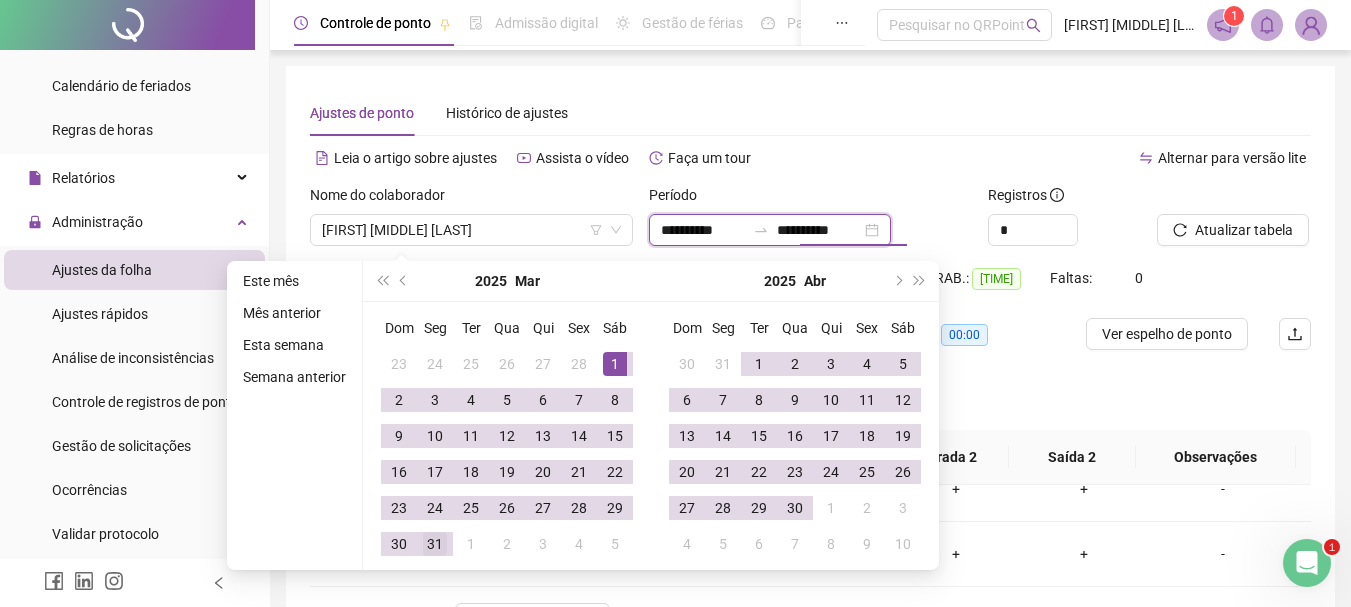 type on "**********" 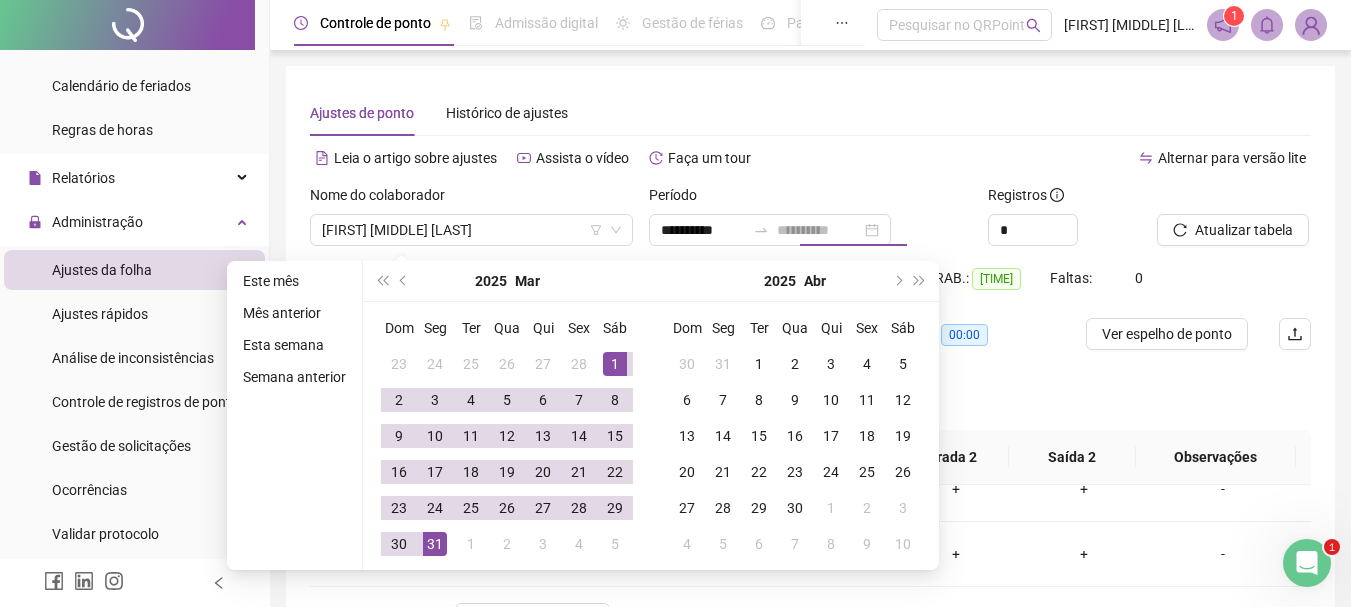click on "31" at bounding box center [435, 544] 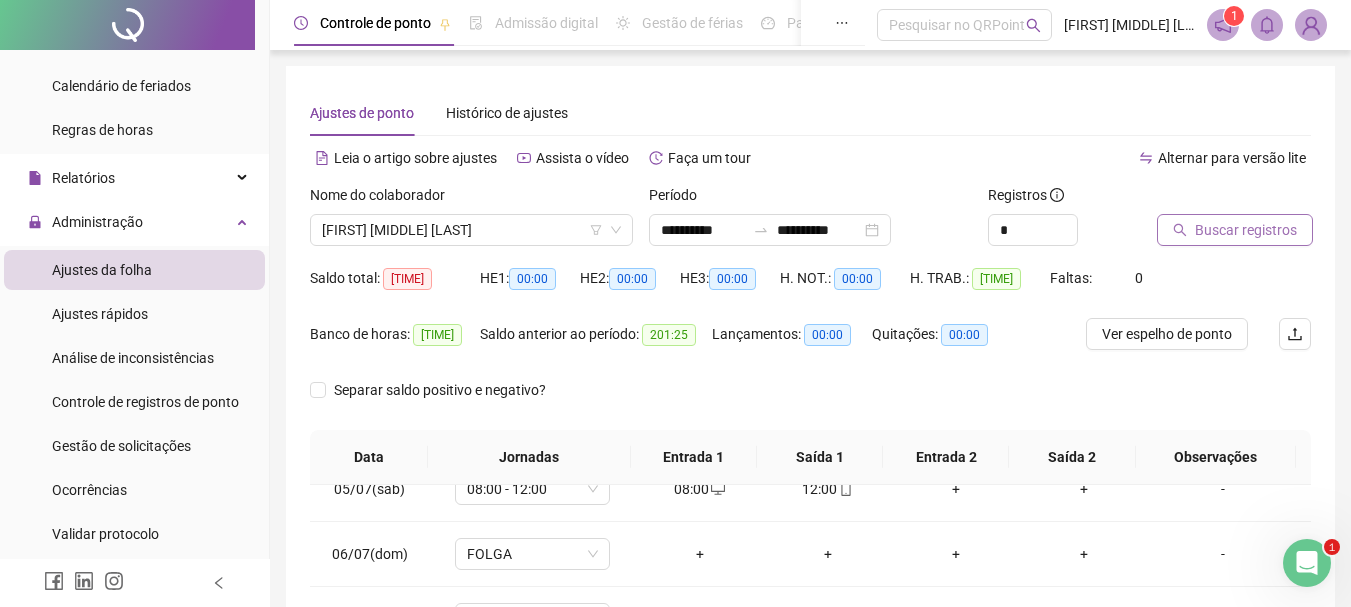 click on "Buscar registros" at bounding box center (1246, 230) 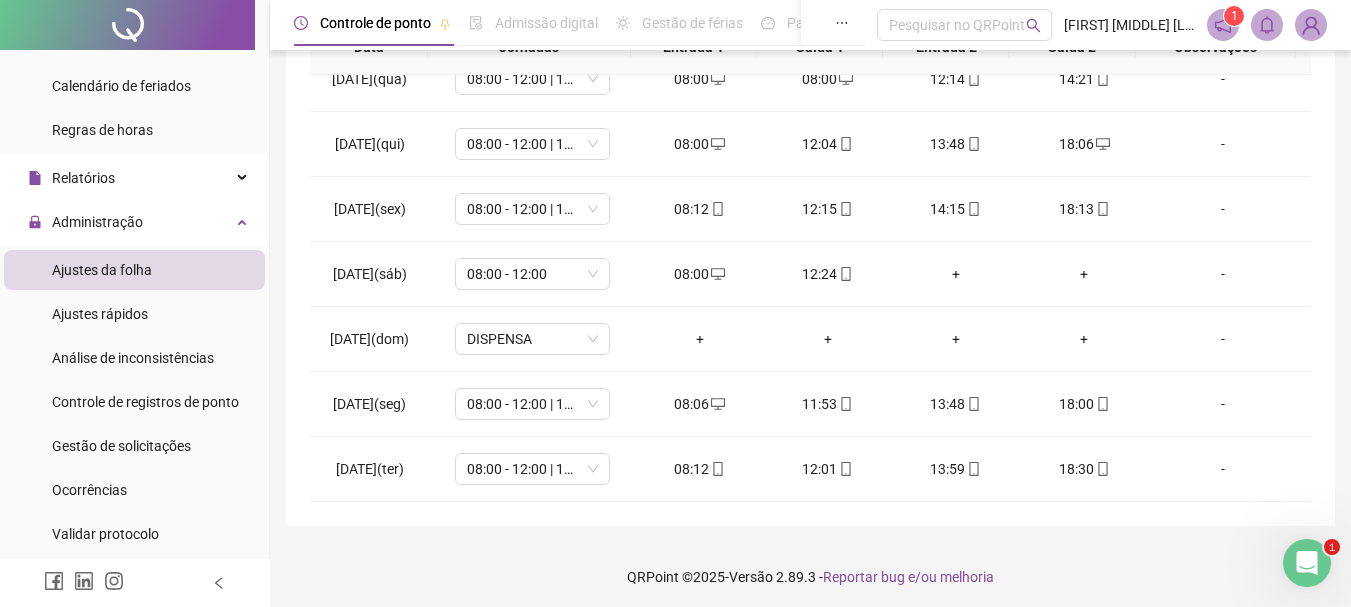 scroll, scrollTop: 415, scrollLeft: 0, axis: vertical 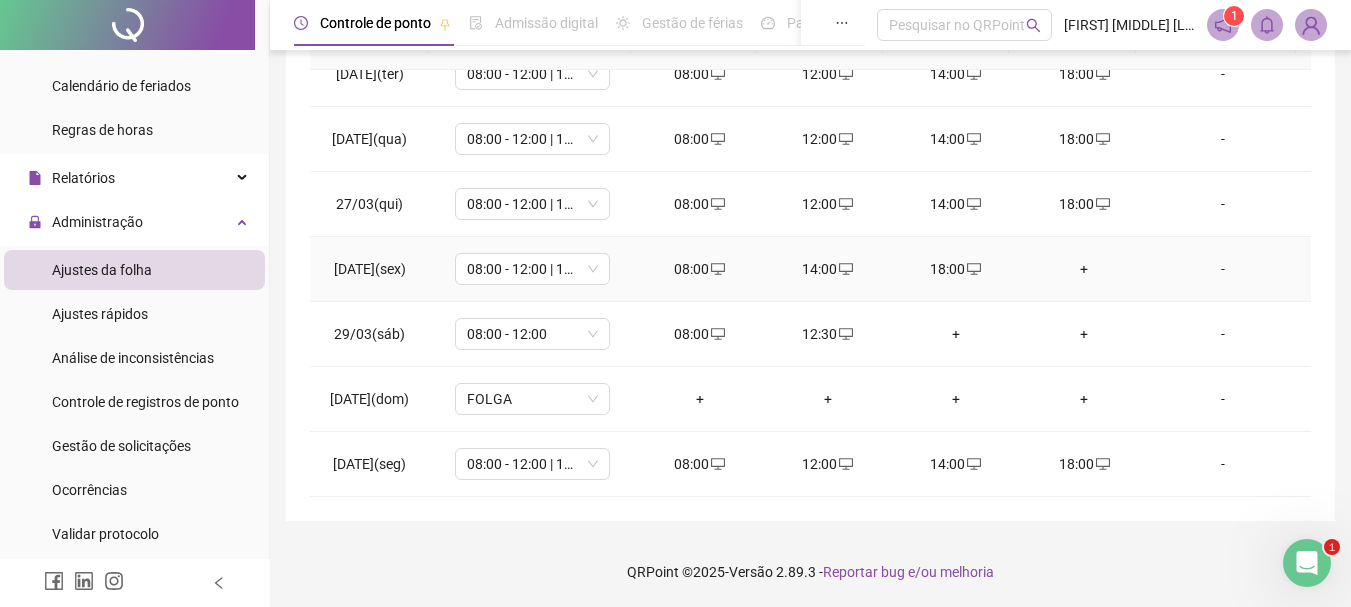 click on "18:00" at bounding box center (956, 269) 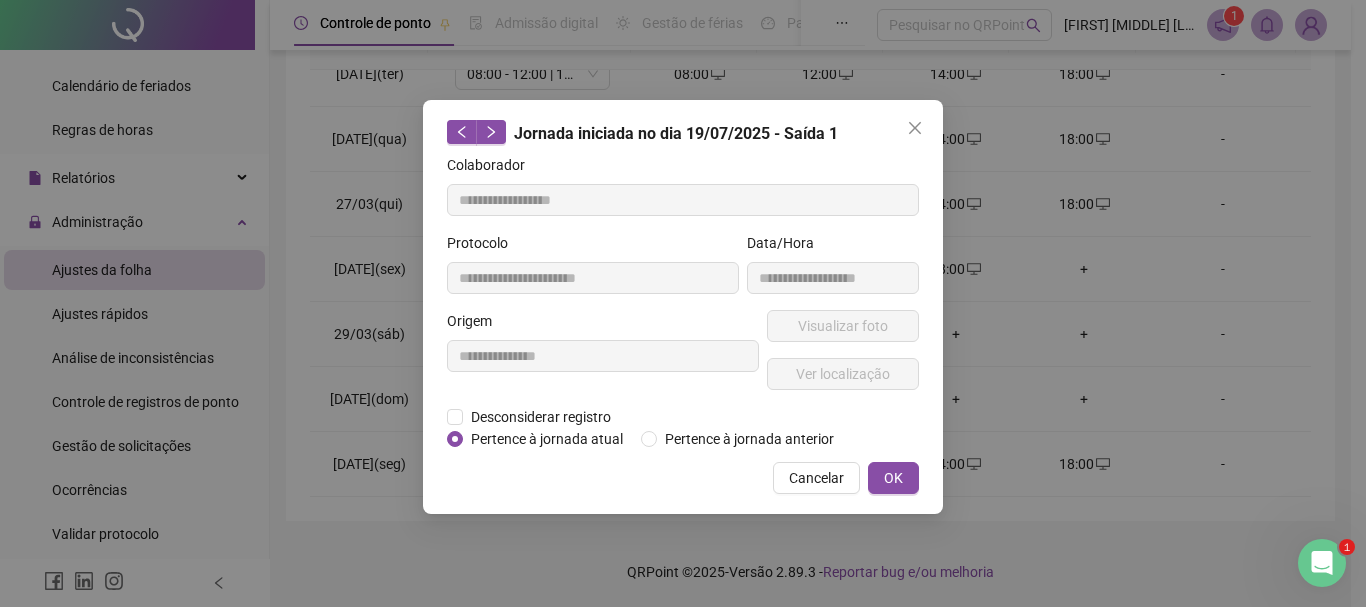 type on "**********" 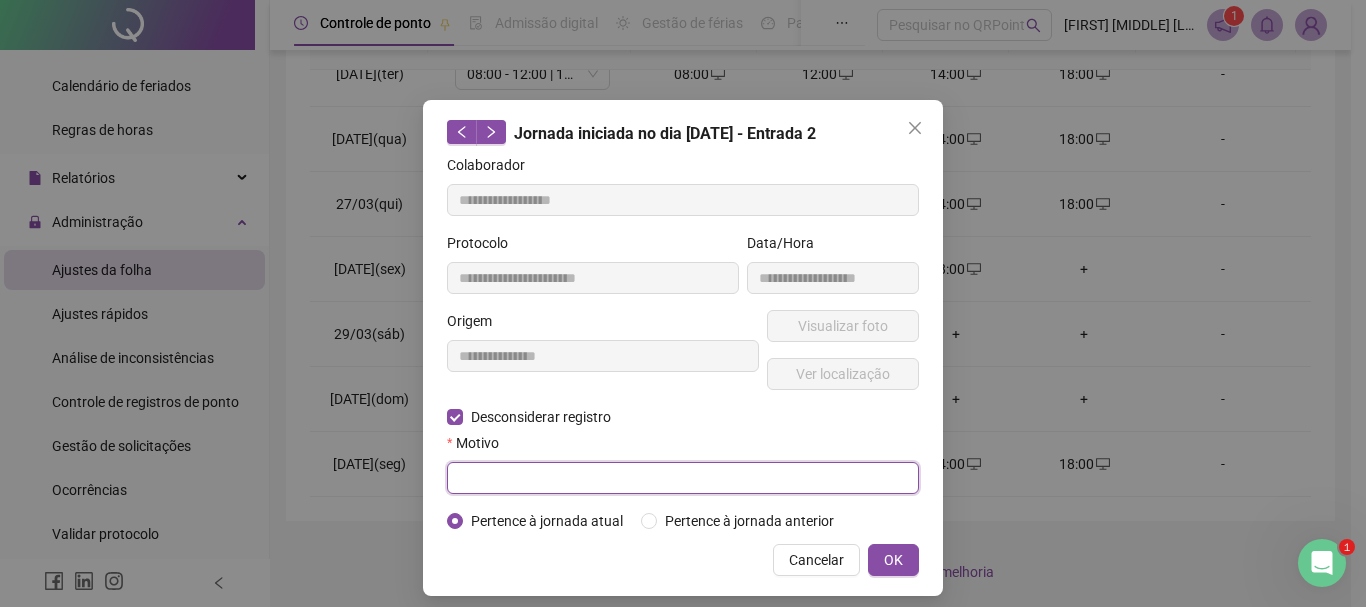 click at bounding box center [683, 478] 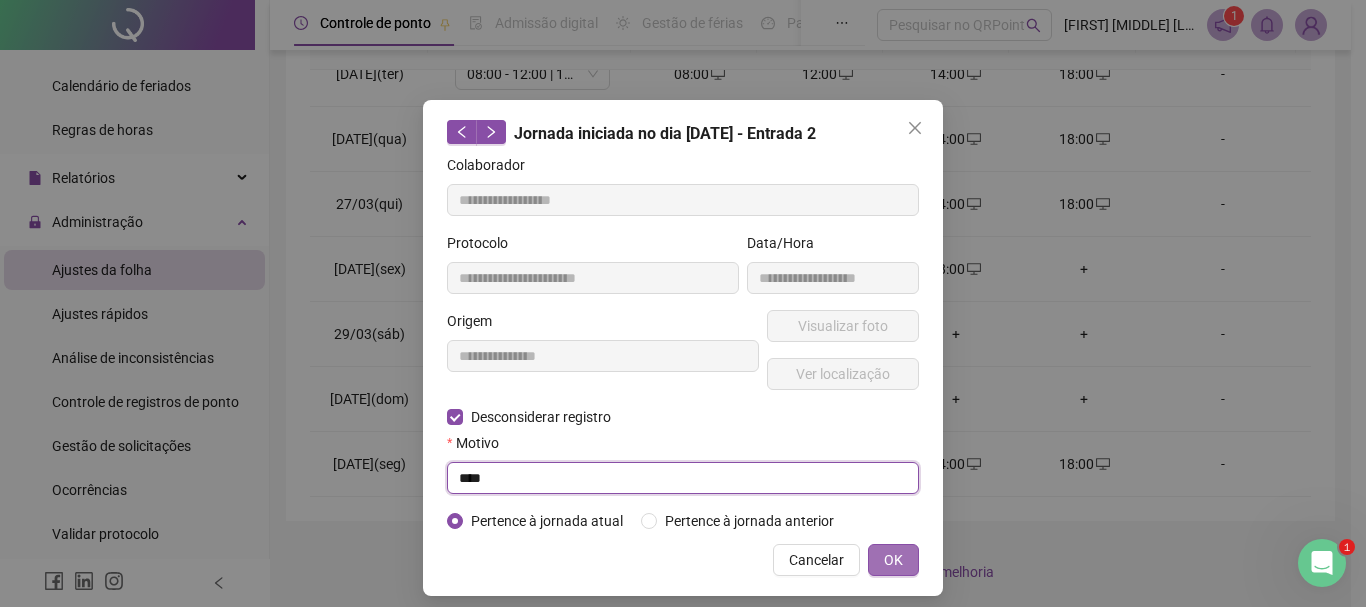 type on "****" 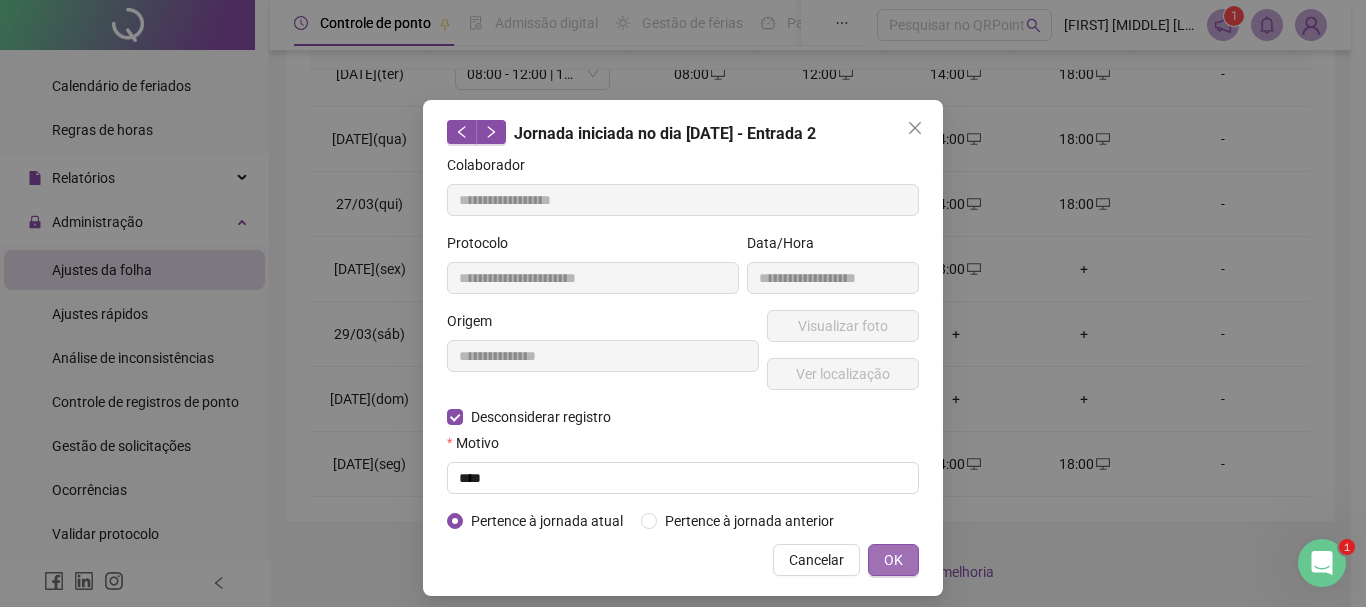 click on "OK" at bounding box center [893, 560] 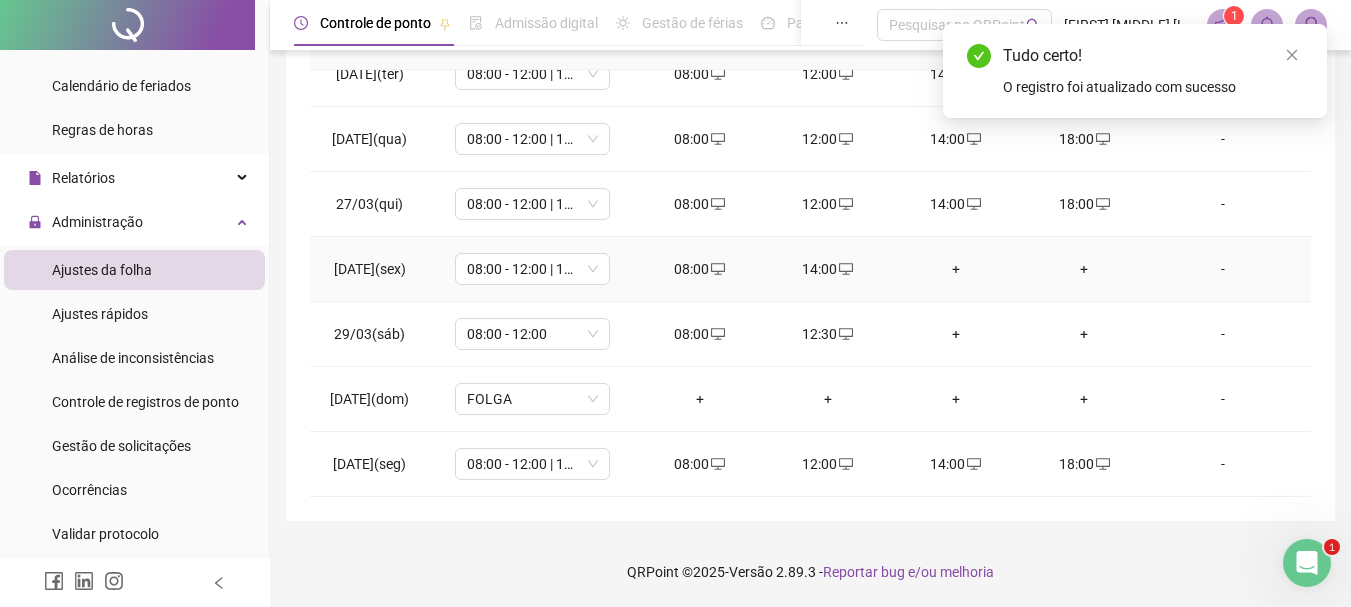 click 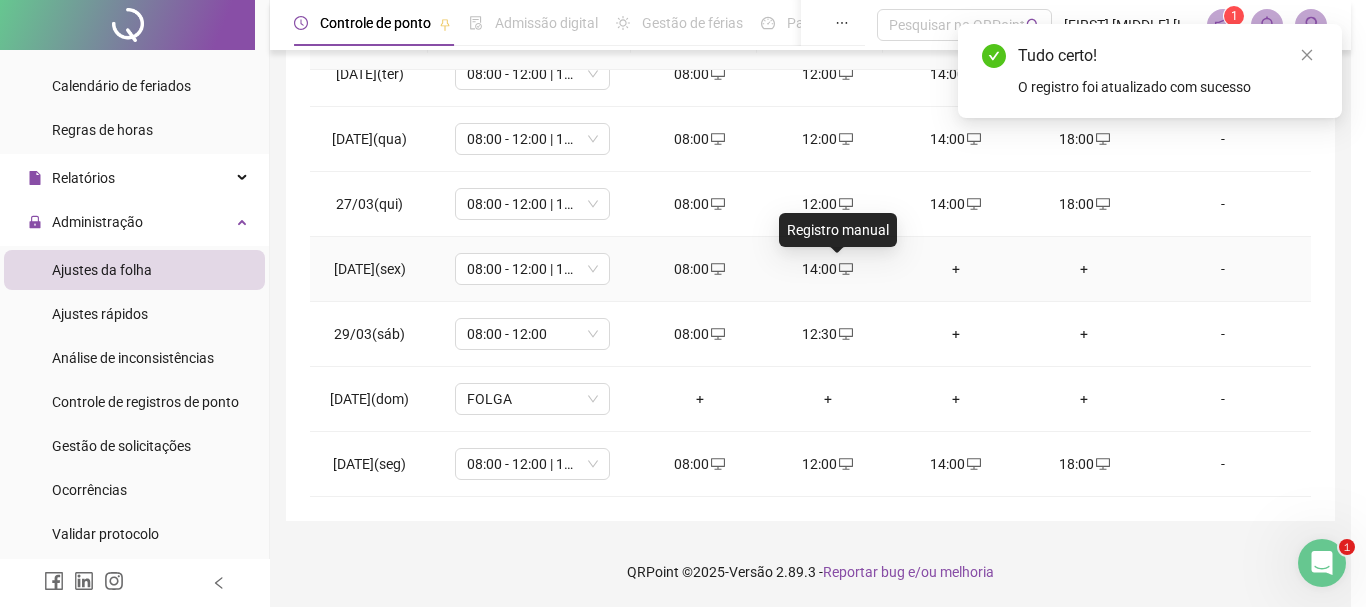 type on "**********" 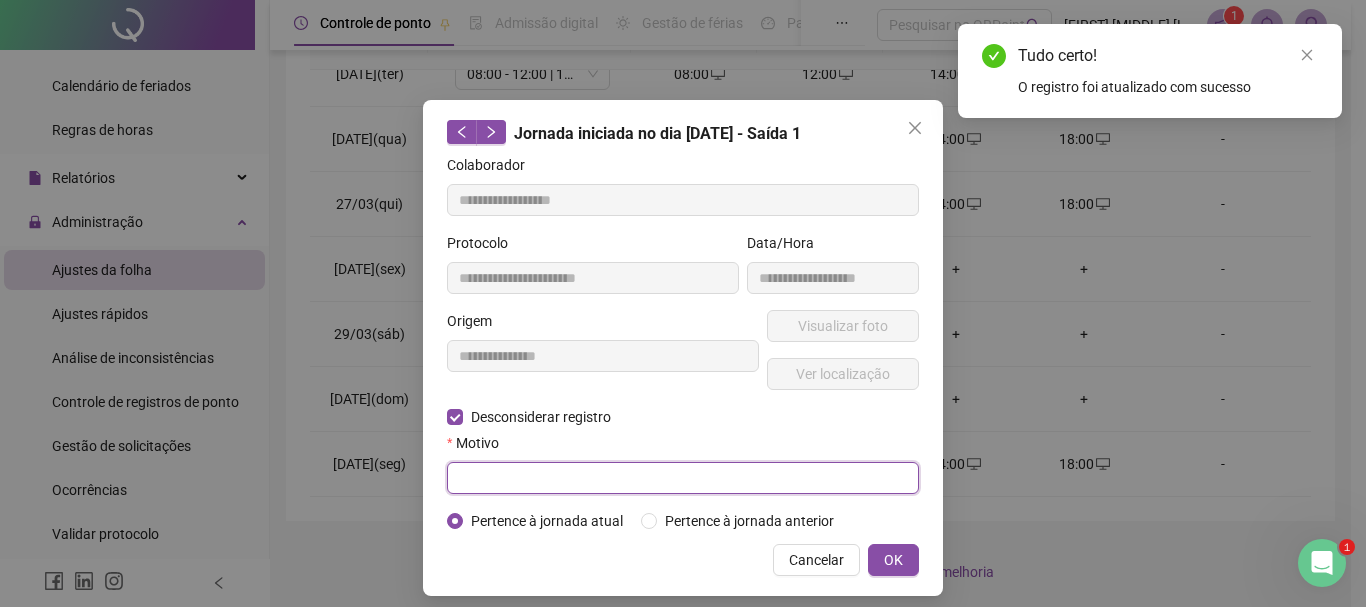 click on "**********" at bounding box center (683, 343) 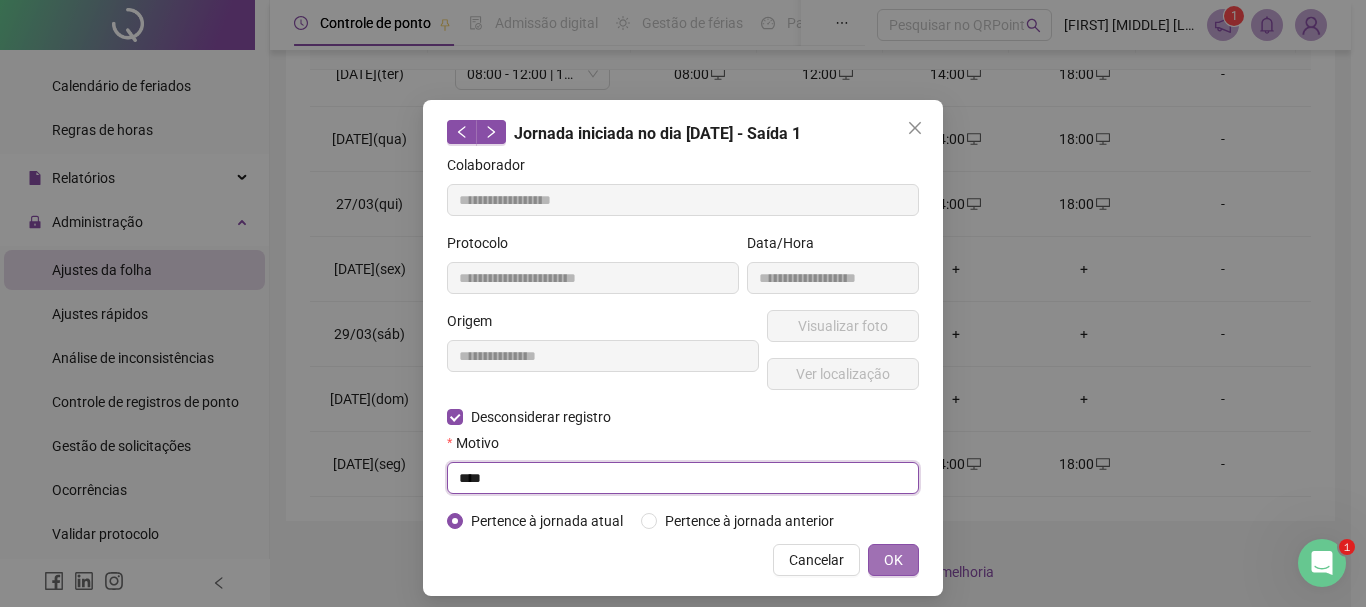 type on "****" 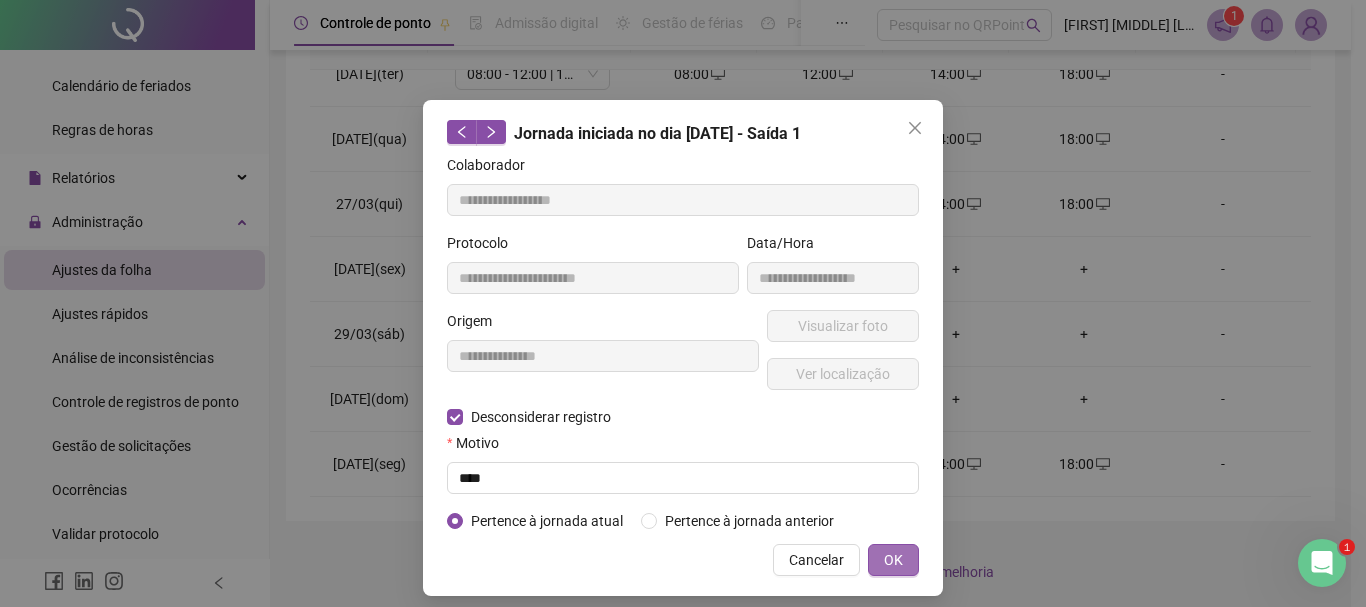 click on "OK" at bounding box center [893, 560] 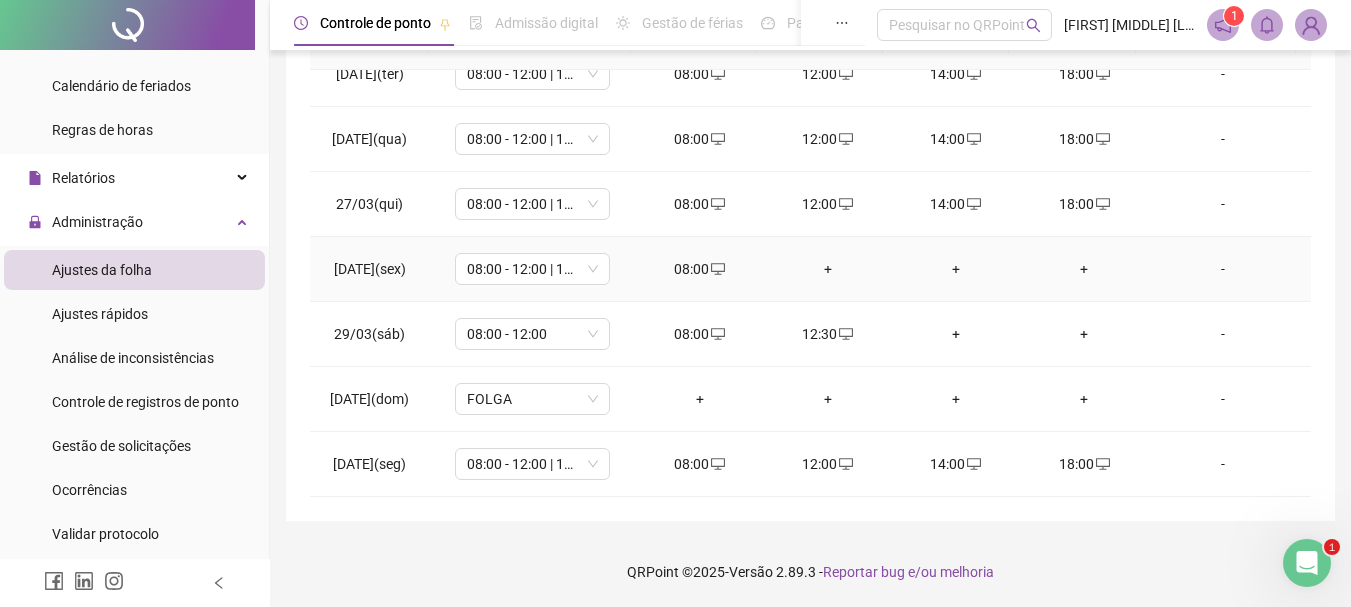 click on "+" at bounding box center [828, 269] 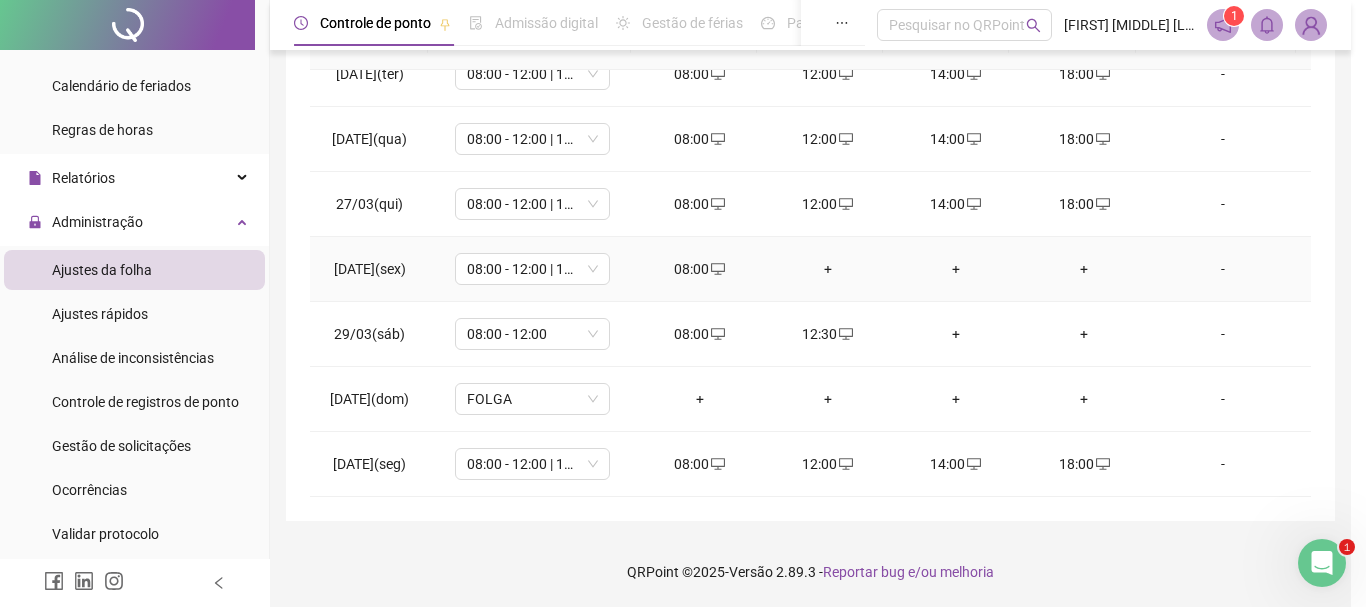 click on "Excesso de marcação" at bounding box center [765, 264] 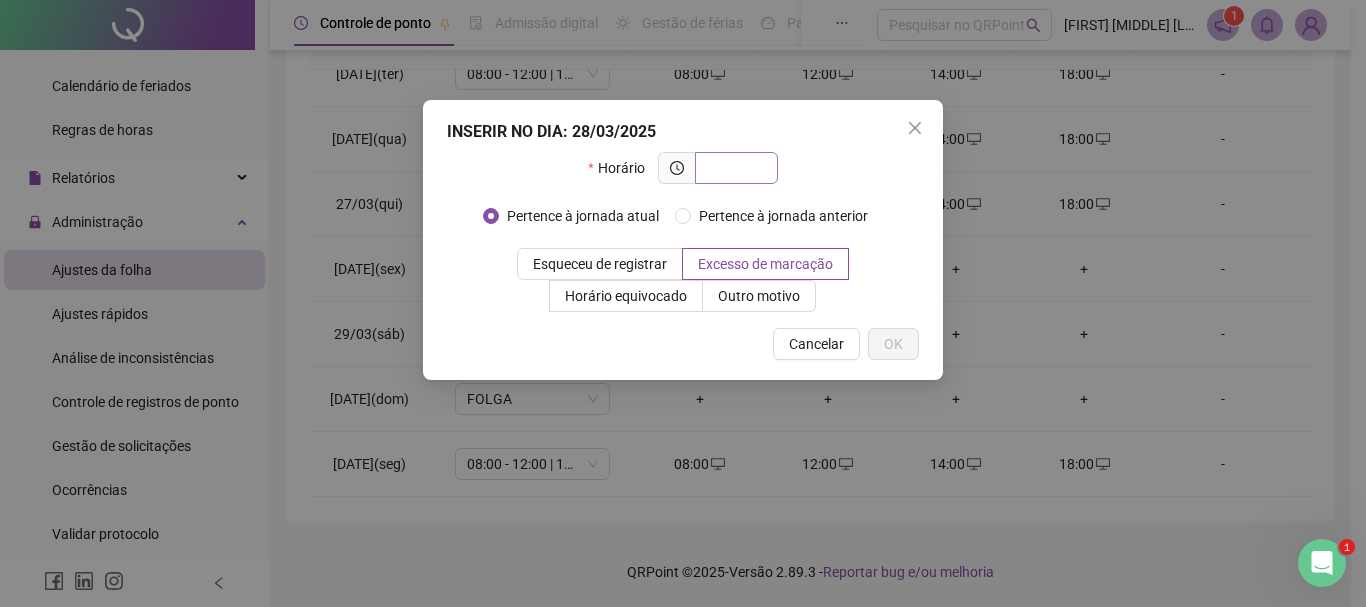 click at bounding box center [736, 168] 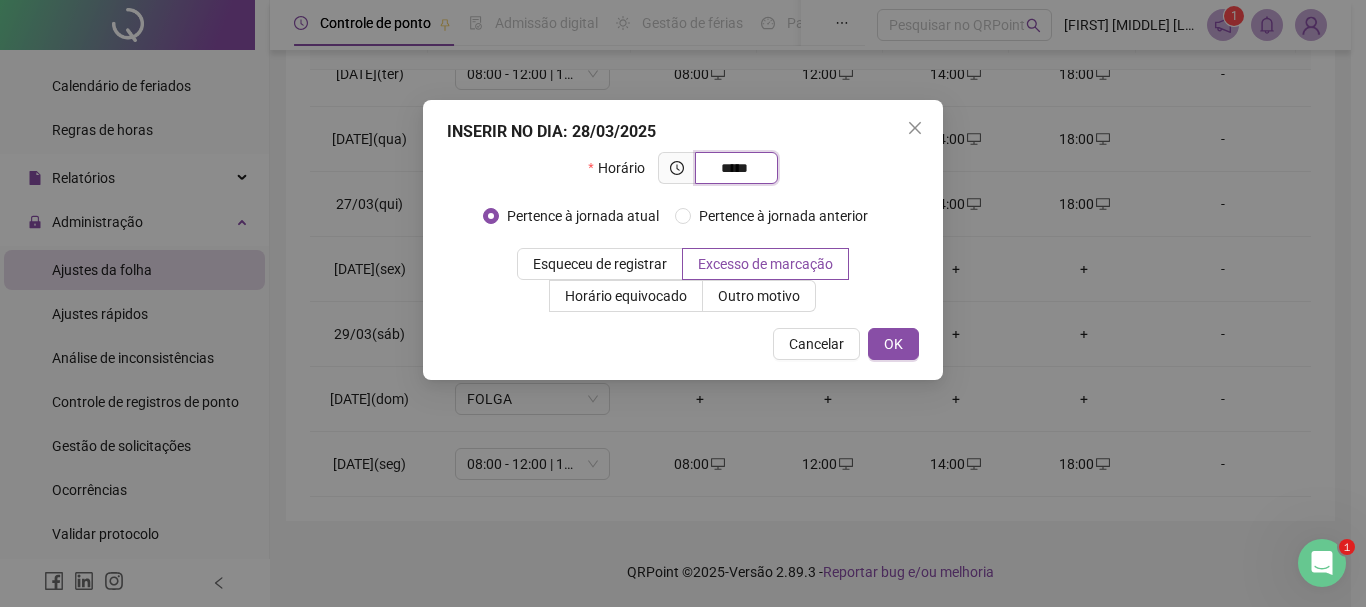 type on "*****" 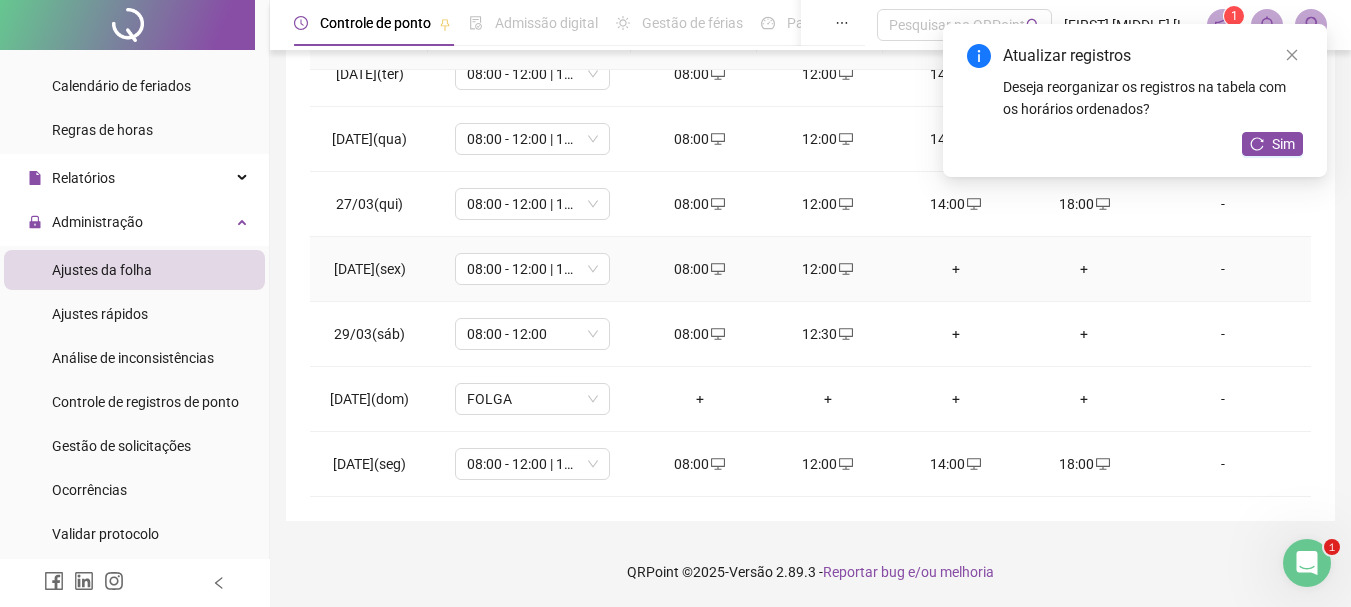 click on "+" at bounding box center (956, 269) 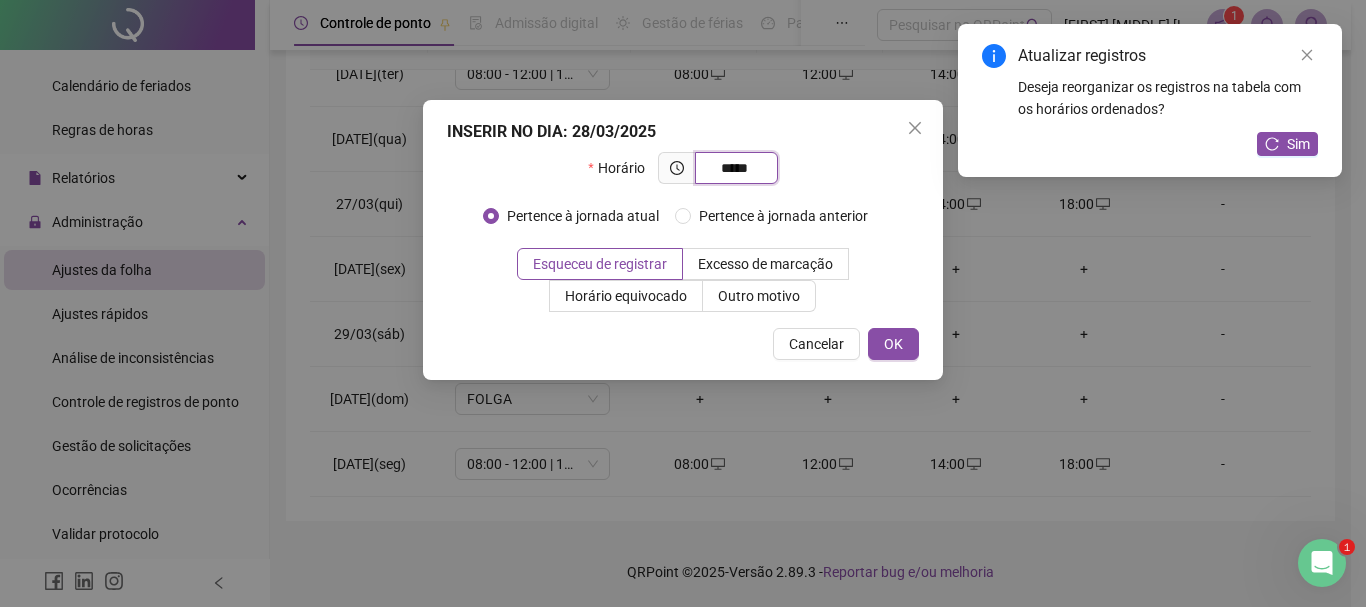type on "*****" 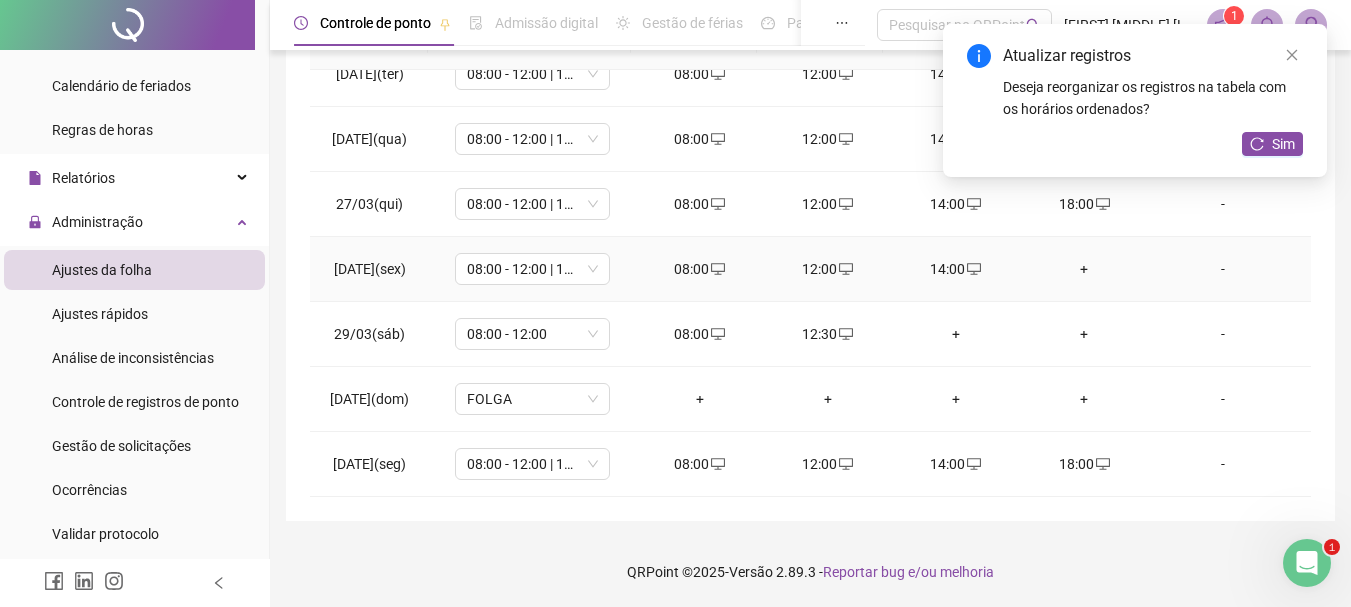 click on "+" at bounding box center (1084, 269) 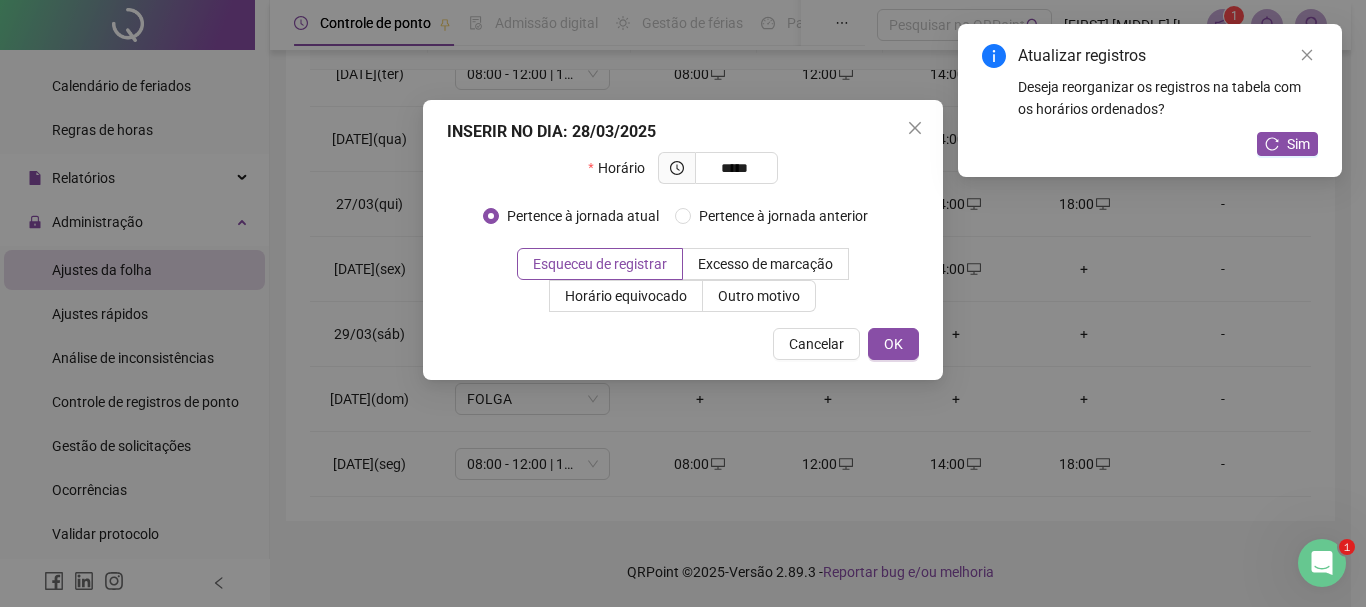 type on "*****" 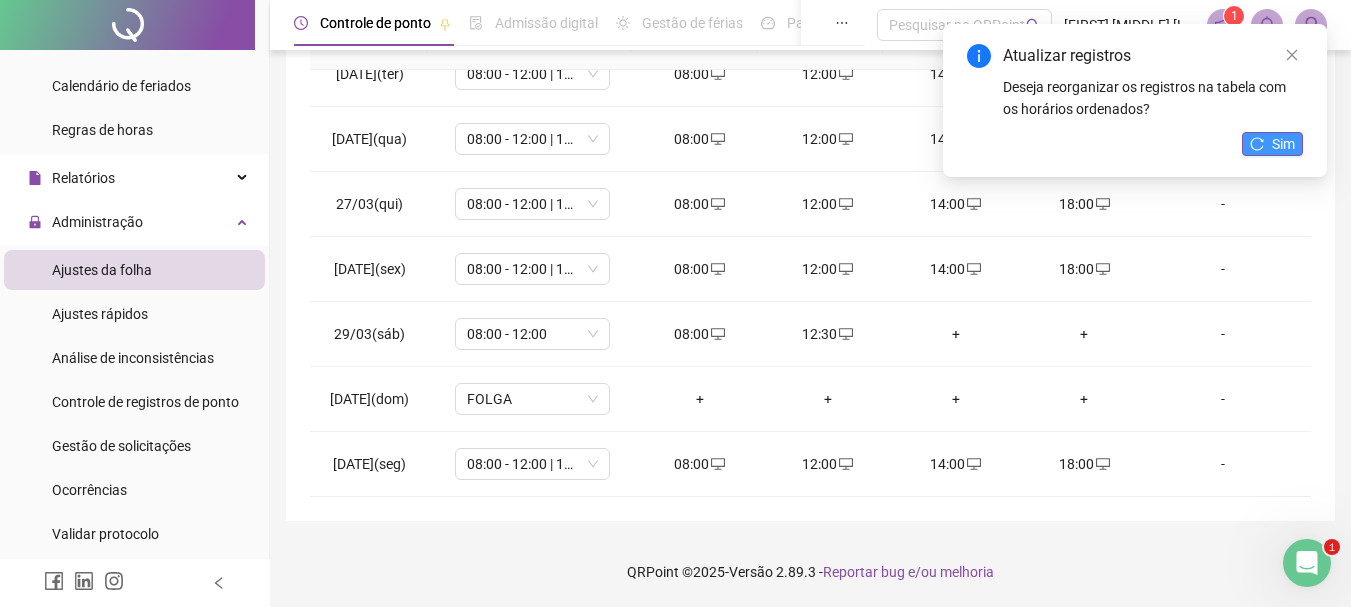 click on "Sim" at bounding box center (1283, 144) 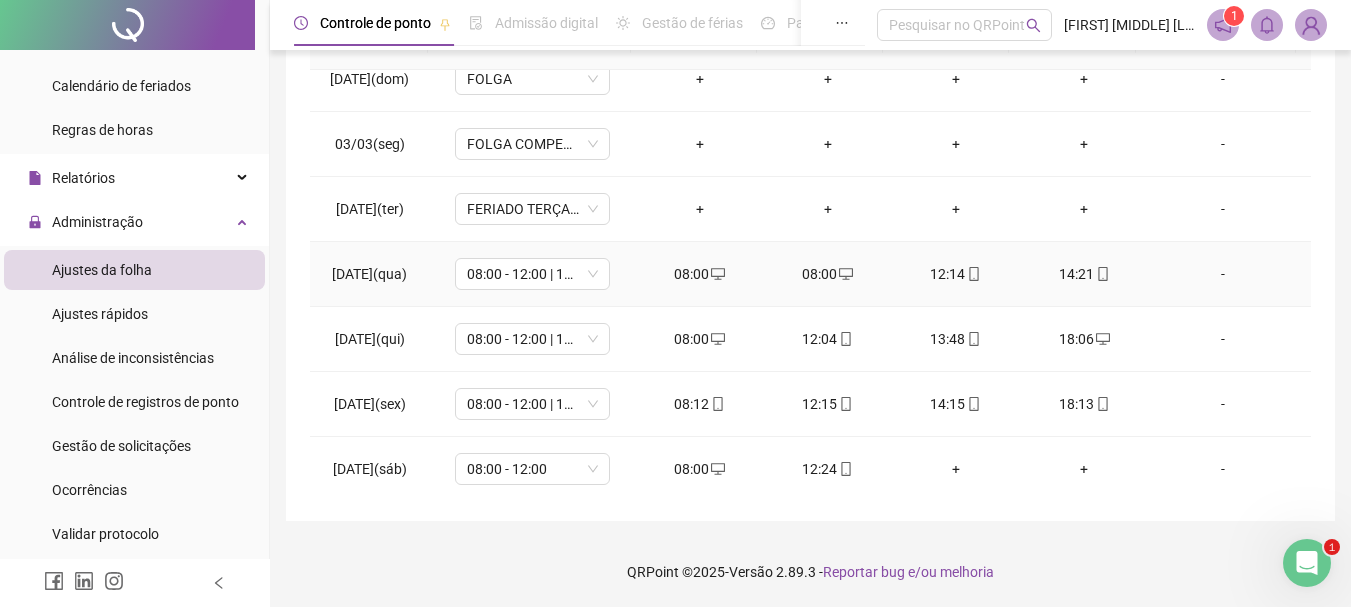 scroll, scrollTop: 0, scrollLeft: 0, axis: both 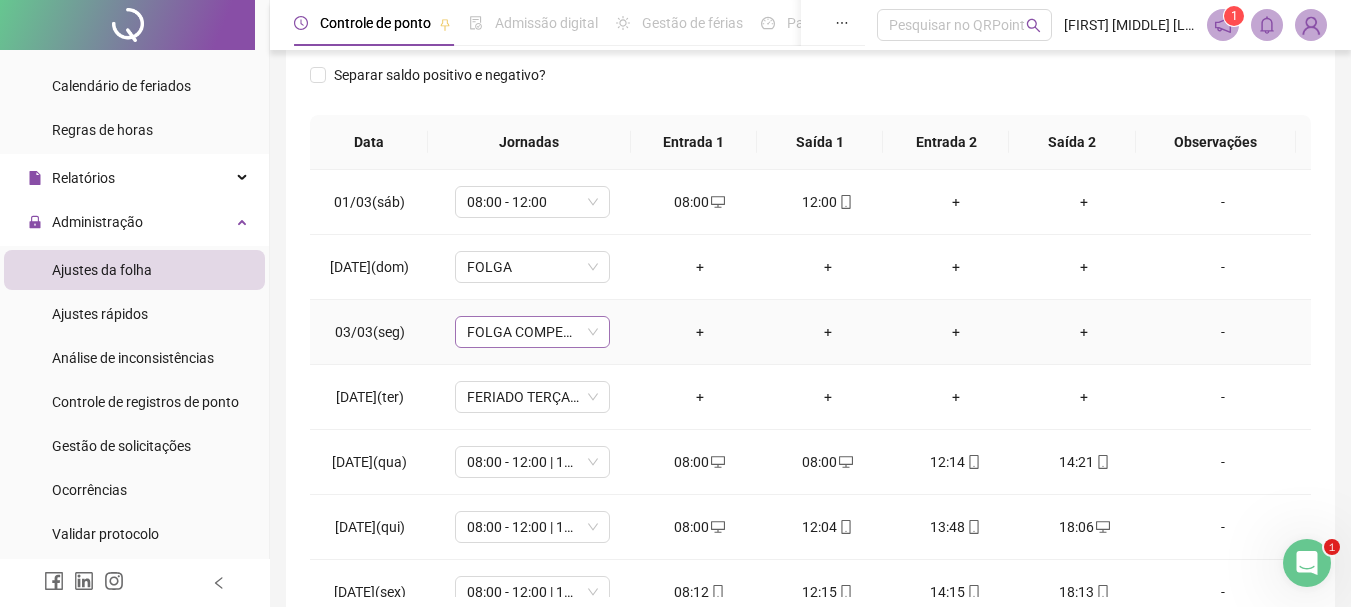 click on "FOLGA COMPENSATÓRIA" at bounding box center [532, 332] 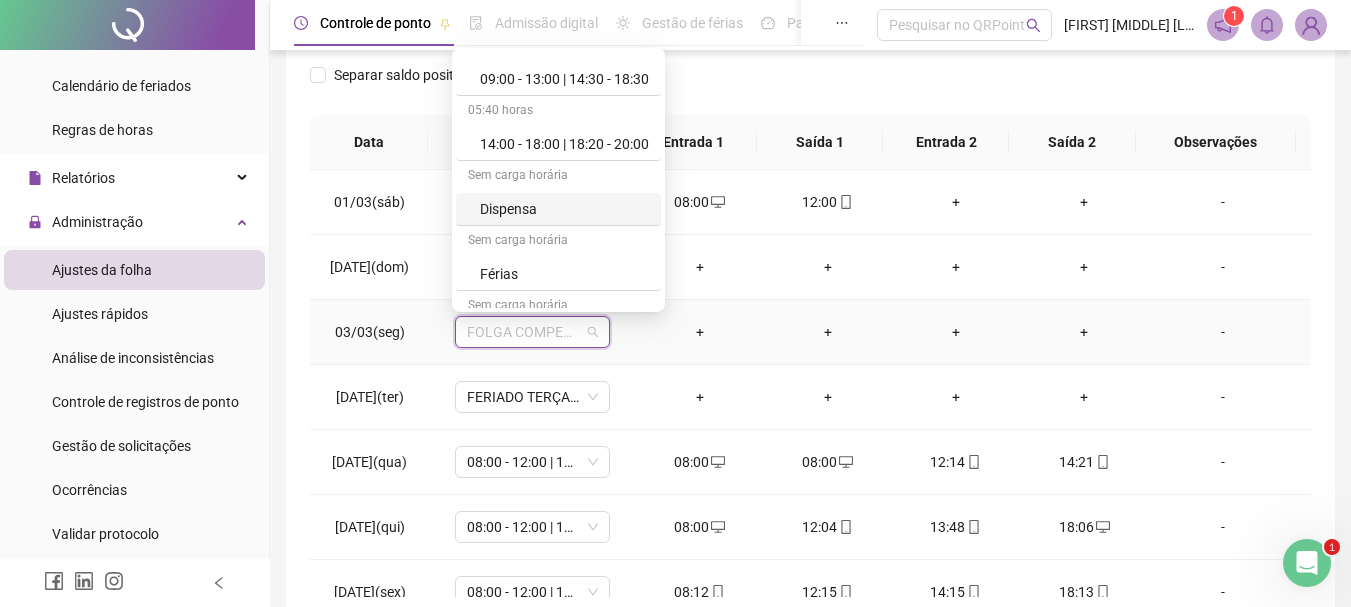 scroll, scrollTop: 700, scrollLeft: 0, axis: vertical 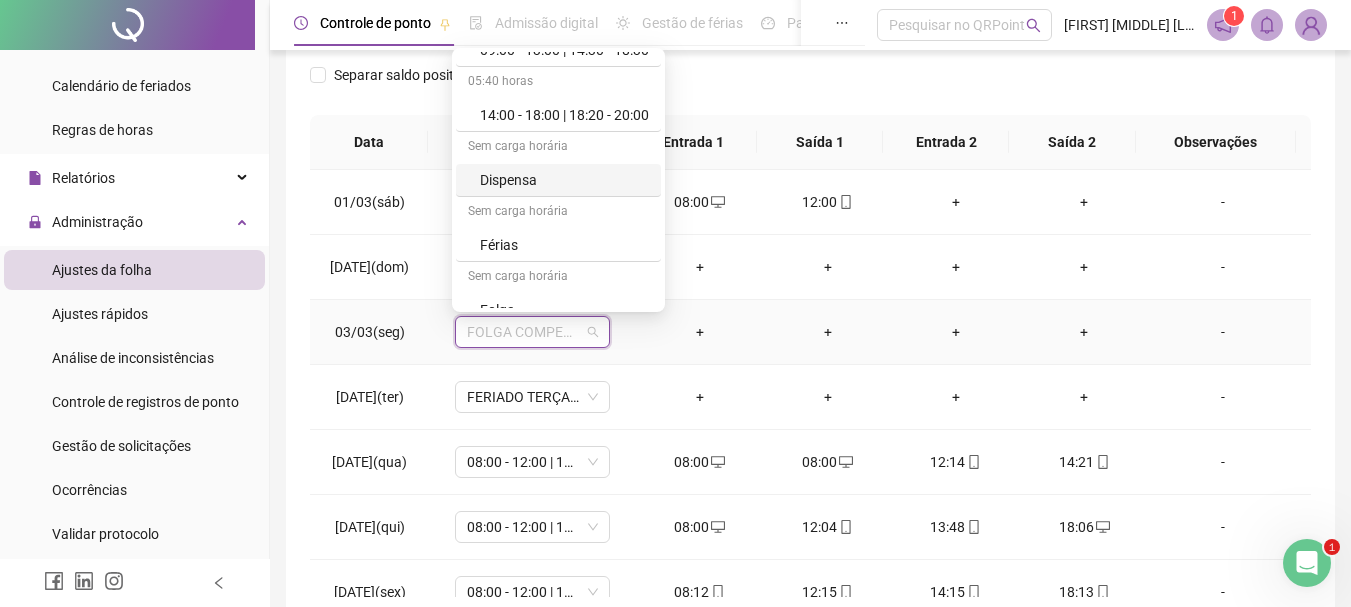 click on "Dispensa" at bounding box center [564, 180] 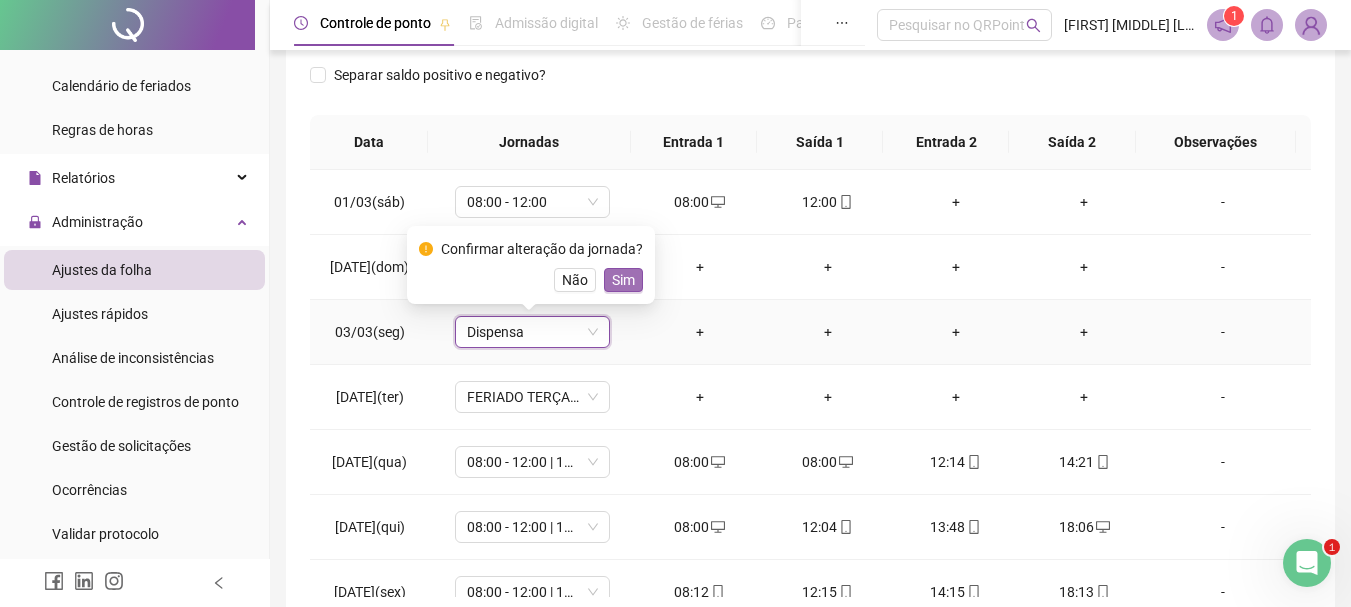 click on "Sim" at bounding box center (623, 280) 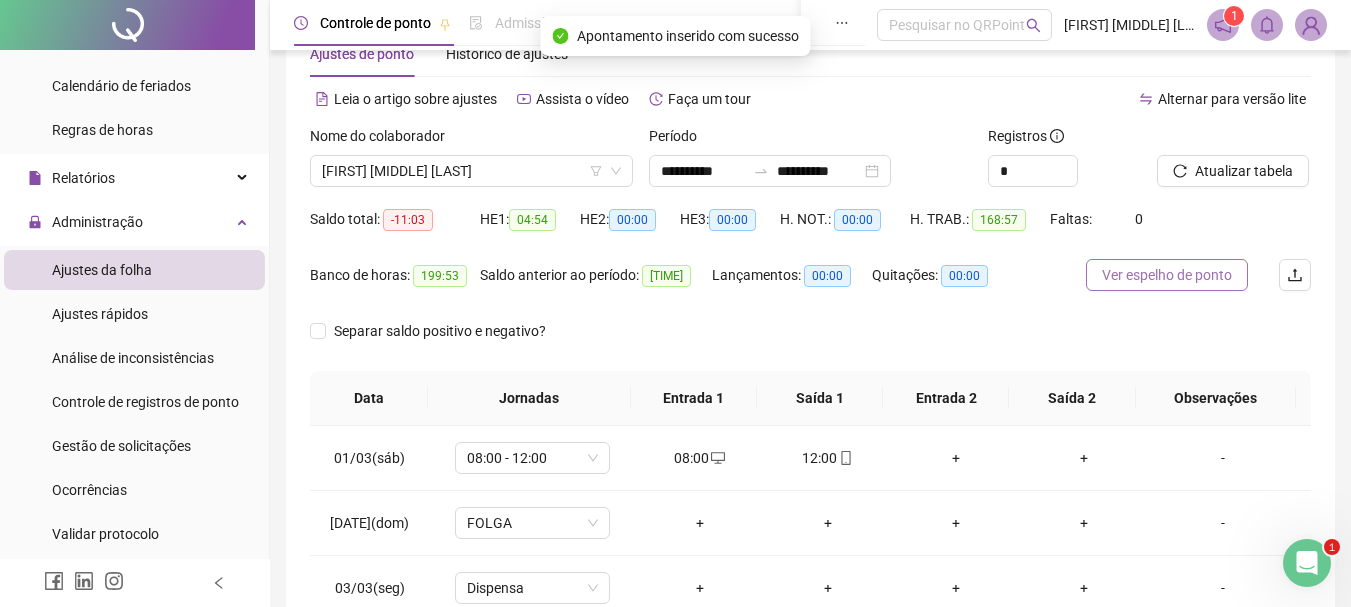 scroll, scrollTop: 15, scrollLeft: 0, axis: vertical 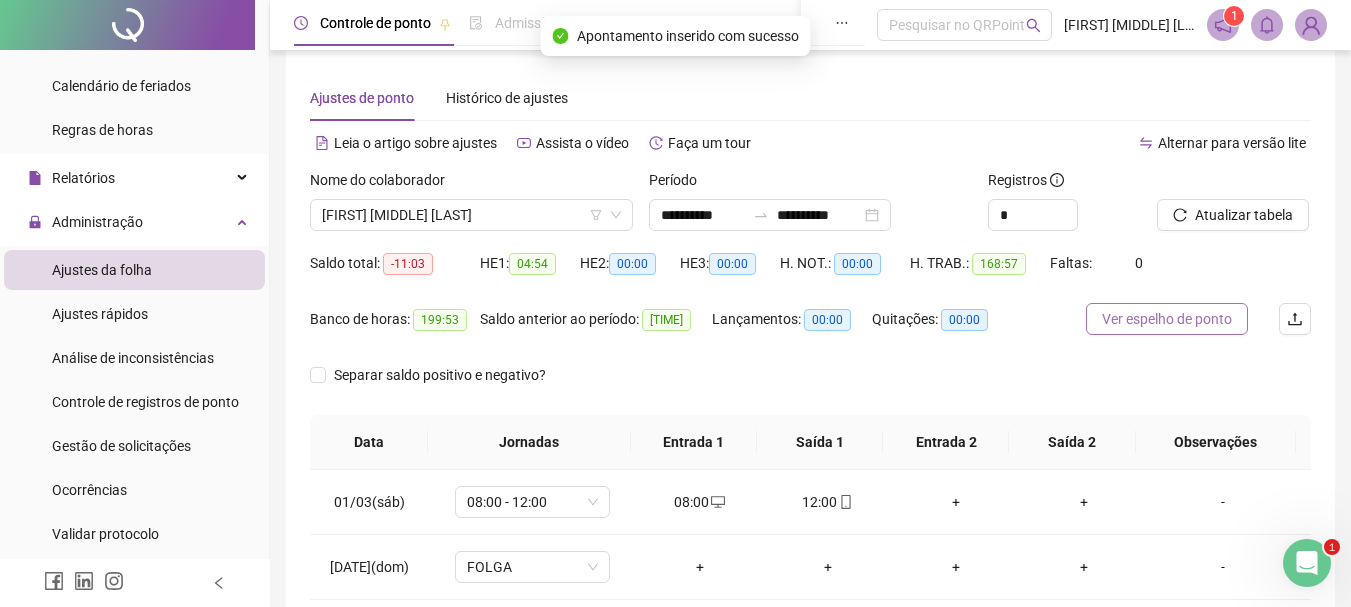 click on "Atualizar tabela" at bounding box center [1244, 215] 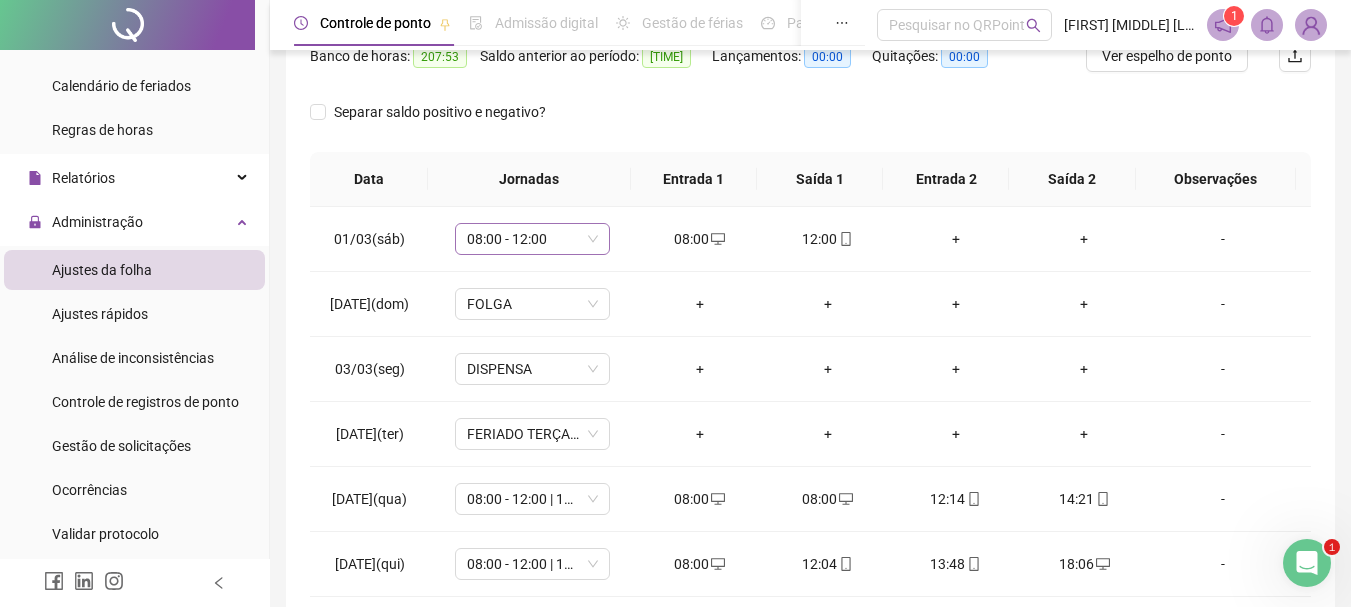 scroll, scrollTop: 315, scrollLeft: 0, axis: vertical 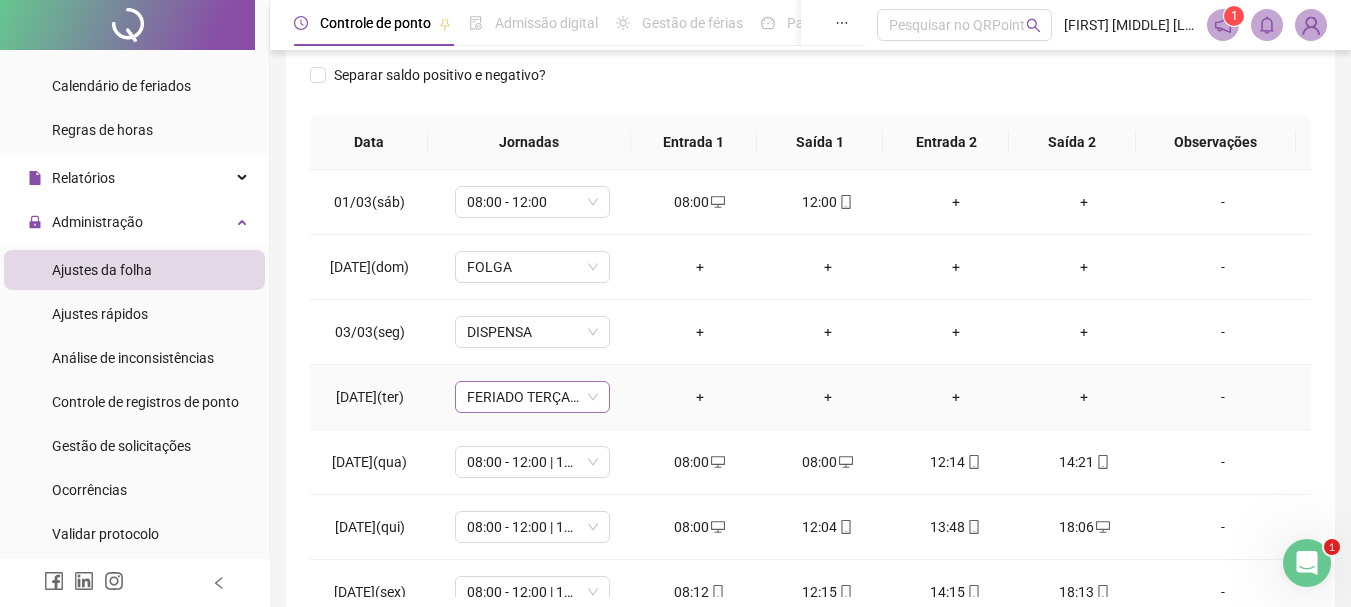 click on "FERIADO TERÇA-FEIRA DE CARNAVAL" at bounding box center (532, 397) 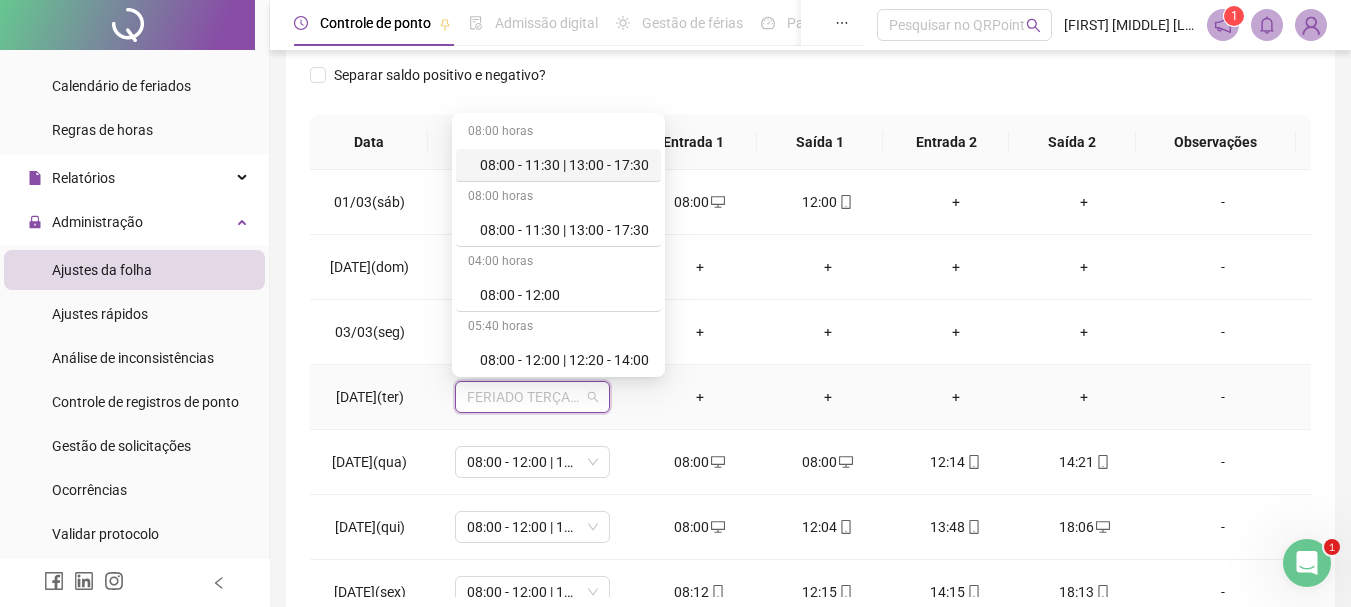 click on "FERIADO TERÇA-FEIRA DE CARNAVAL" at bounding box center (532, 397) 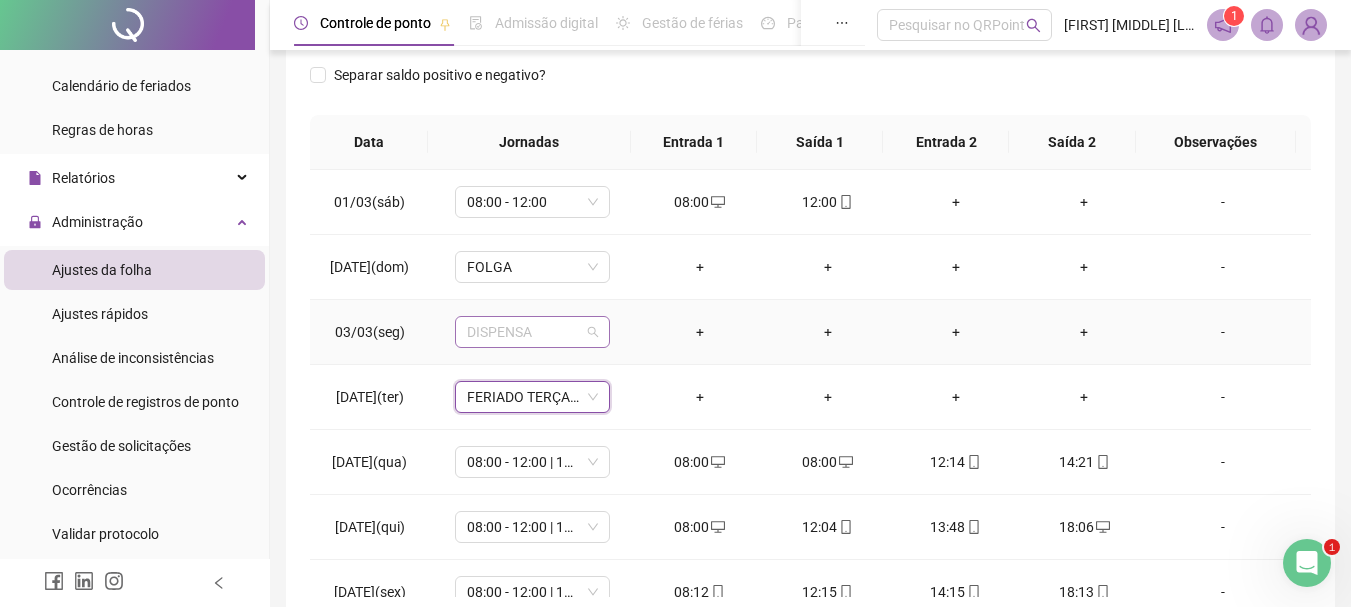 click on "DISPENSA" at bounding box center (532, 332) 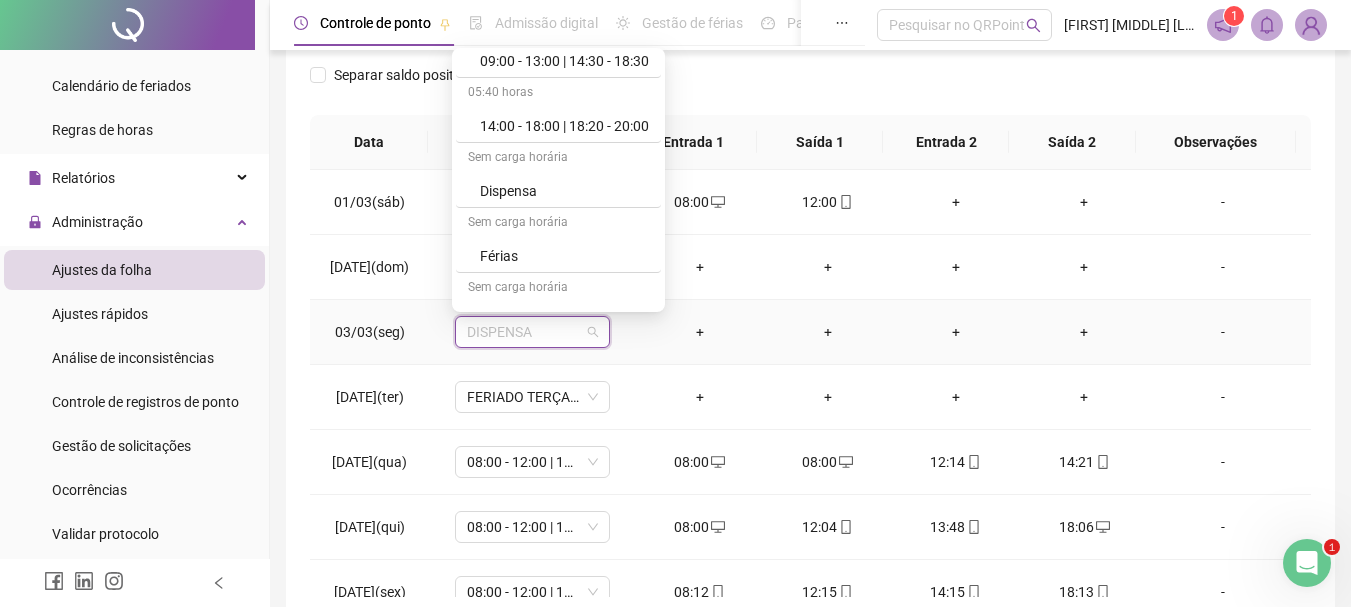 scroll, scrollTop: 849, scrollLeft: 0, axis: vertical 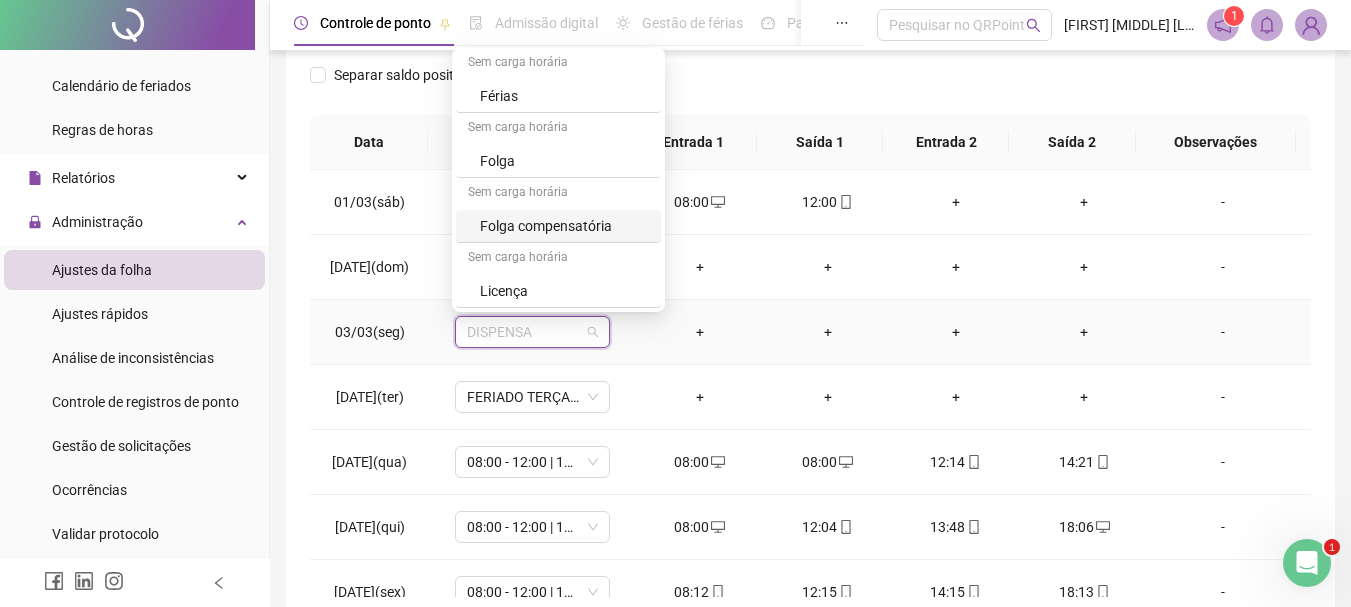 click on "Folga compensatória" at bounding box center [564, 226] 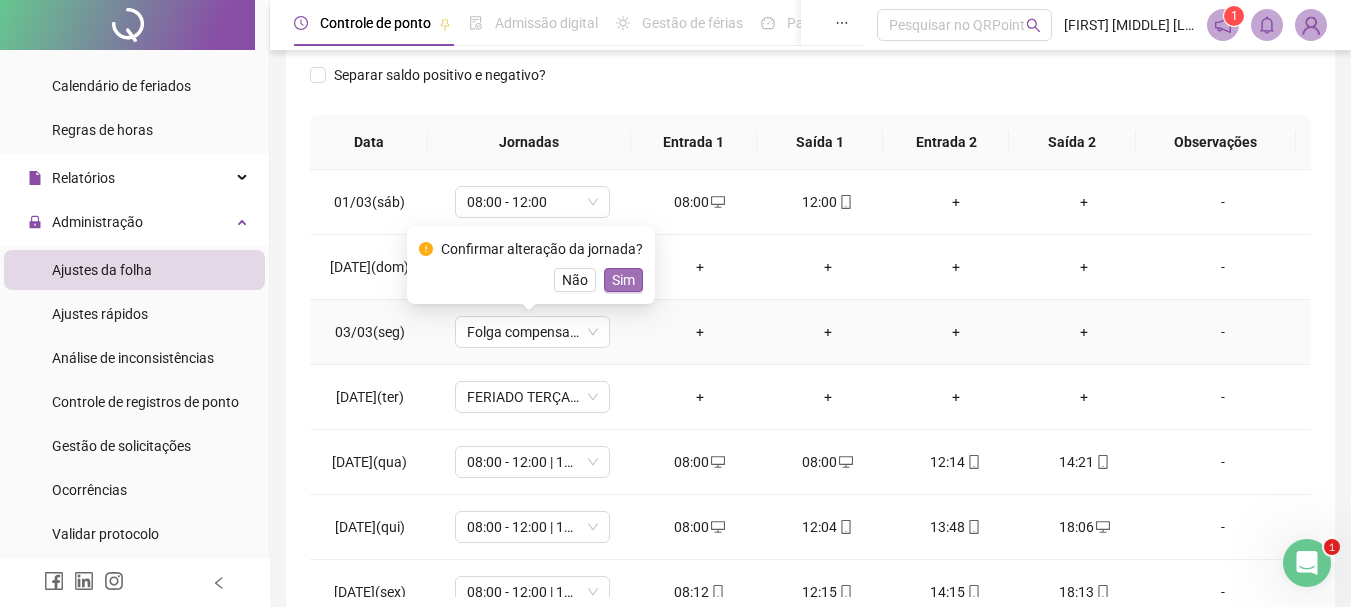 click on "Sim" at bounding box center [623, 280] 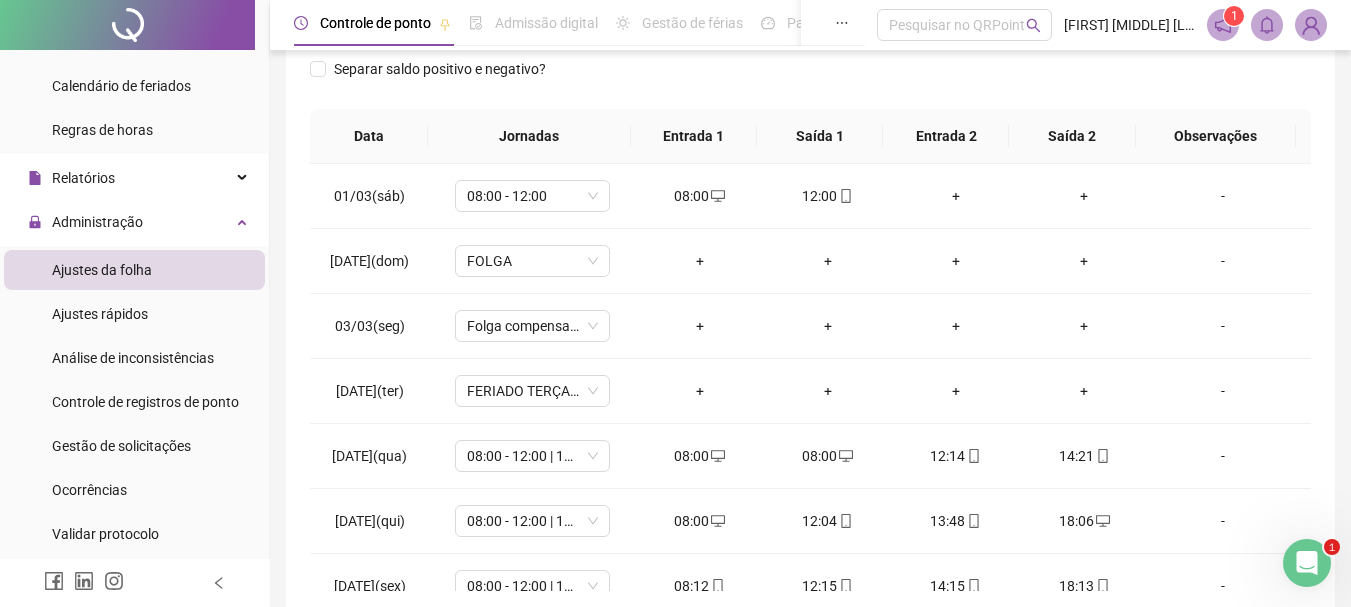 scroll, scrollTop: 400, scrollLeft: 0, axis: vertical 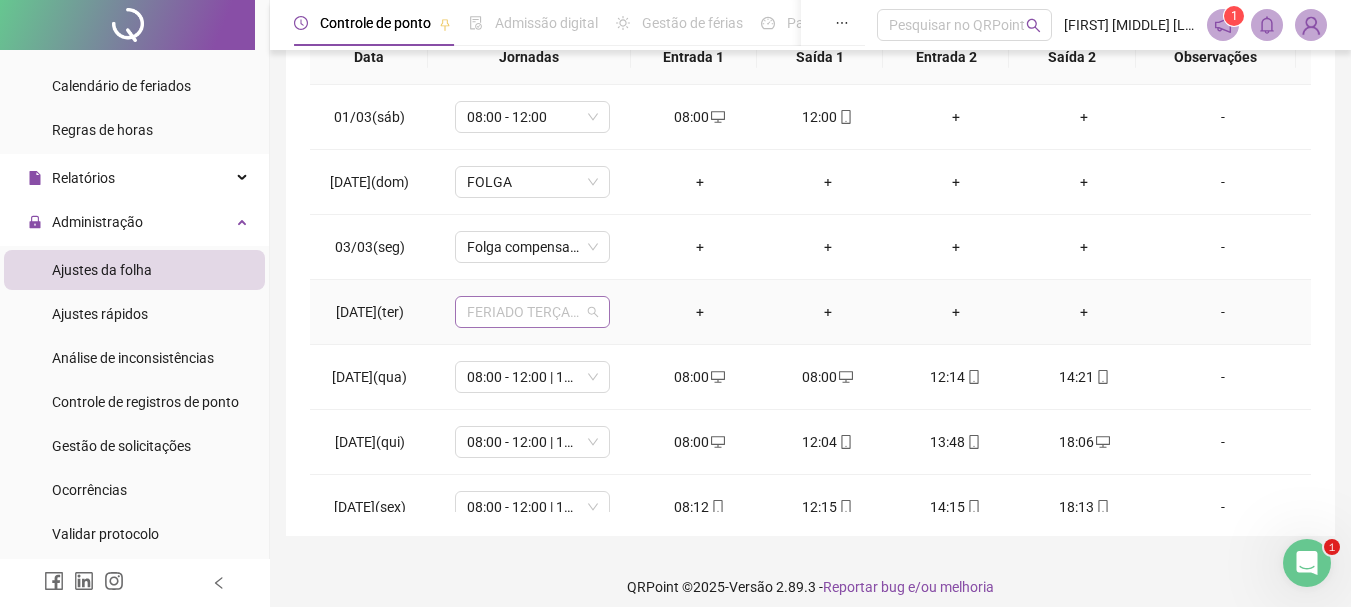 click on "FERIADO TERÇA-FEIRA DE CARNAVAL" at bounding box center [532, 312] 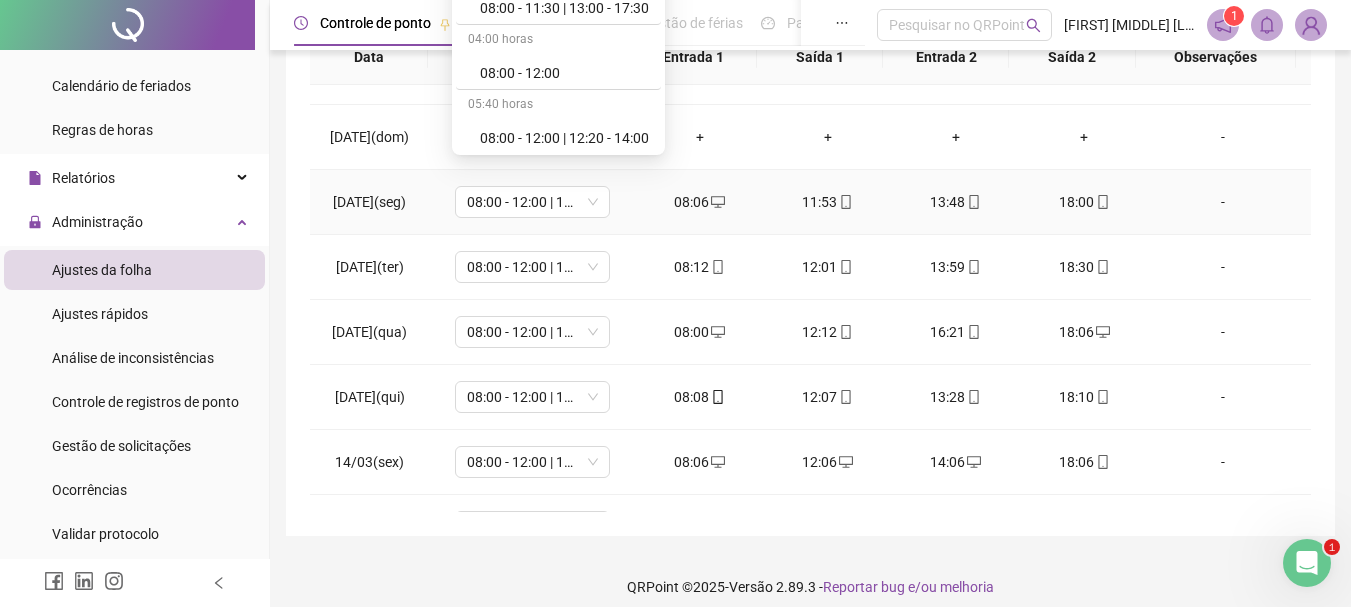 scroll, scrollTop: 200, scrollLeft: 0, axis: vertical 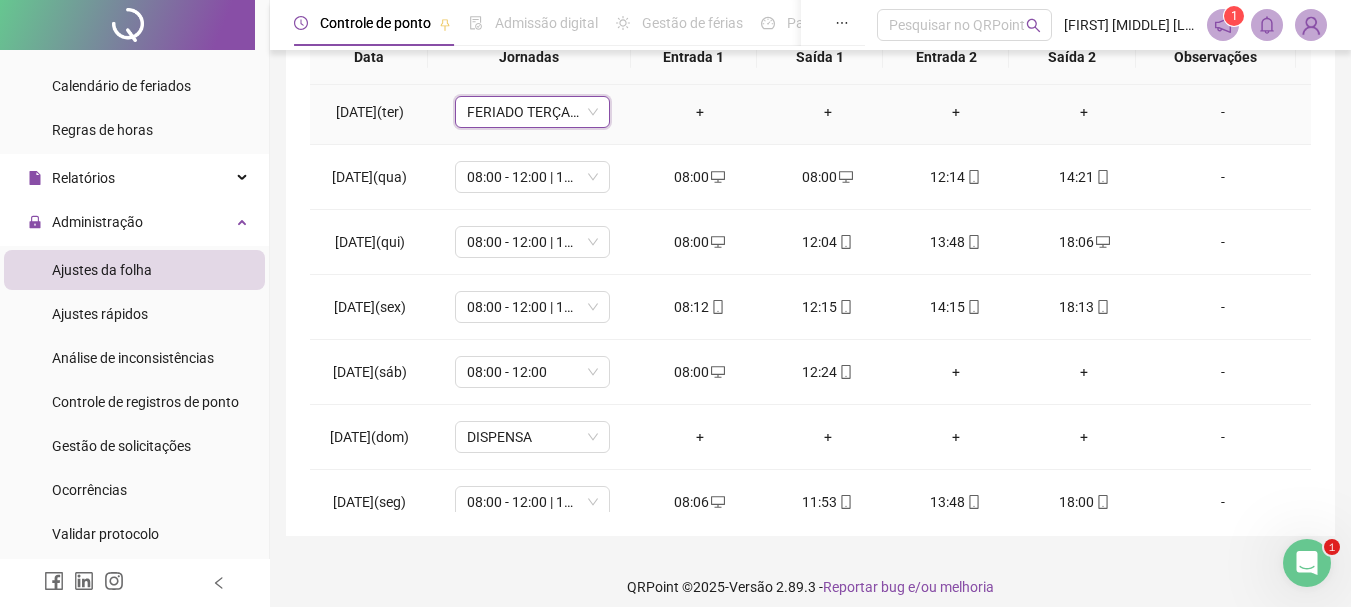click on "+" at bounding box center [956, 112] 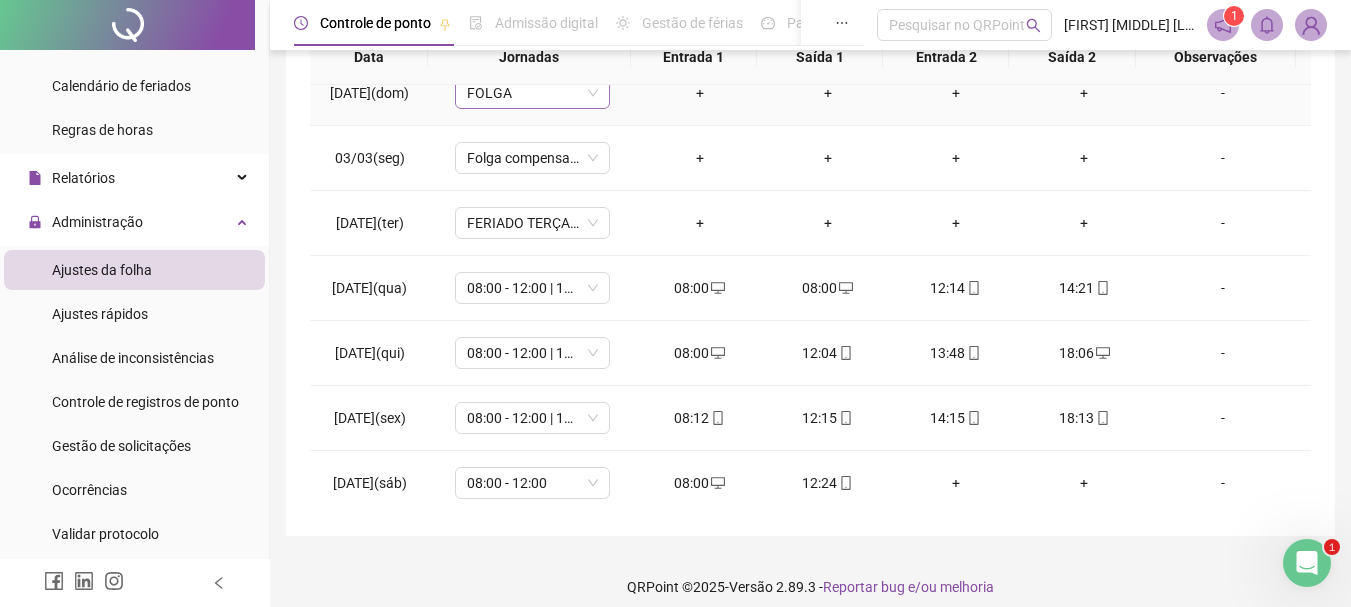scroll, scrollTop: 0, scrollLeft: 0, axis: both 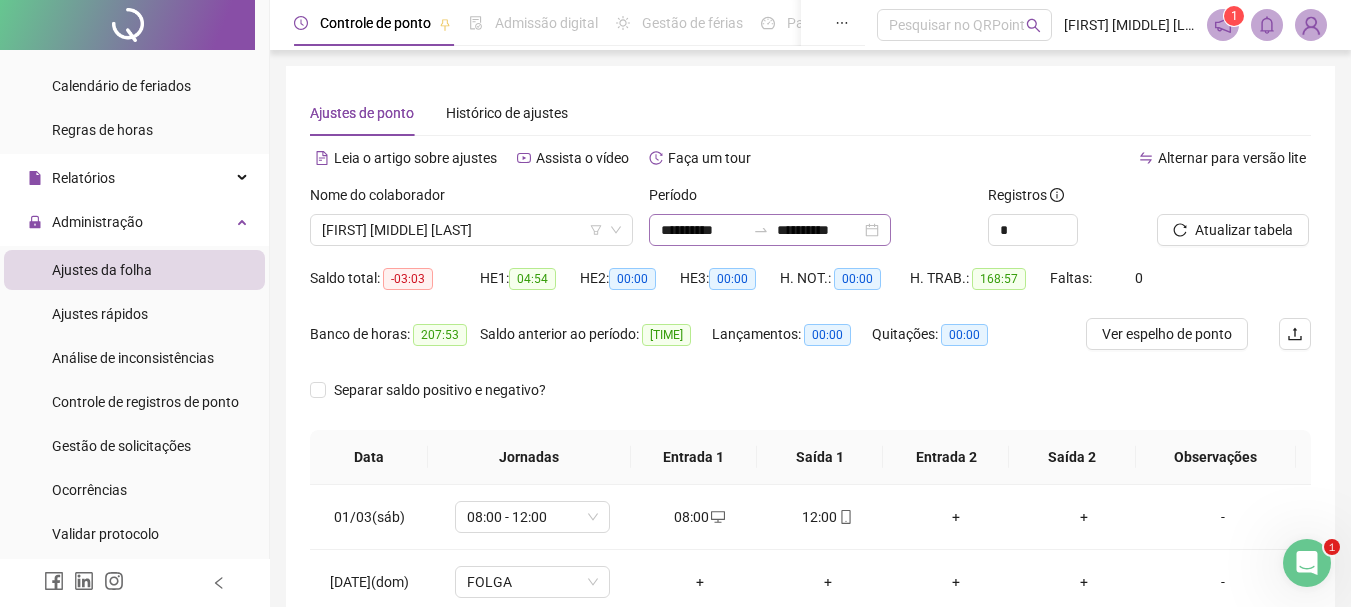 click on "**********" at bounding box center [770, 230] 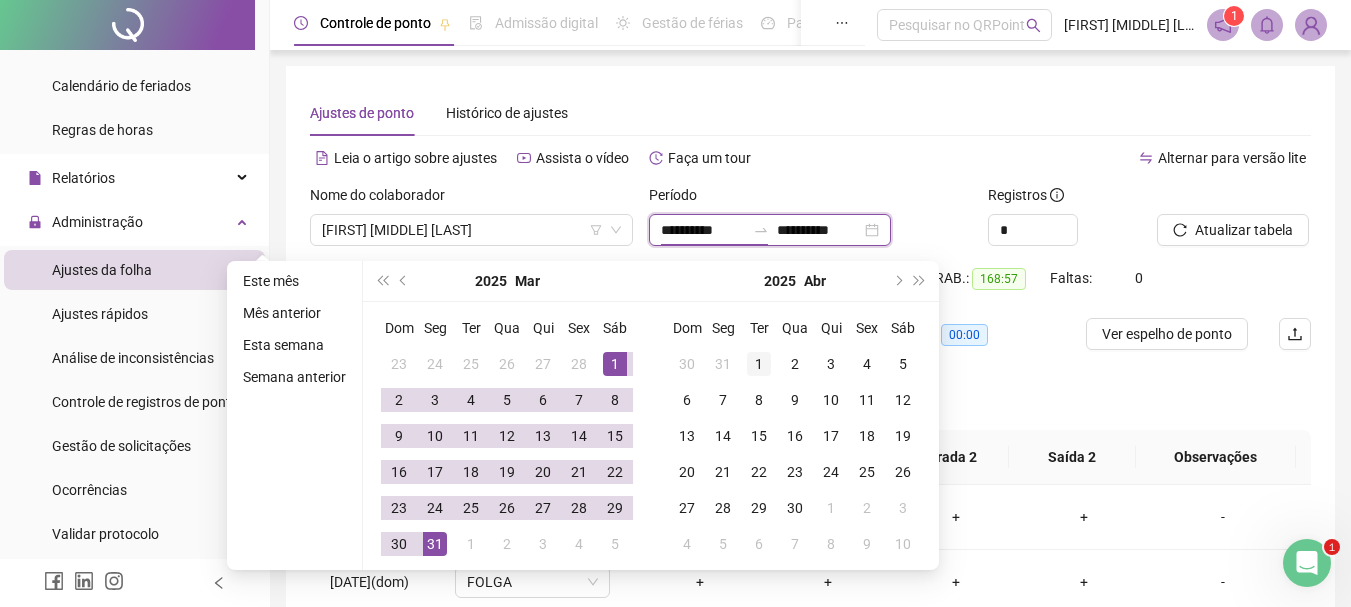 type on "**********" 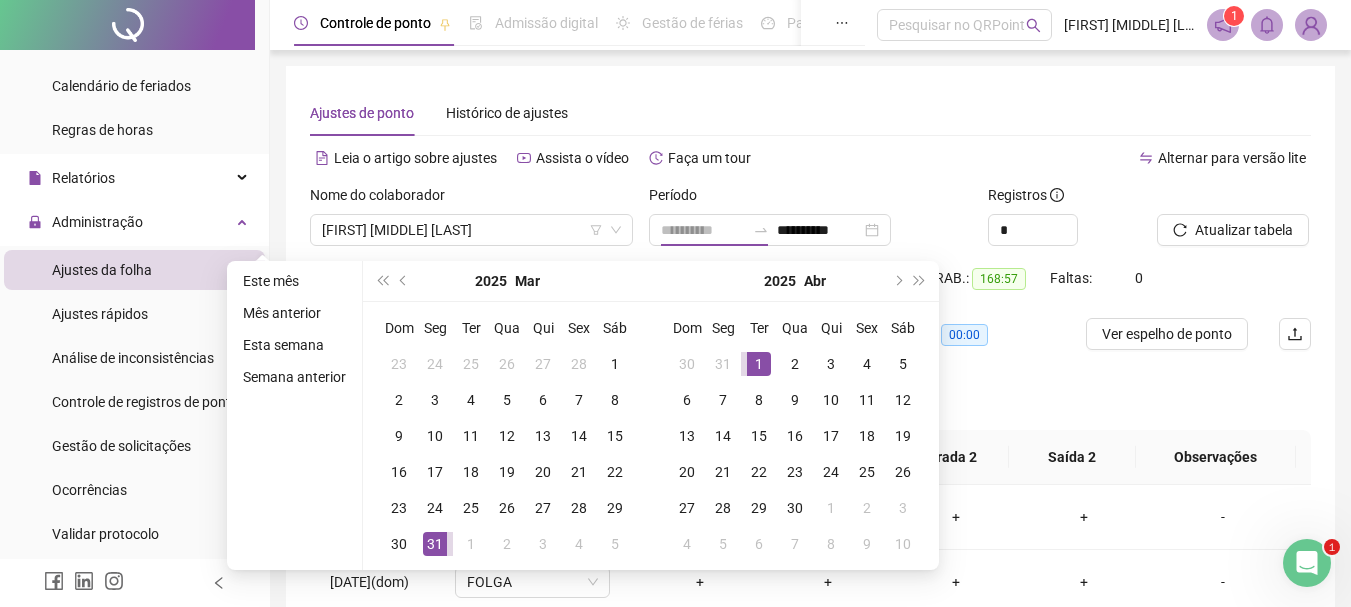 click on "1" at bounding box center (759, 364) 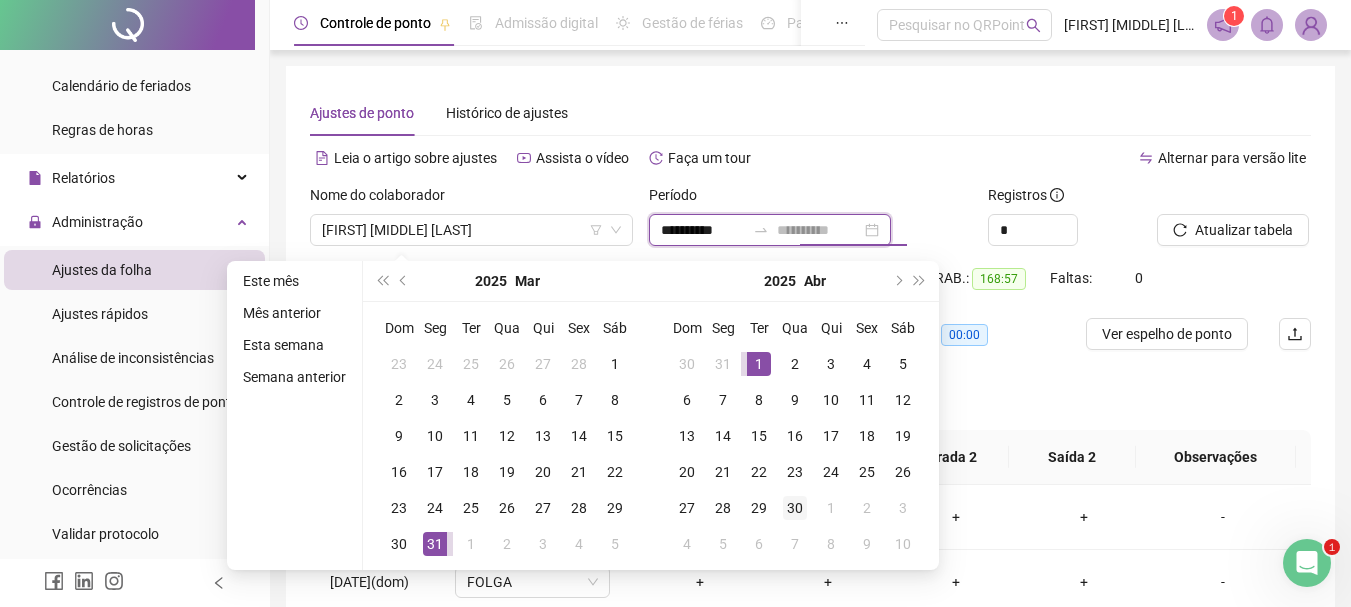 type on "**********" 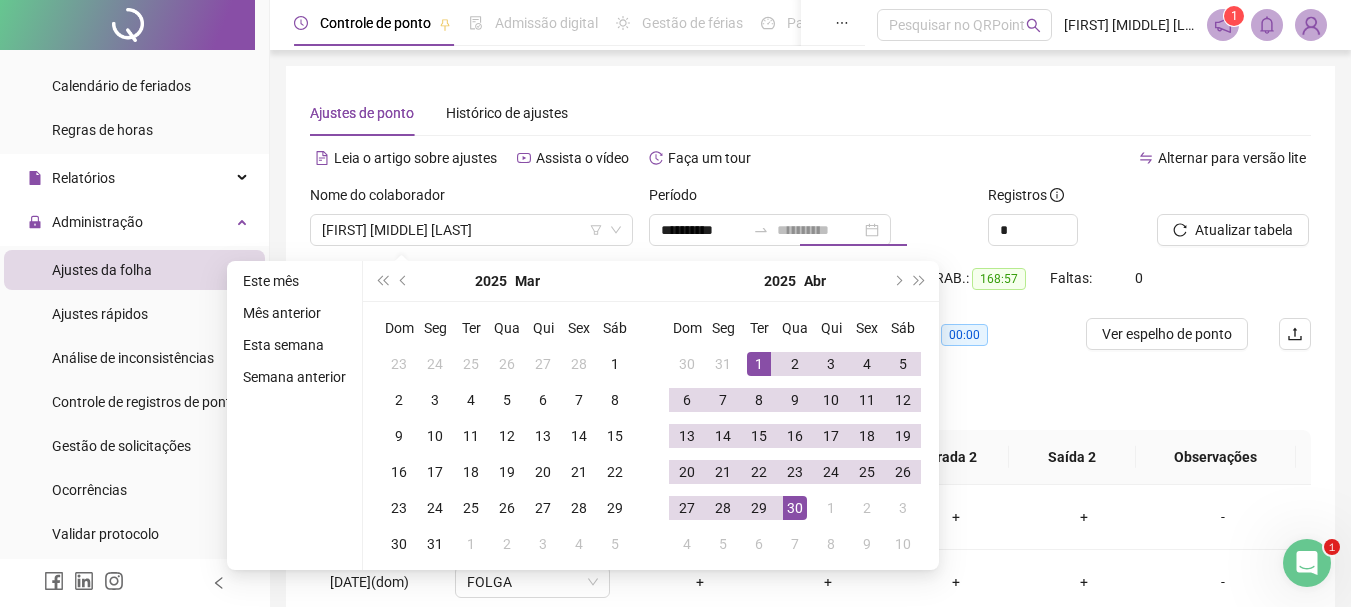 click on "30" at bounding box center [795, 508] 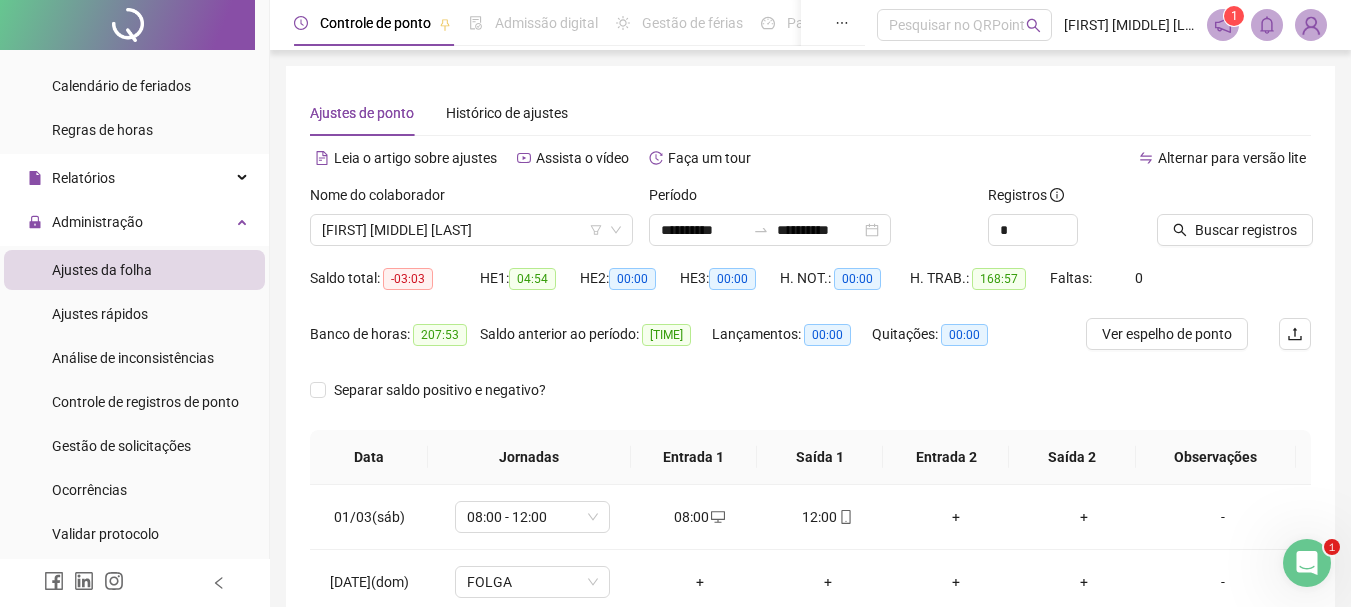 click at bounding box center [1209, 199] 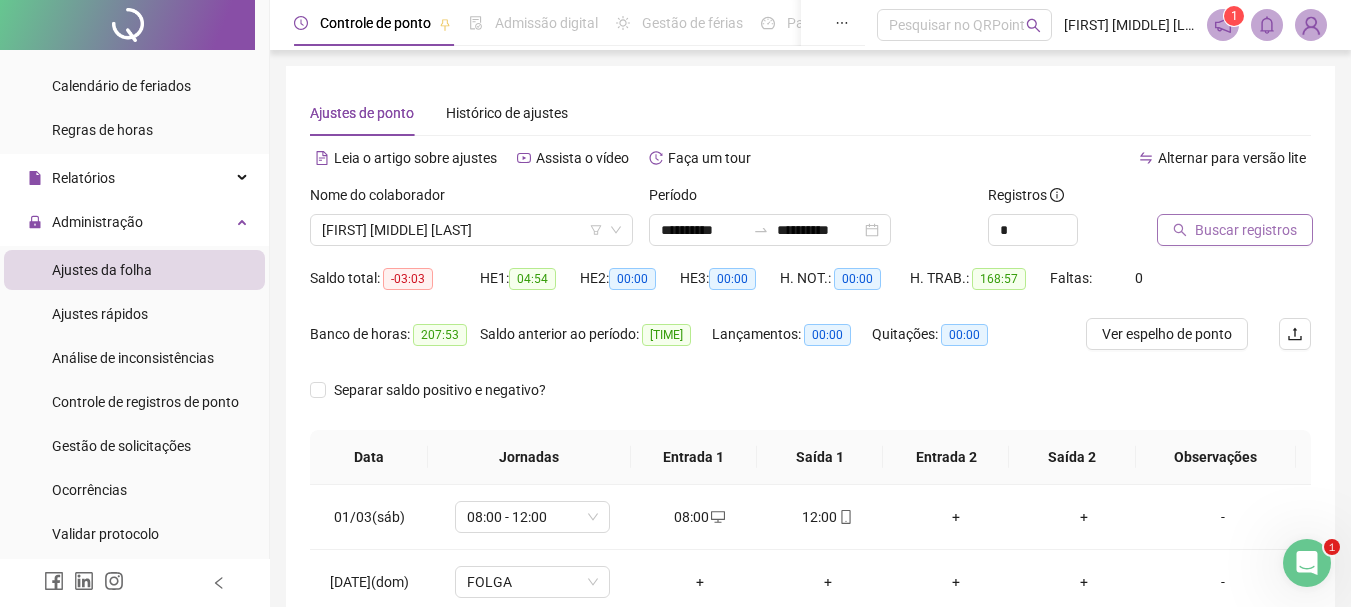 click on "Buscar registros" at bounding box center (1246, 230) 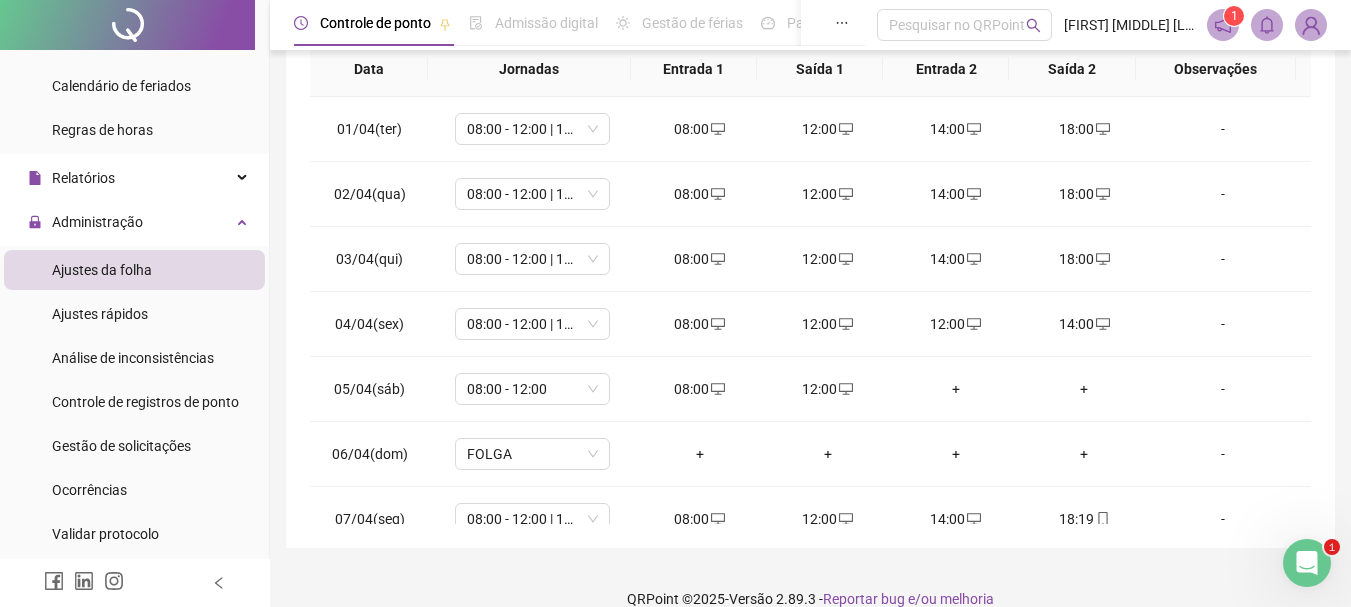 scroll, scrollTop: 400, scrollLeft: 0, axis: vertical 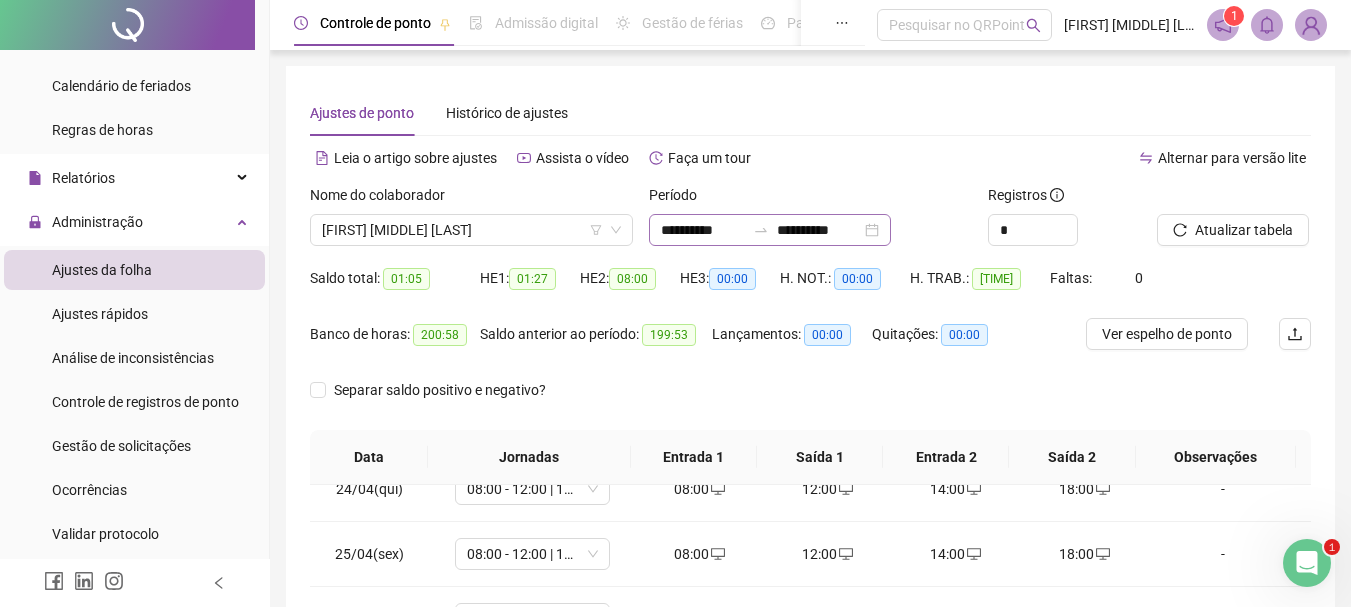 click on "**********" at bounding box center [770, 230] 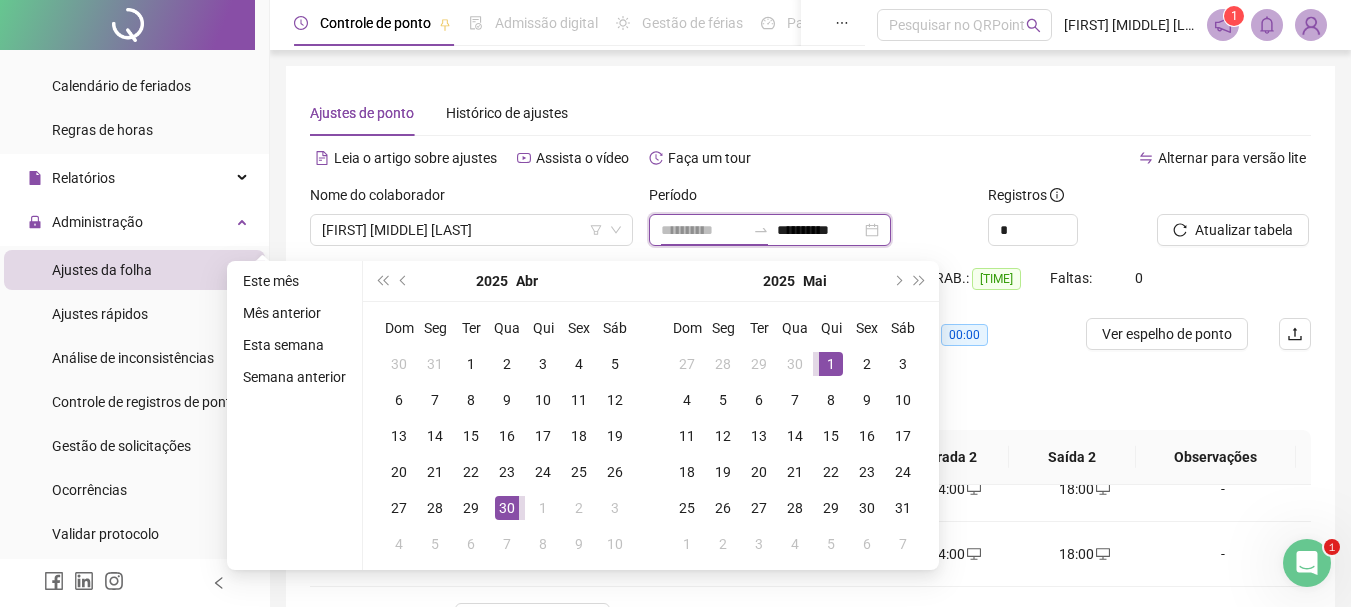 type on "**********" 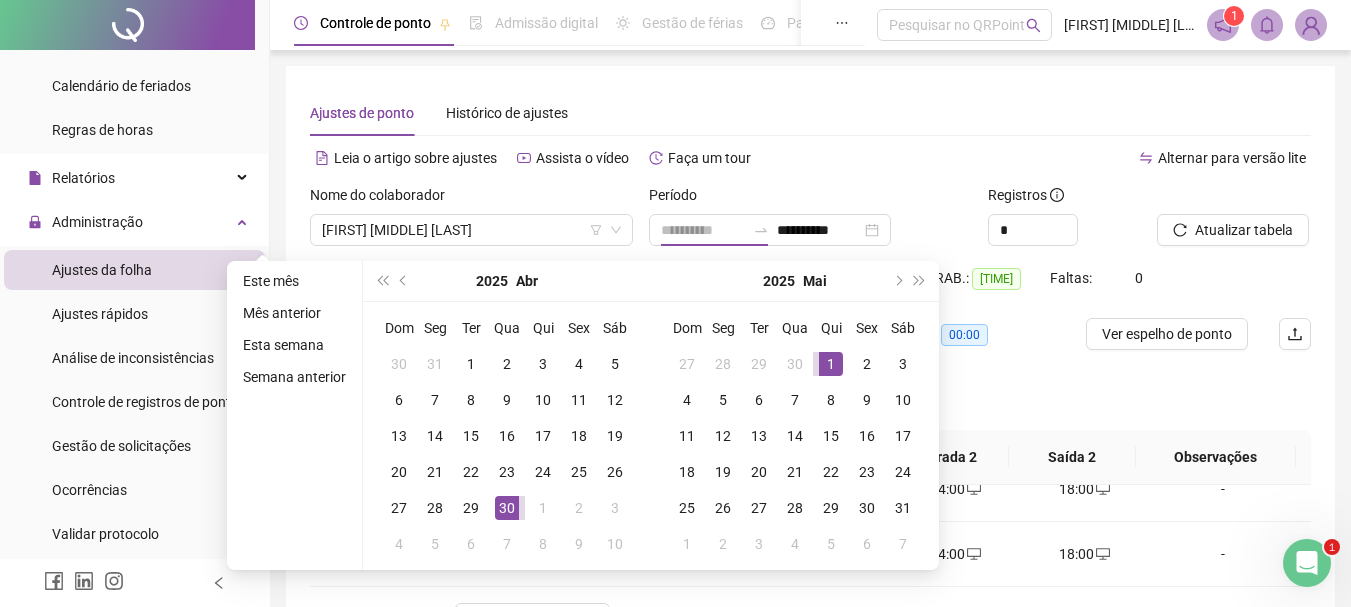 click on "1" at bounding box center (831, 364) 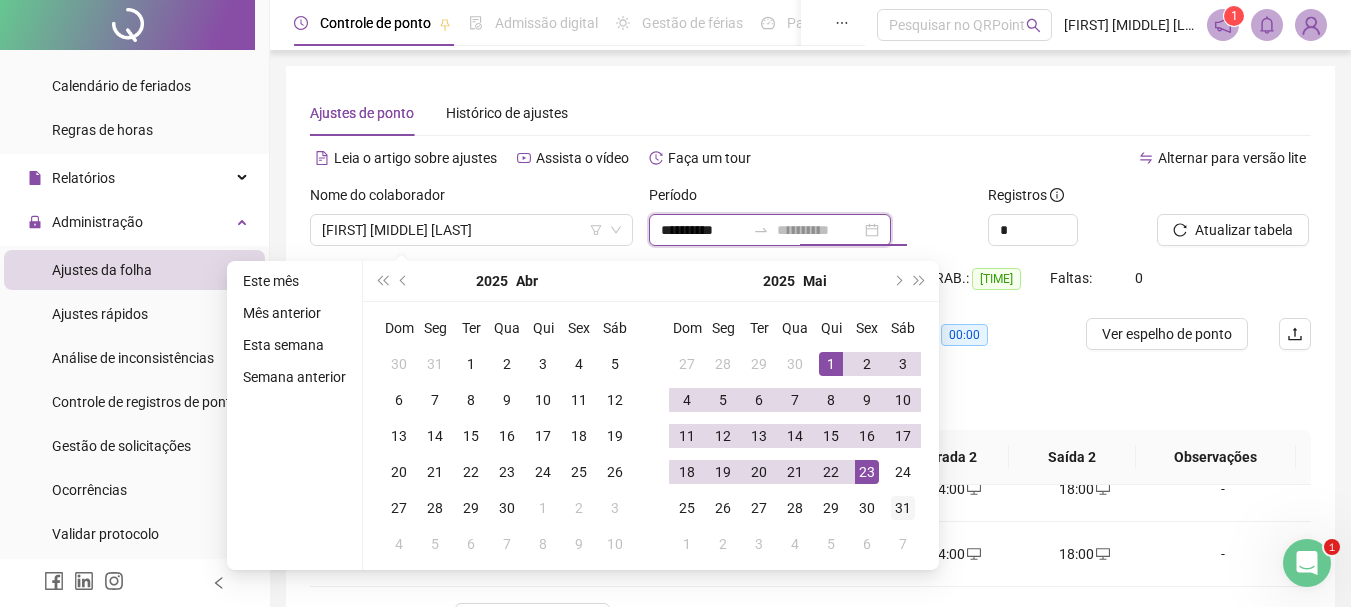 type on "**********" 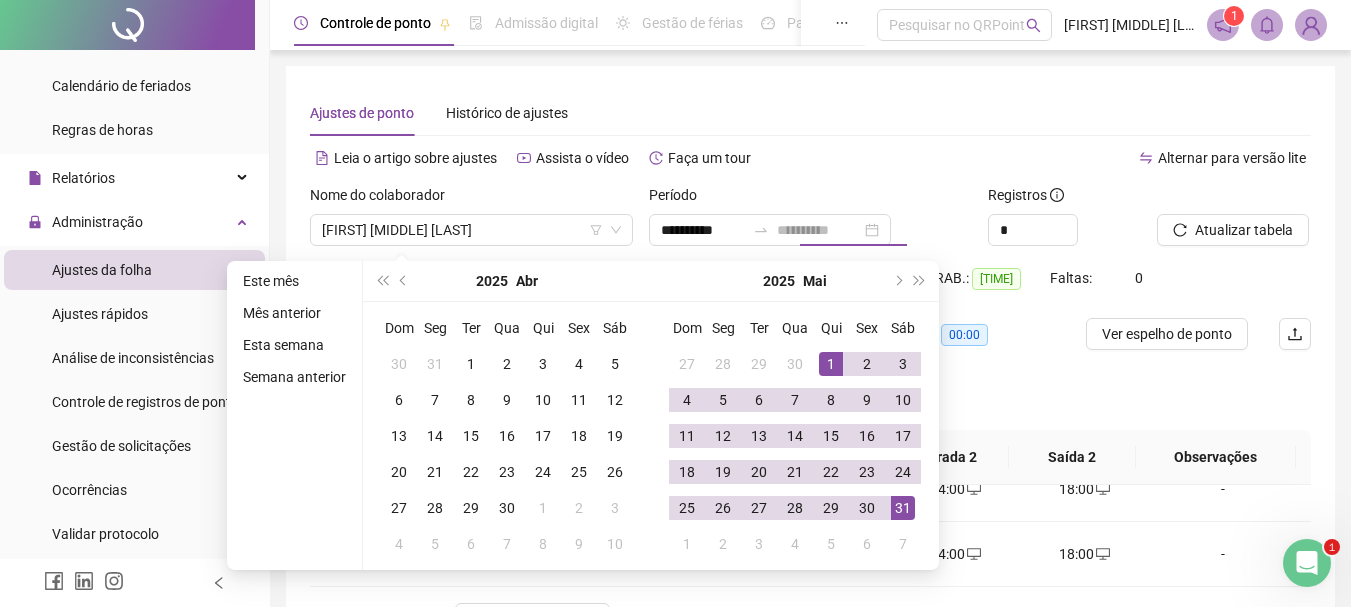 click on "31" at bounding box center (903, 508) 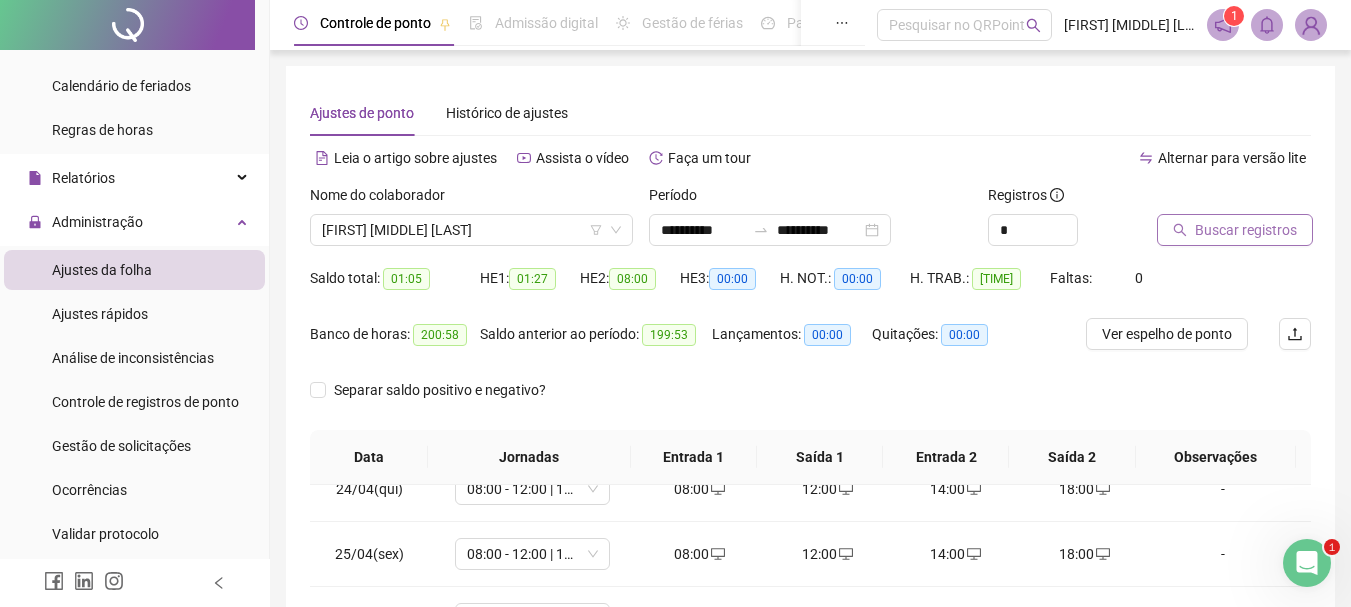 click on "Buscar registros" at bounding box center [1246, 230] 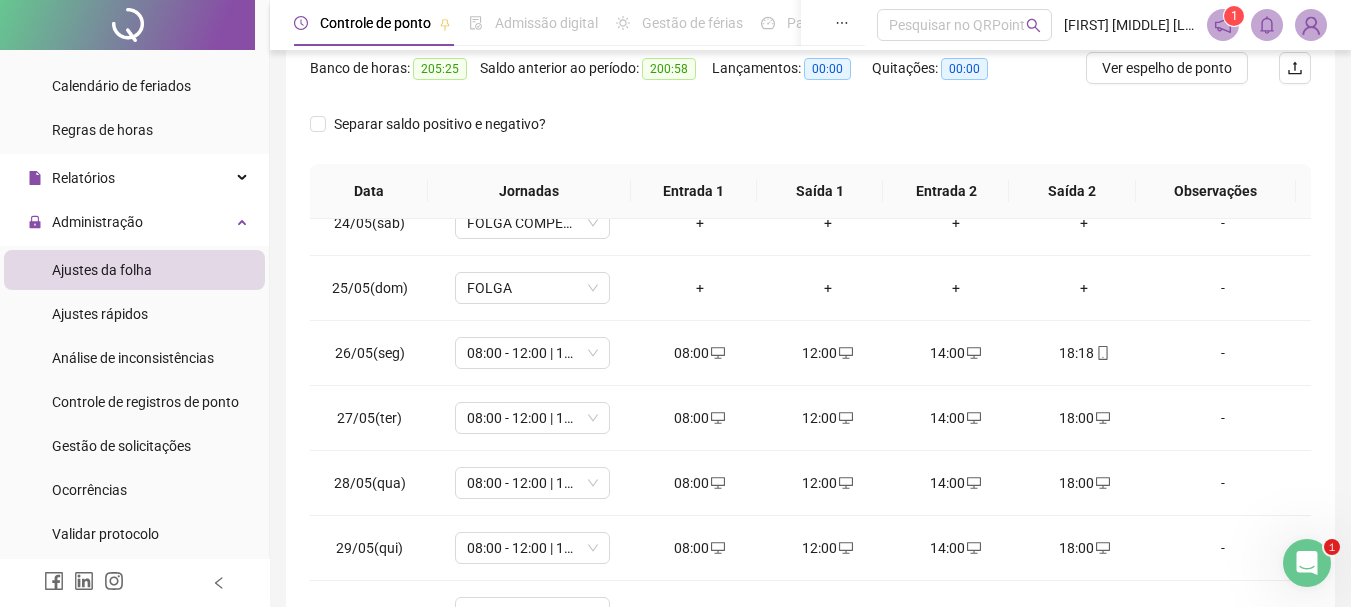 scroll, scrollTop: 300, scrollLeft: 0, axis: vertical 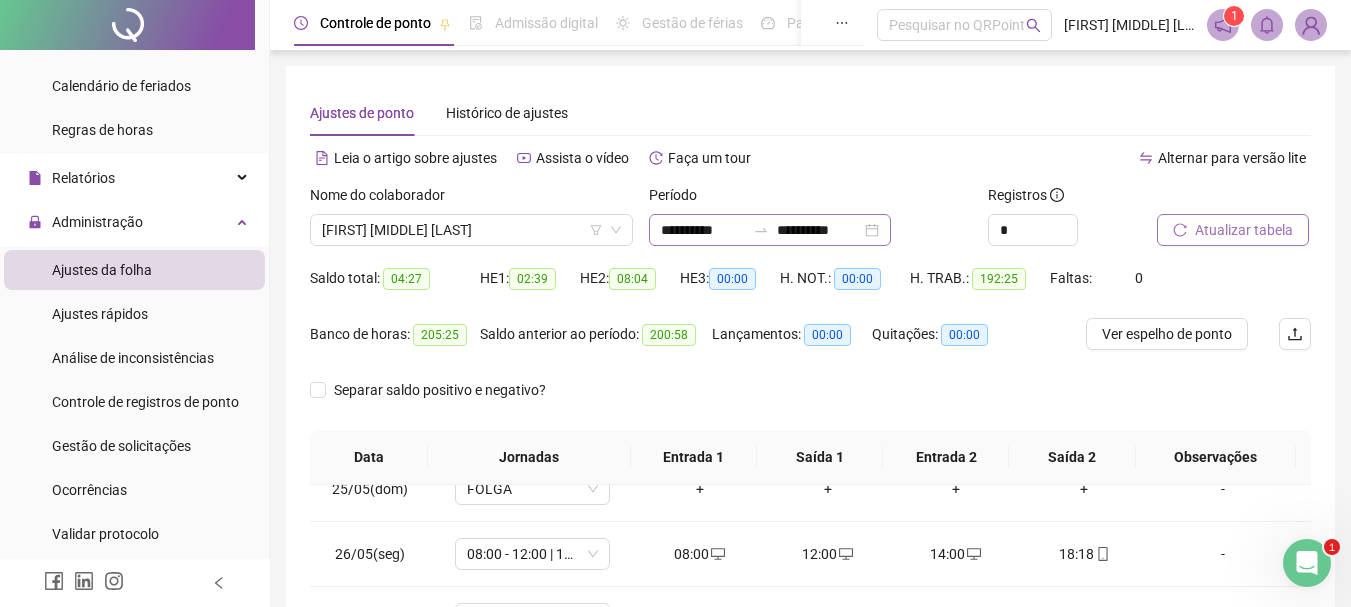 click on "**********" at bounding box center [770, 230] 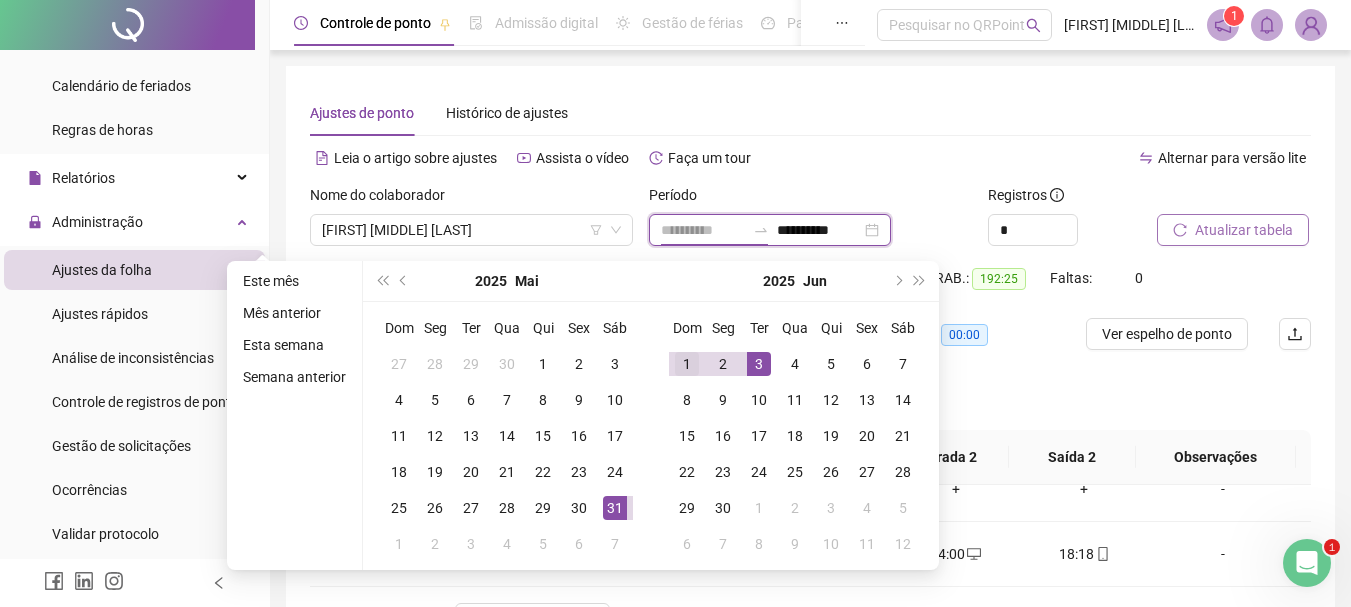 type on "**********" 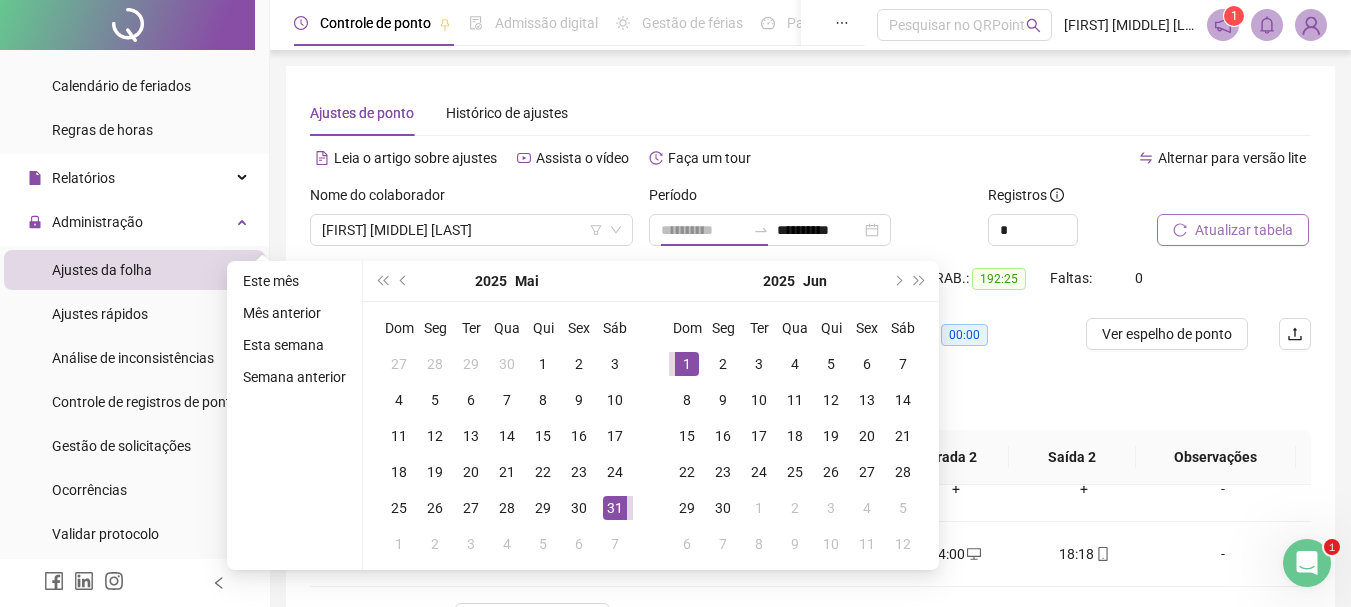 click on "1" at bounding box center [687, 364] 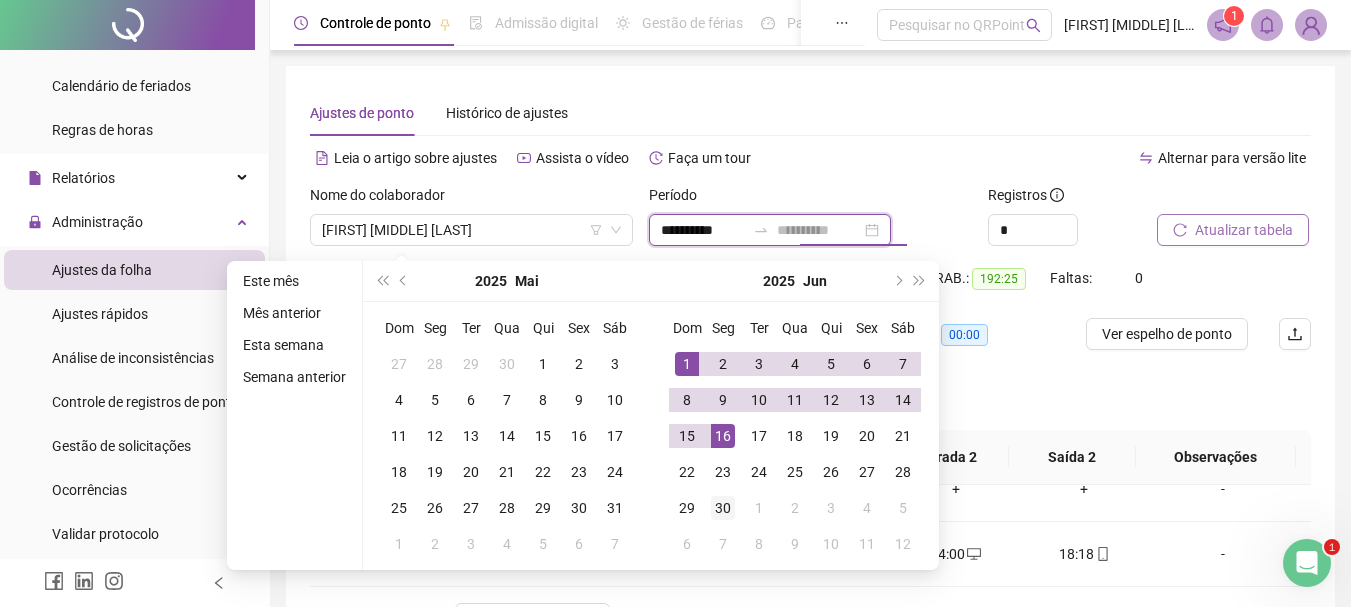 type on "**********" 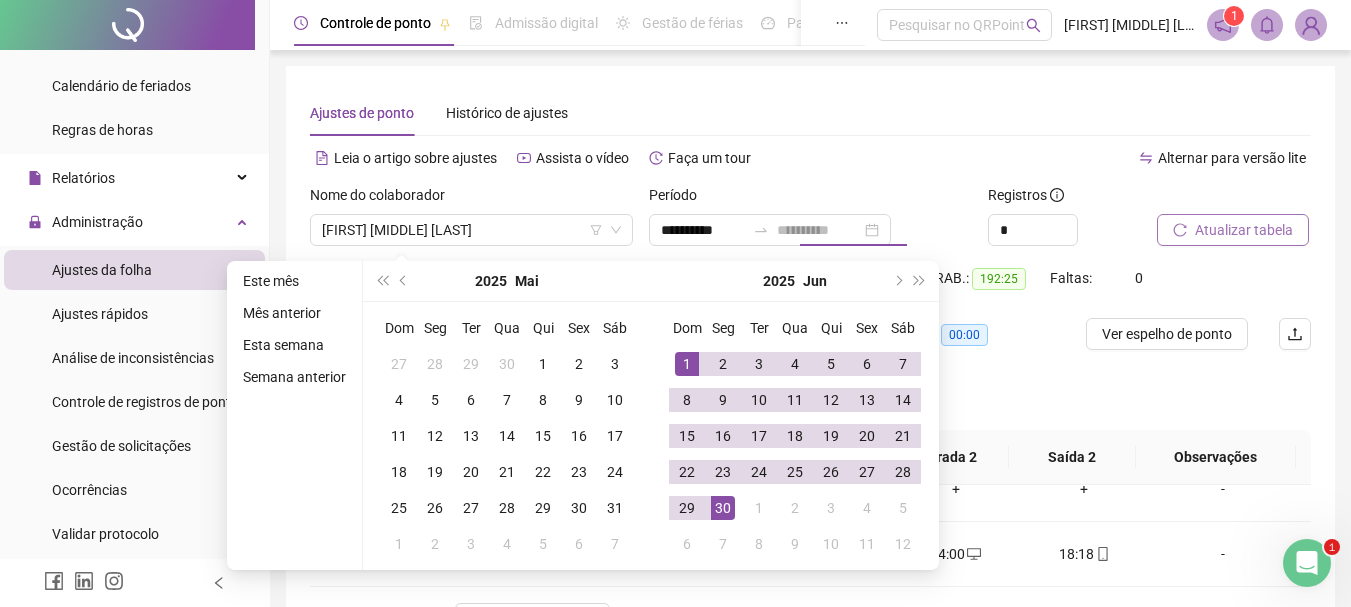 click on "30" at bounding box center (723, 508) 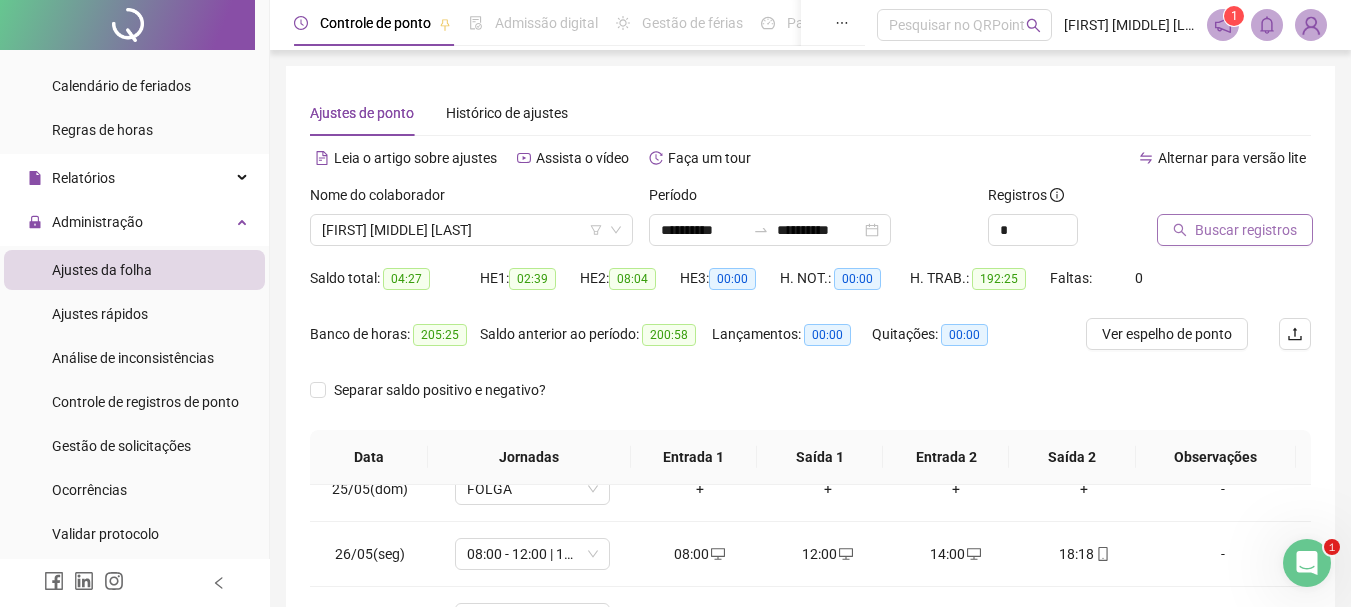 click on "Buscar registros" at bounding box center [1246, 230] 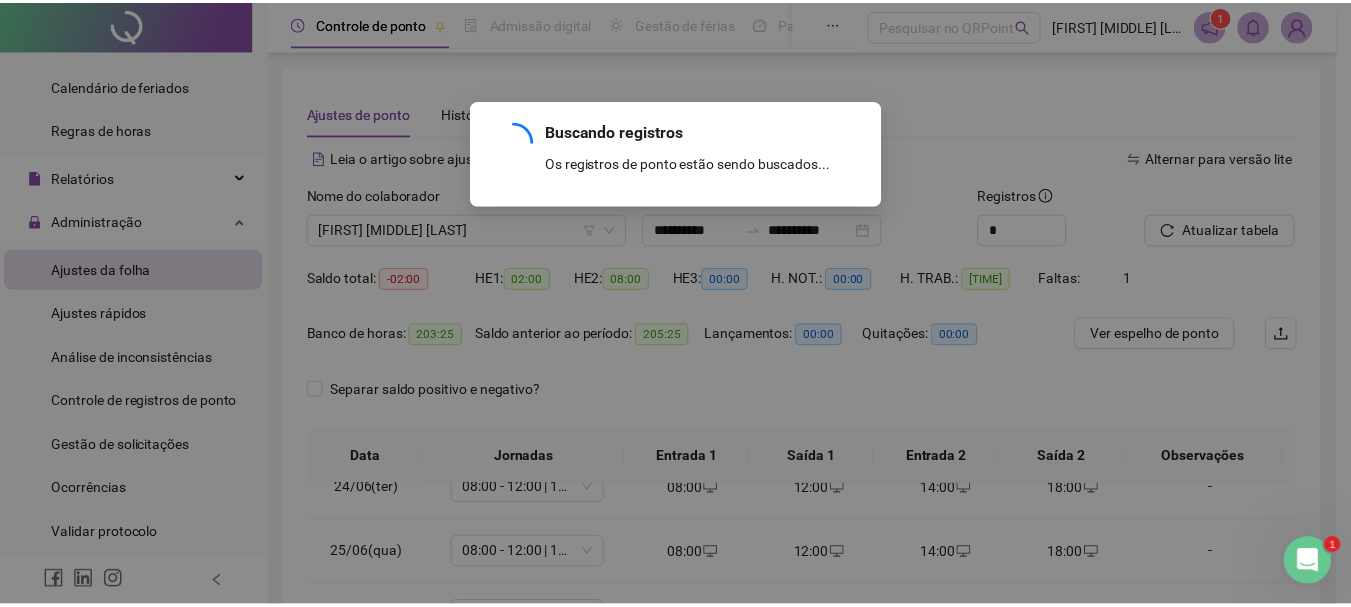 scroll, scrollTop: 1523, scrollLeft: 0, axis: vertical 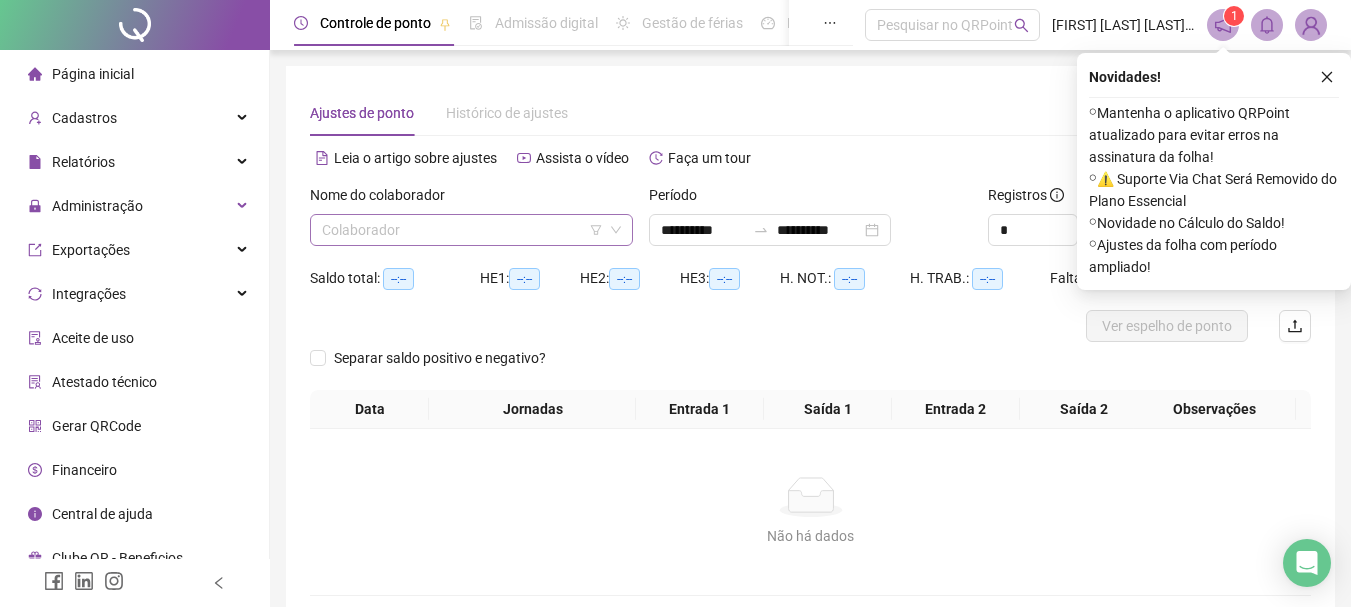click at bounding box center [462, 230] 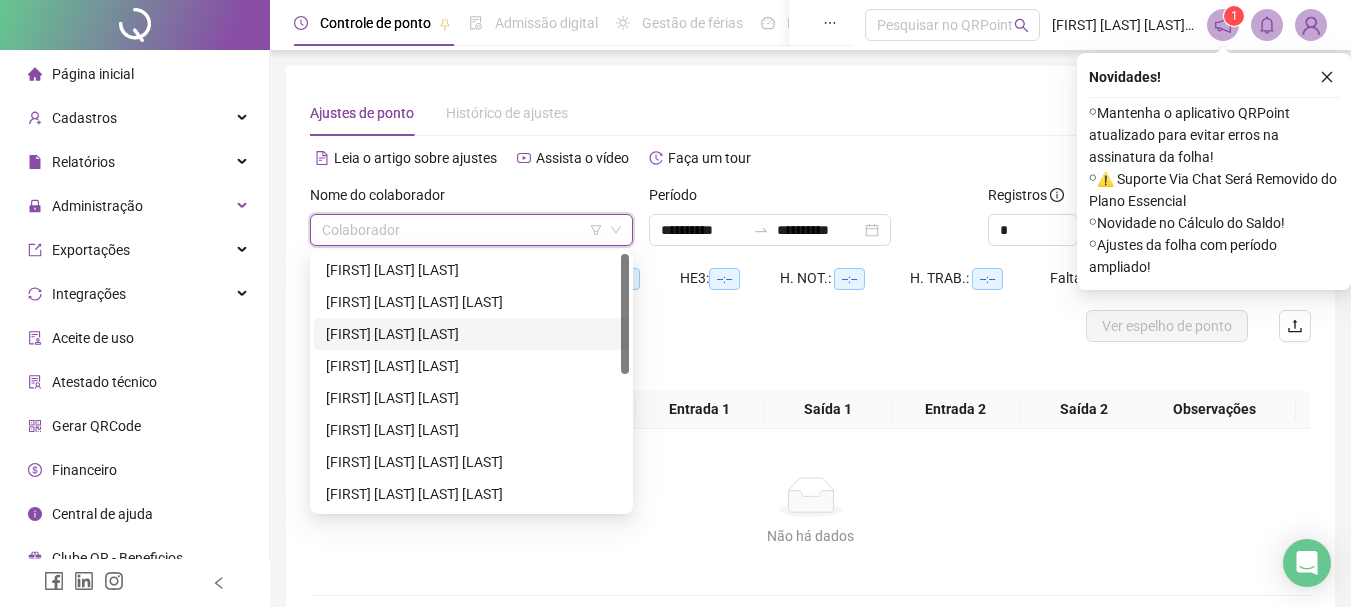 click on "[FIRST] [MIDDLE] [LAST]" at bounding box center [471, 334] 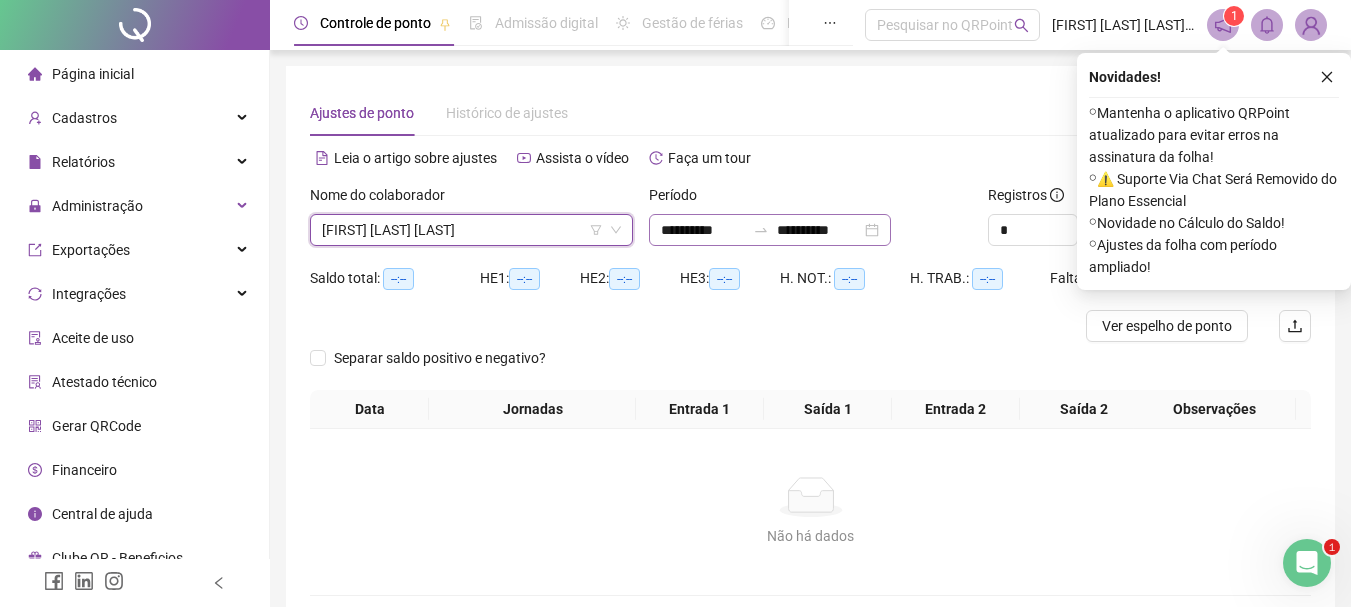 scroll, scrollTop: 0, scrollLeft: 0, axis: both 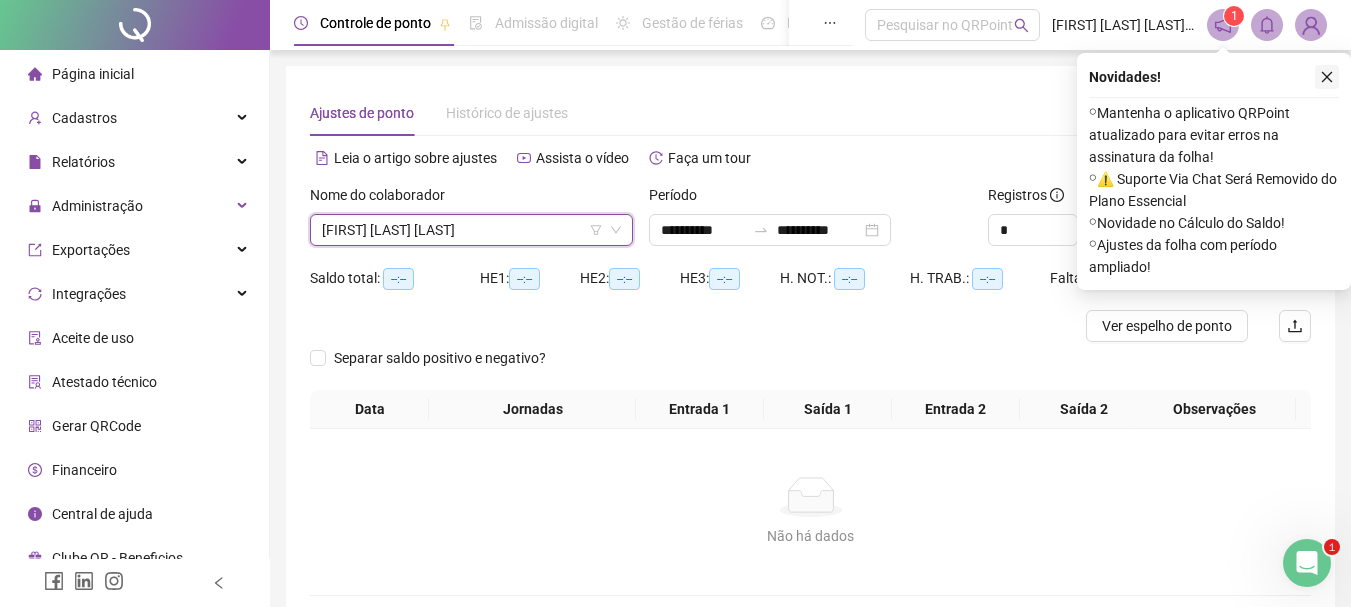 click at bounding box center [1327, 77] 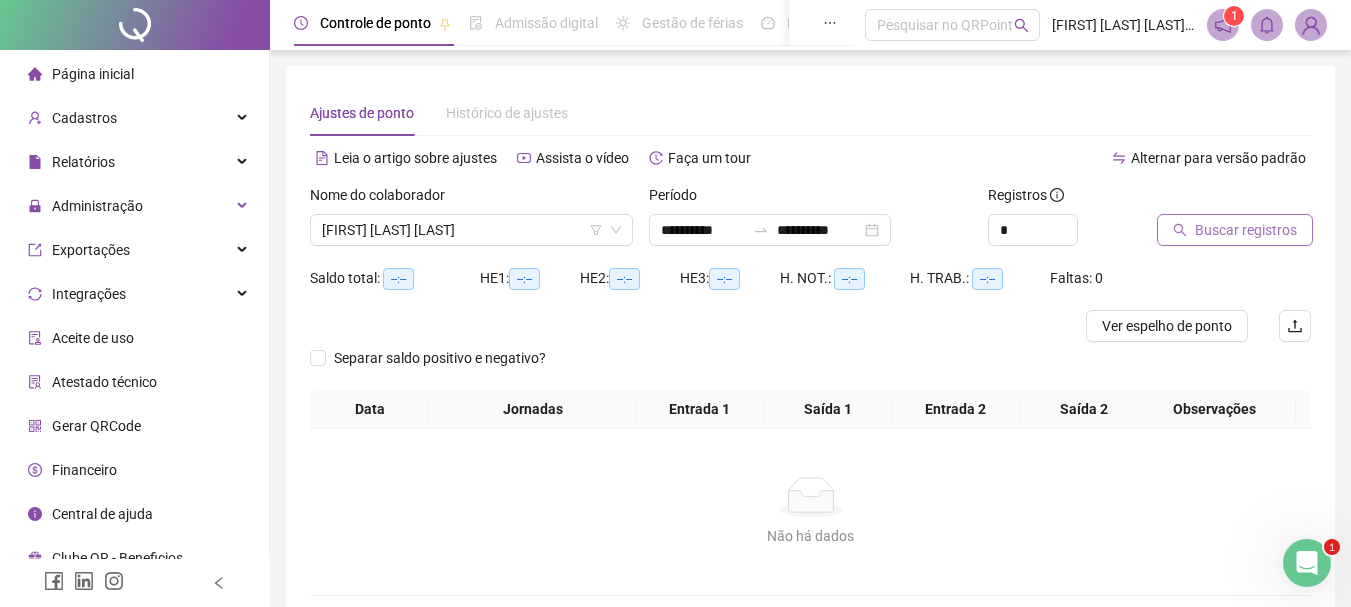 click on "Buscar registros" at bounding box center [1246, 230] 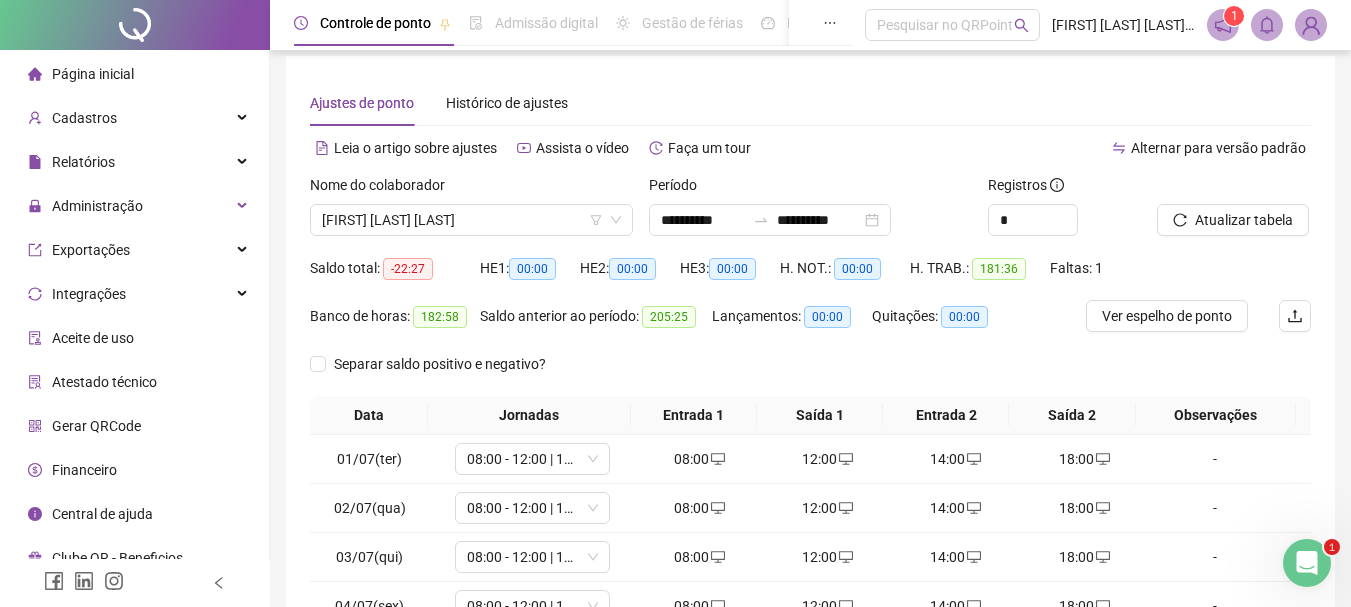 scroll, scrollTop: 0, scrollLeft: 0, axis: both 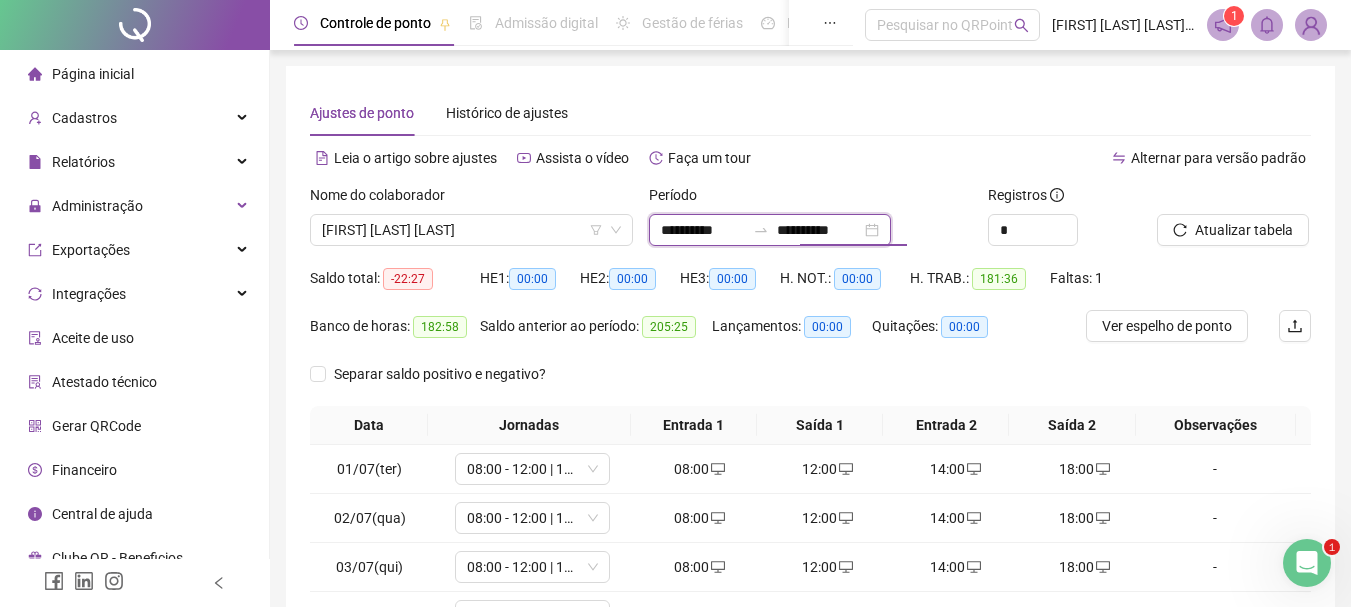 click on "**********" at bounding box center [819, 230] 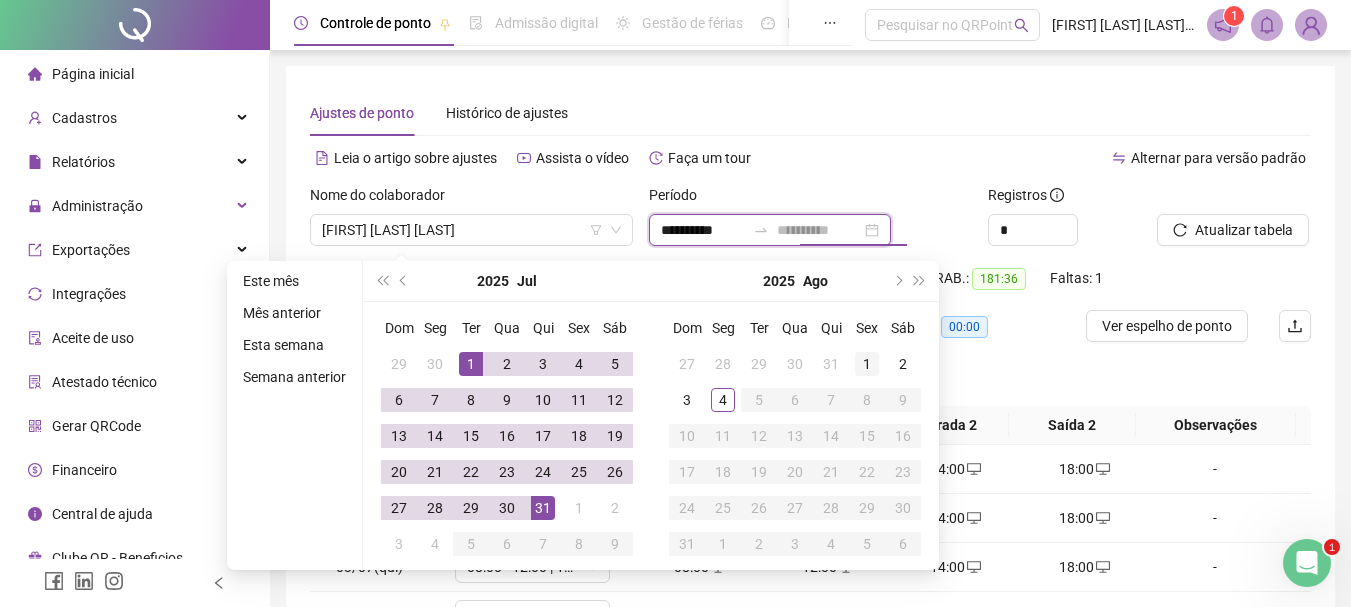 type on "**********" 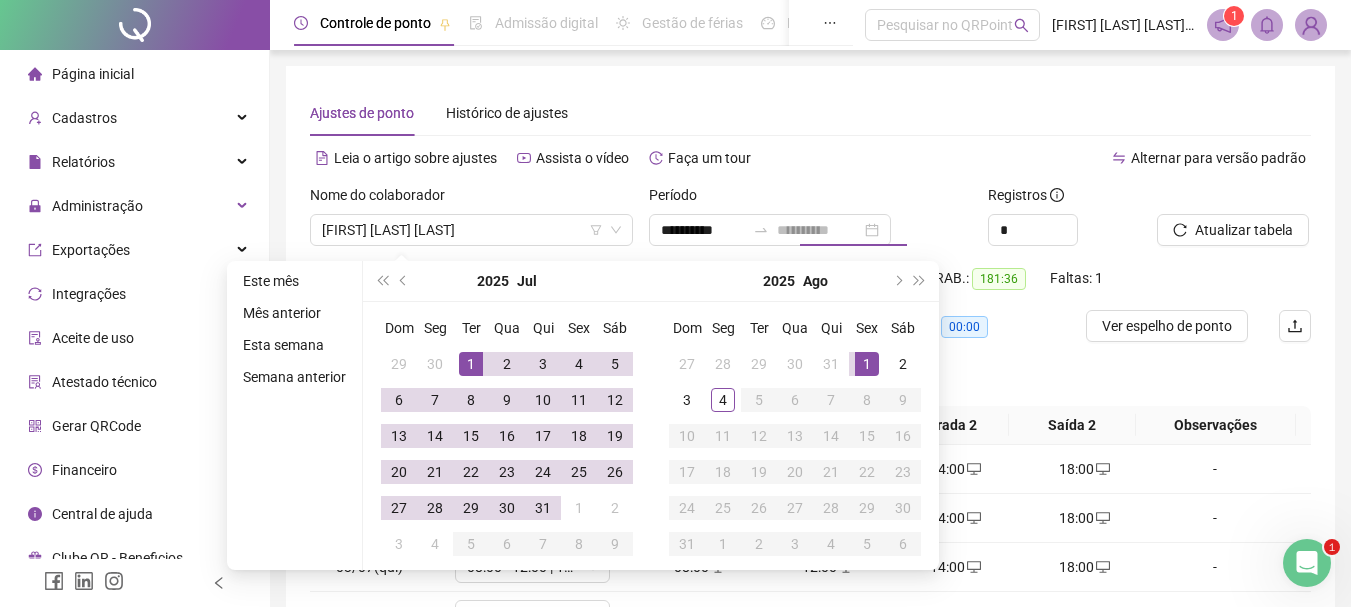 click on "1" at bounding box center (867, 364) 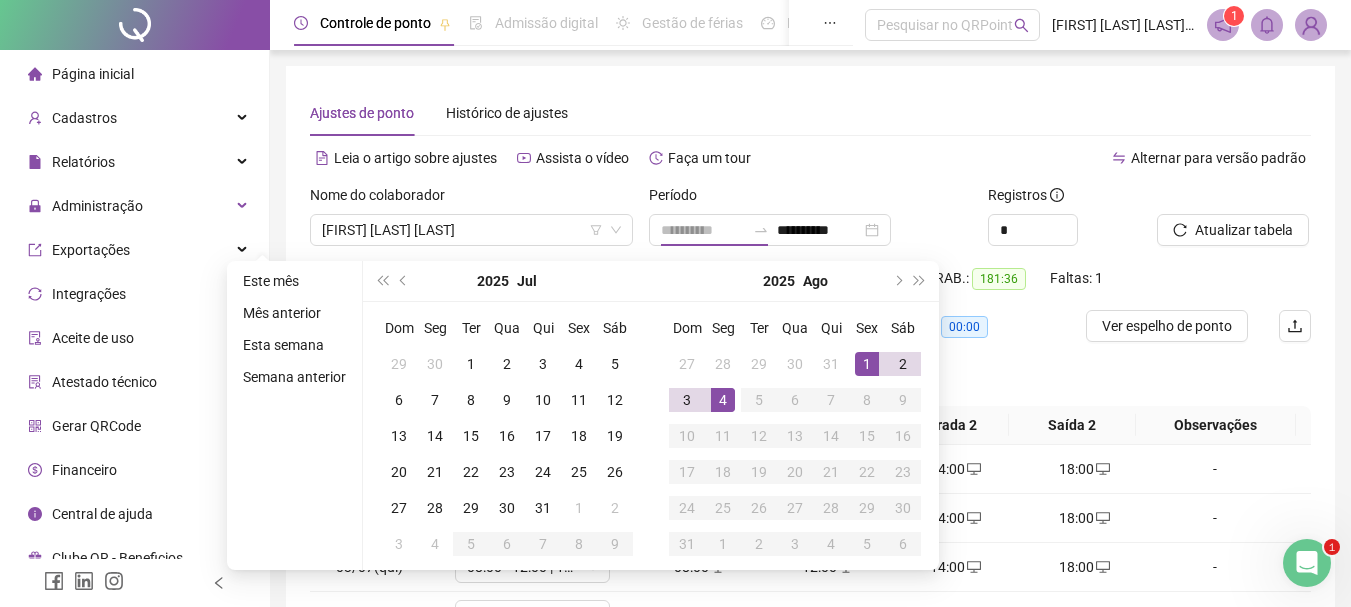 click on "4" at bounding box center [723, 400] 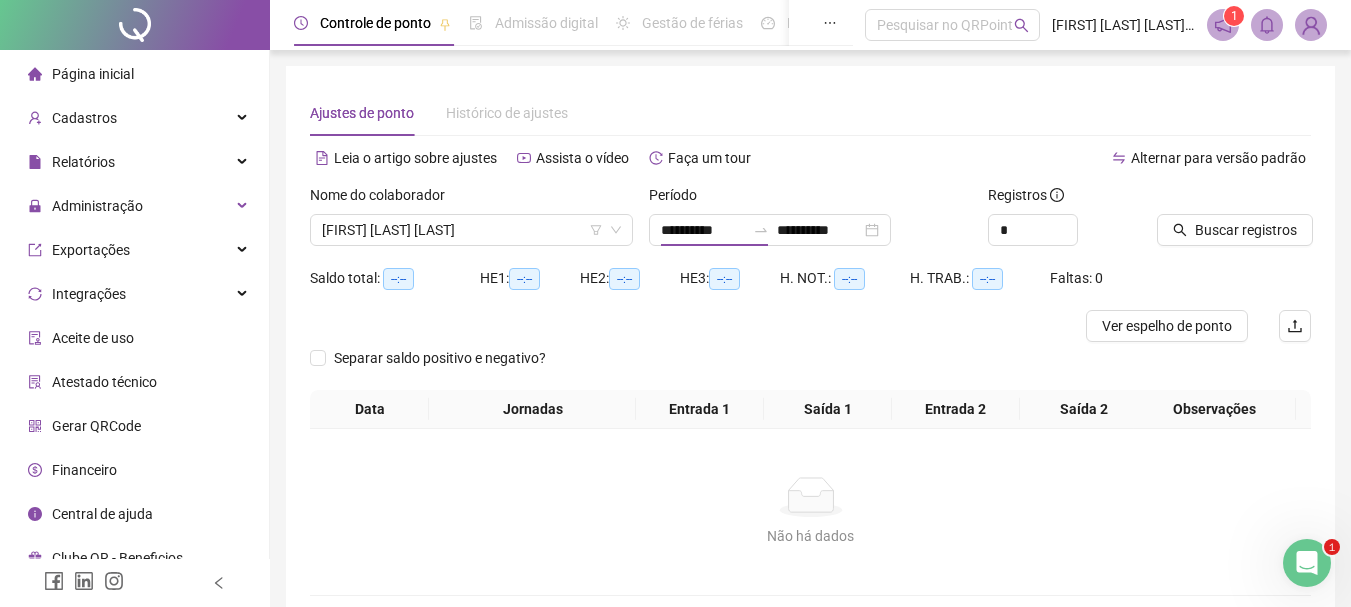 type on "**********" 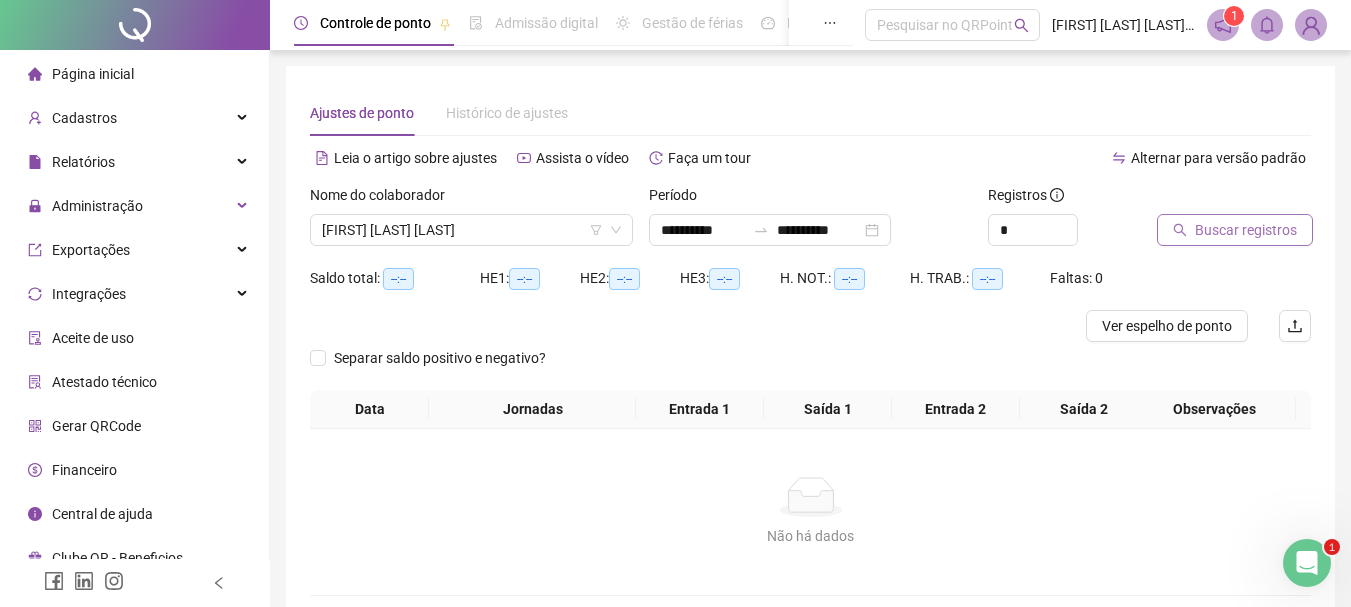 click on "Buscar registros" at bounding box center (1246, 230) 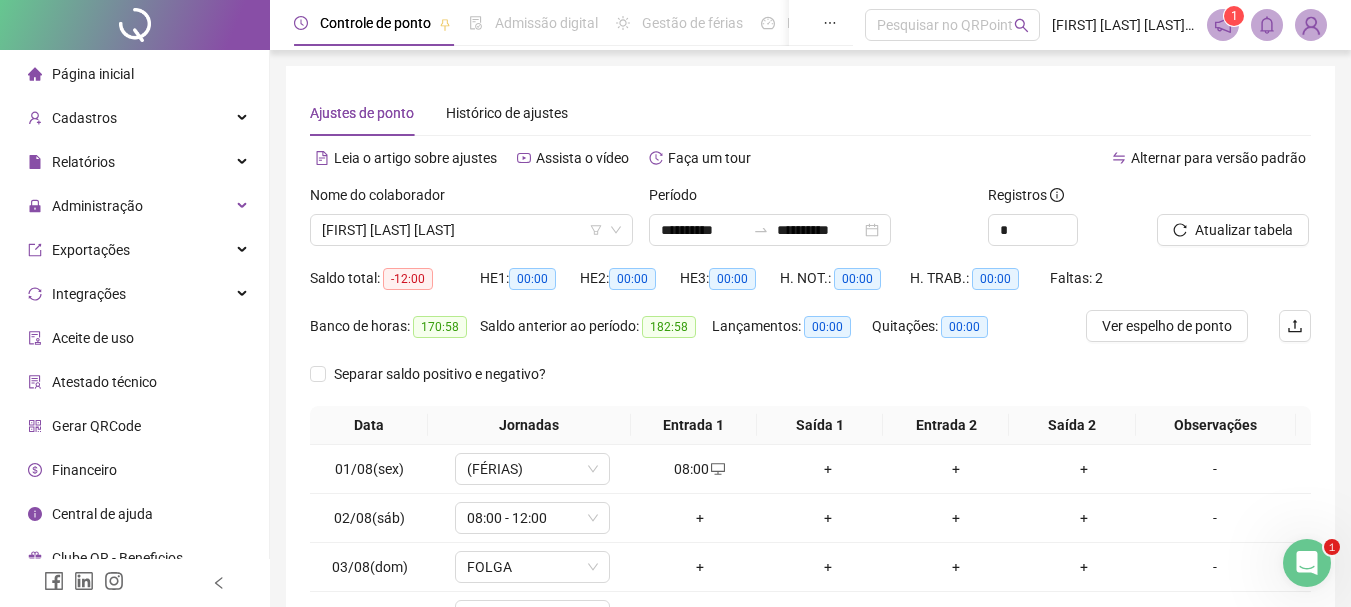 click on "**********" at bounding box center [810, 393] 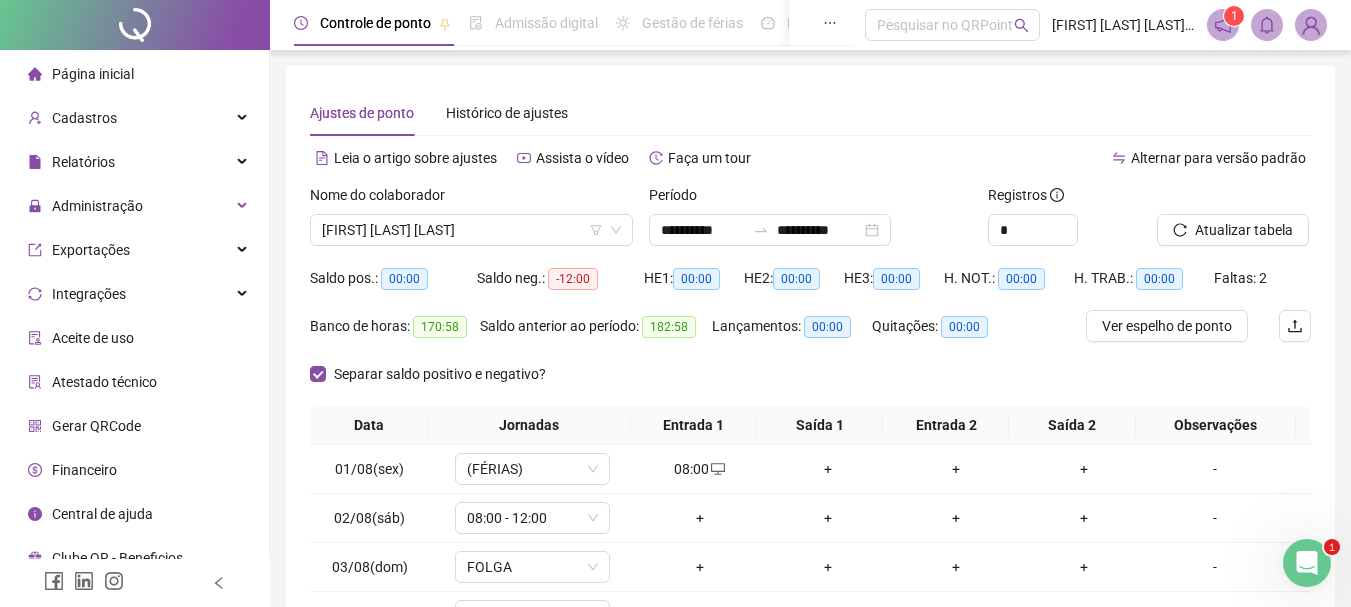 click on "**********" at bounding box center (810, 393) 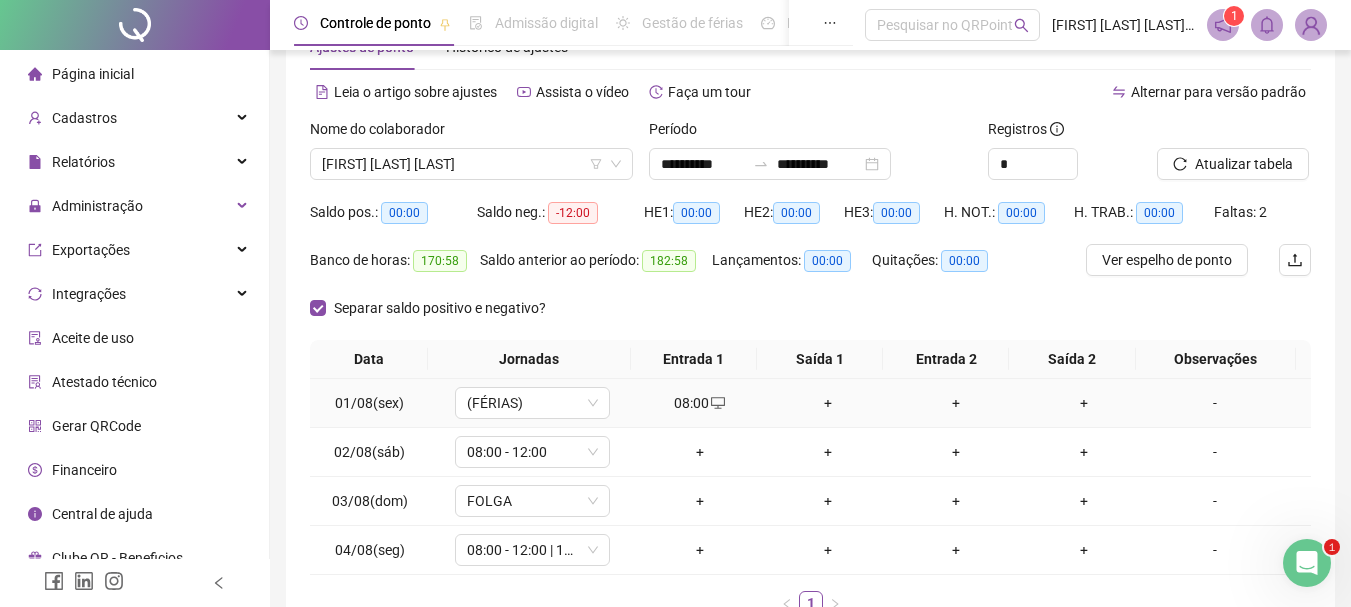 scroll, scrollTop: 100, scrollLeft: 0, axis: vertical 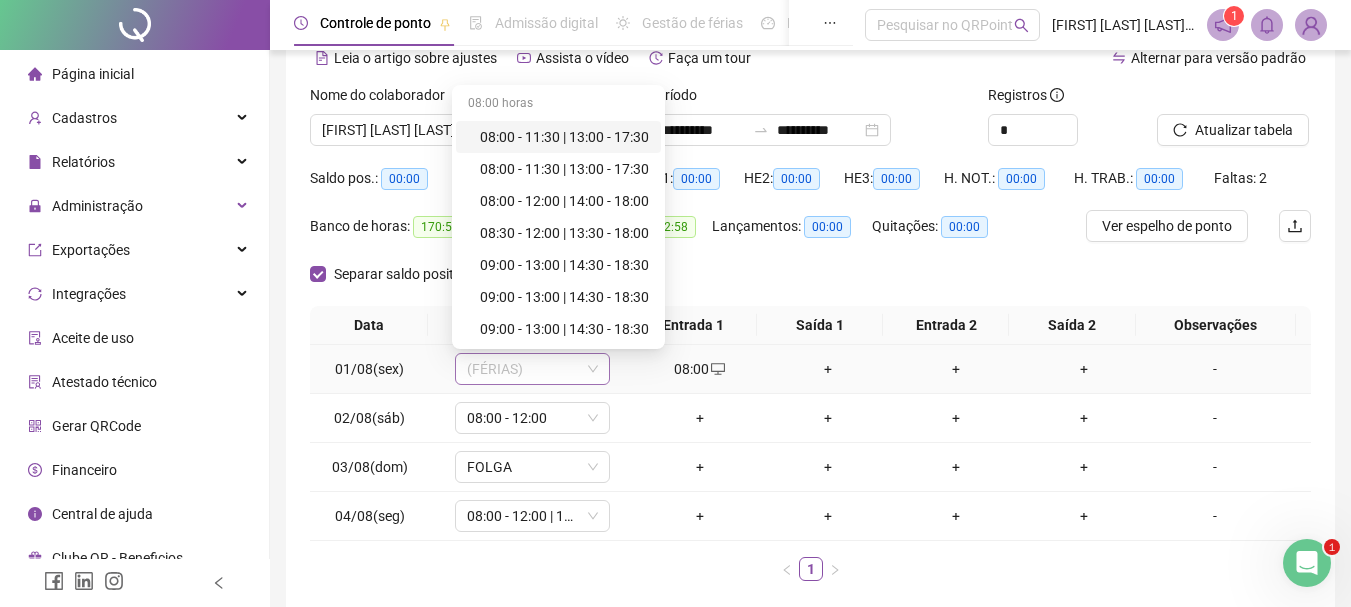 click on "(FÉRIAS)" at bounding box center (532, 369) 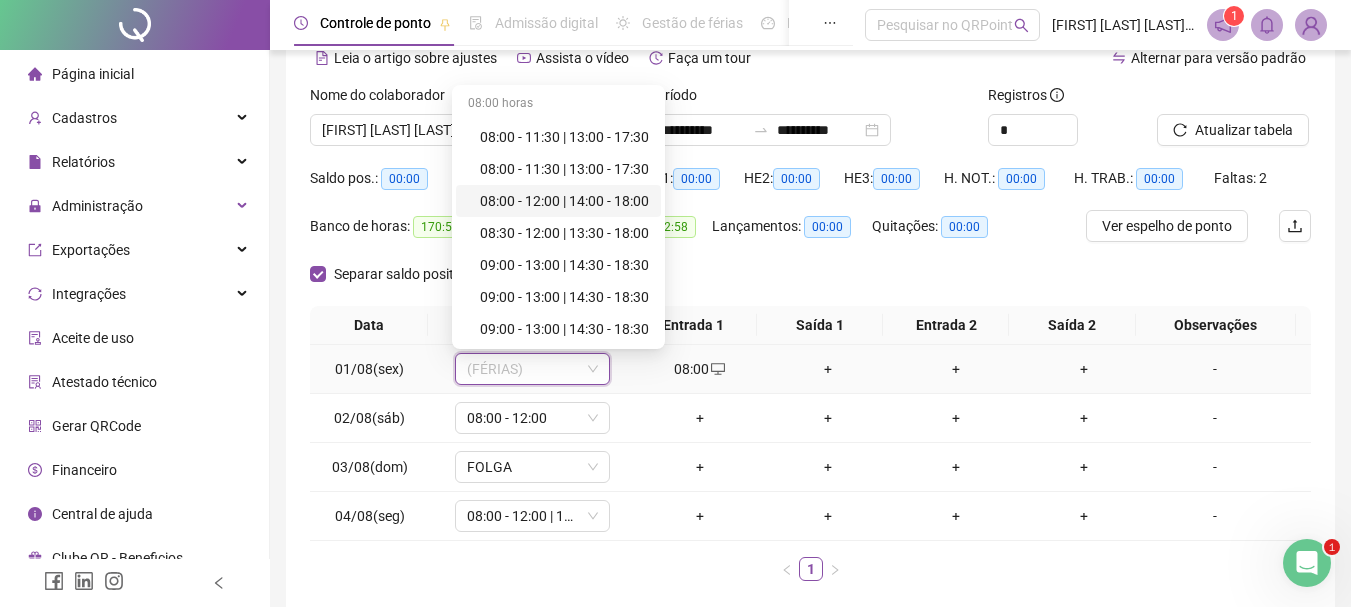 click on "08:00 - 12:00 | 14:00 - 18:00" at bounding box center [564, 201] 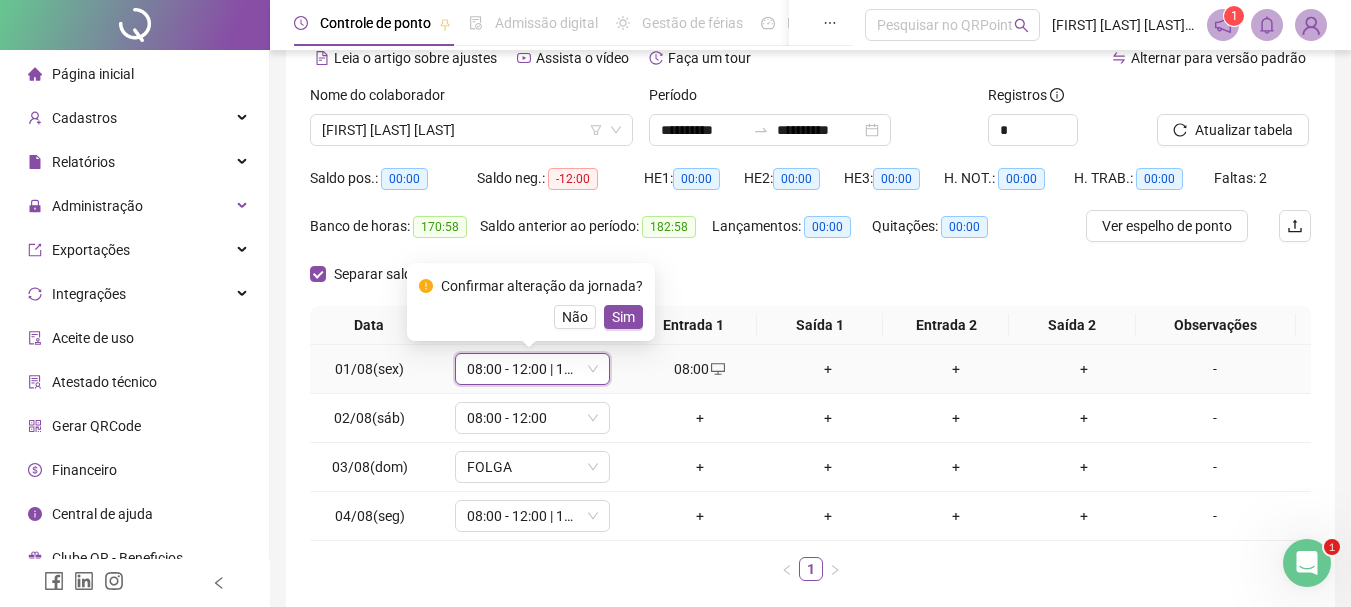 click on "Sim" at bounding box center (623, 317) 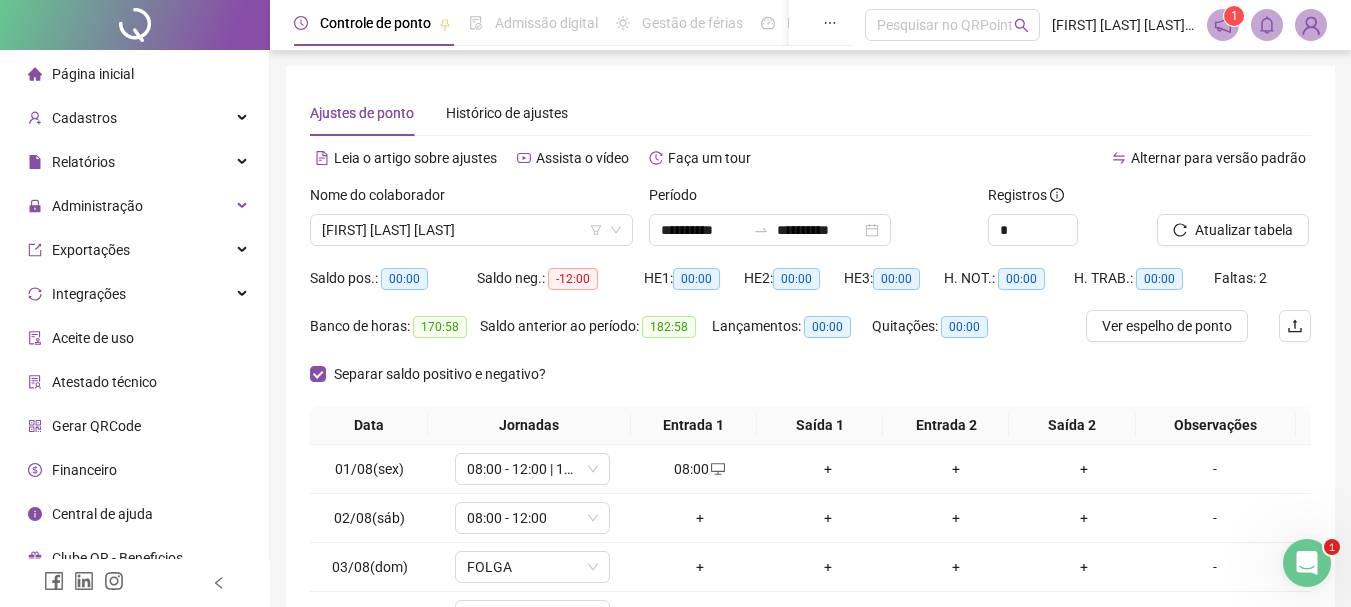 scroll, scrollTop: 200, scrollLeft: 0, axis: vertical 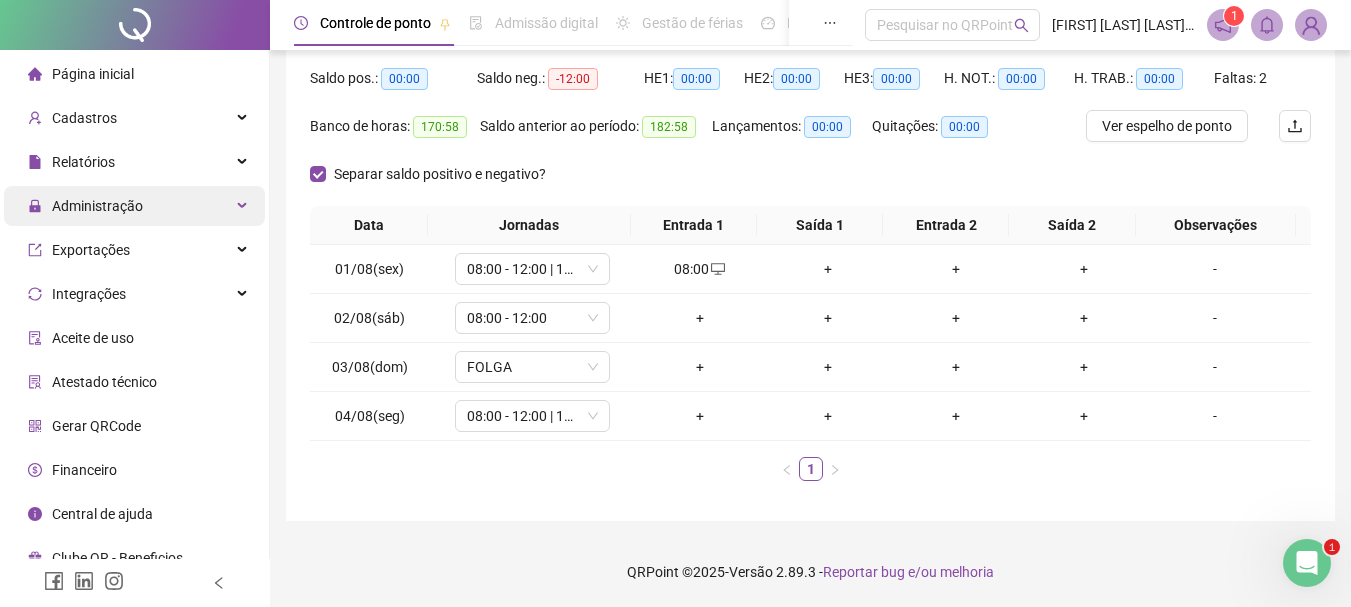 click on "Administração" at bounding box center [97, 206] 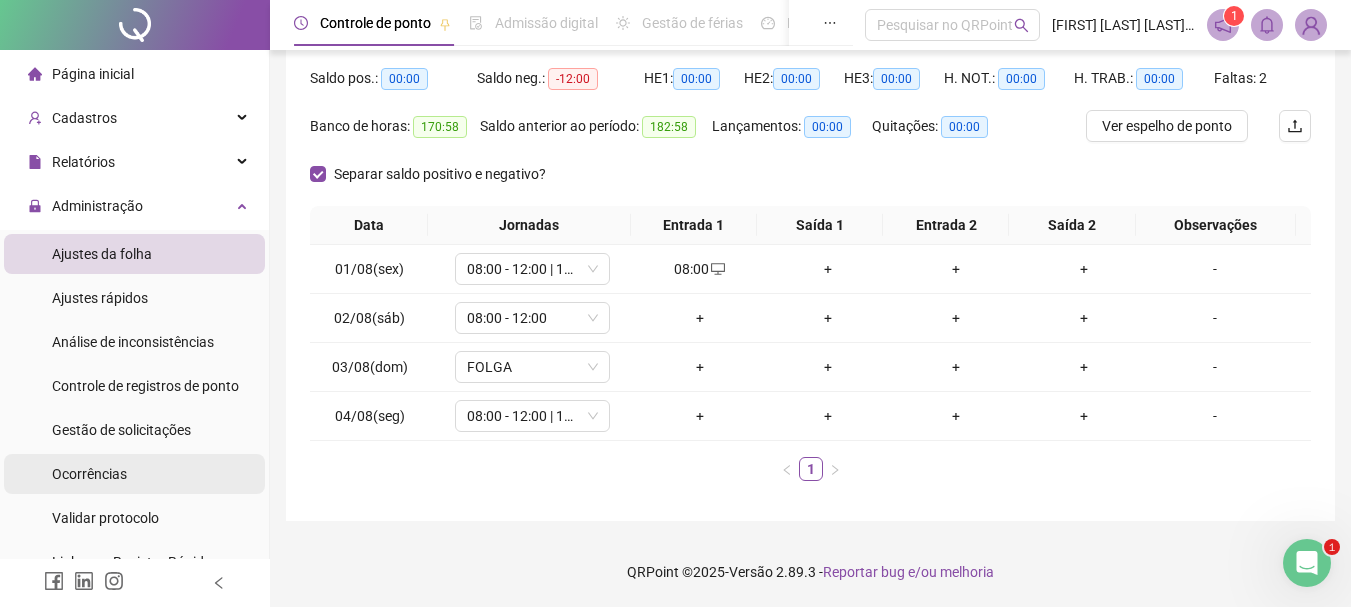 scroll, scrollTop: 100, scrollLeft: 0, axis: vertical 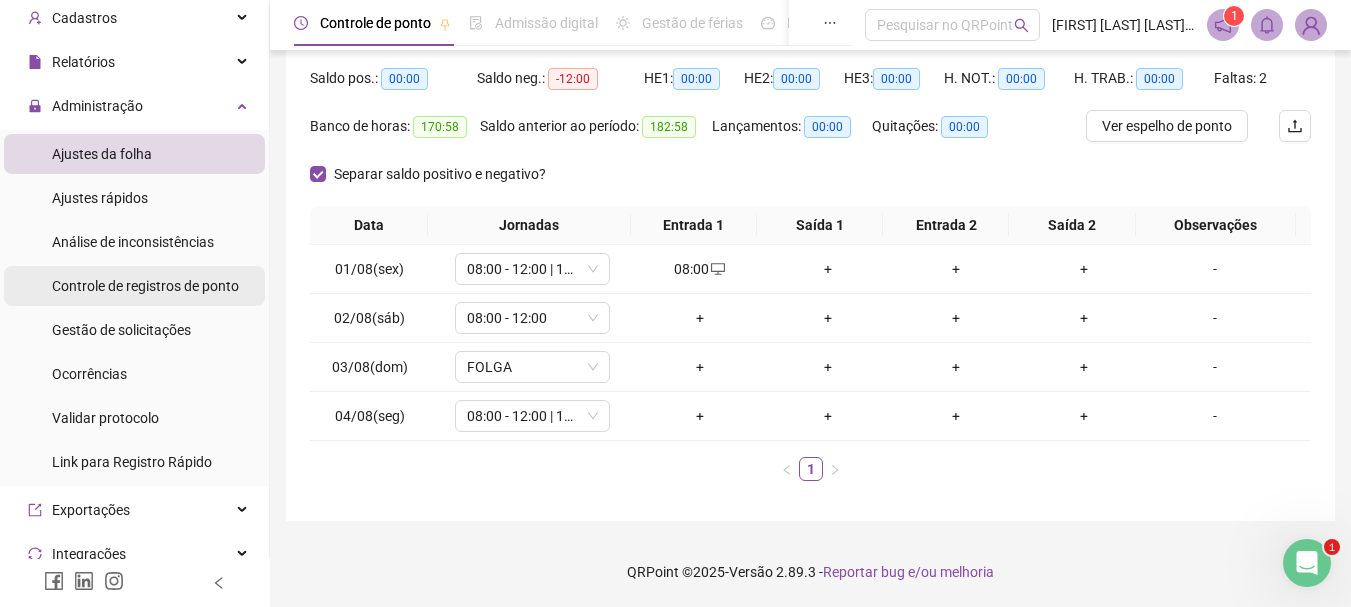 click on "Controle de registros de ponto" at bounding box center [145, 286] 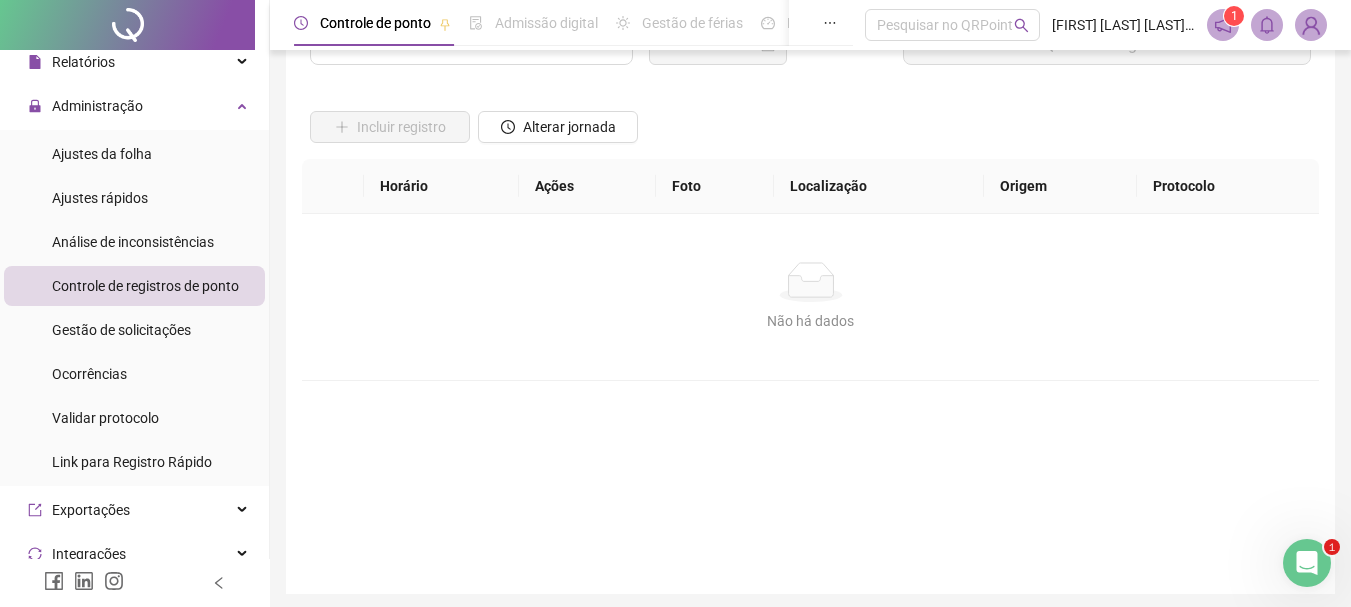 scroll, scrollTop: 0, scrollLeft: 0, axis: both 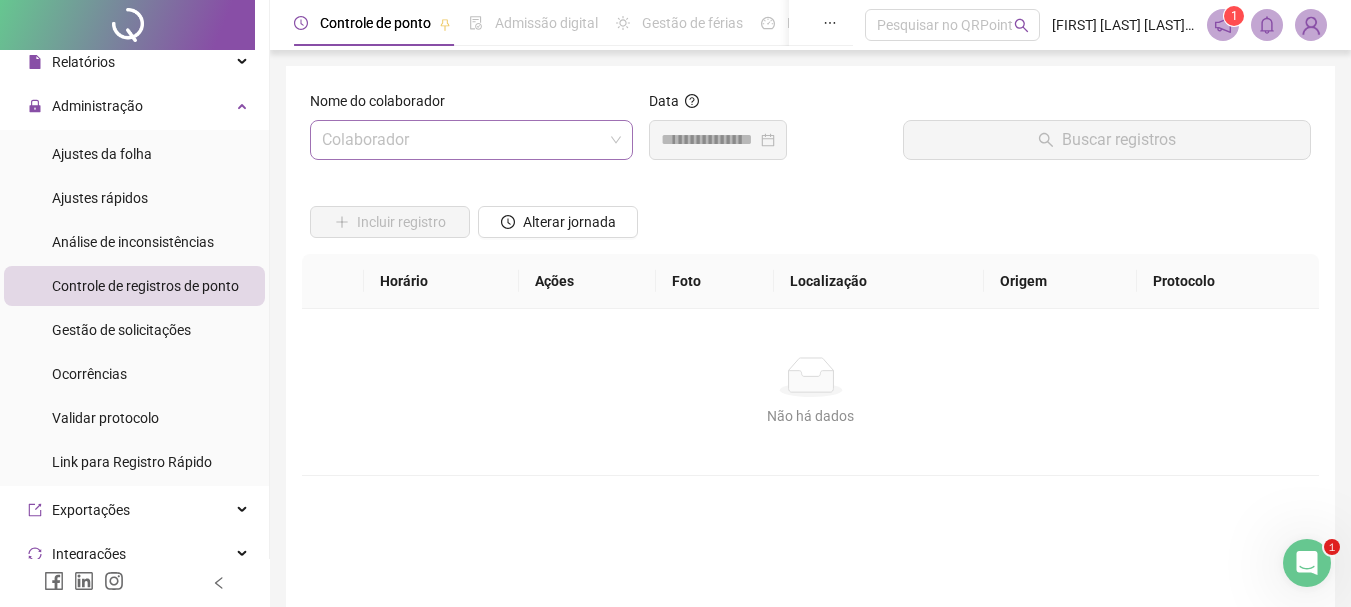 click at bounding box center [462, 140] 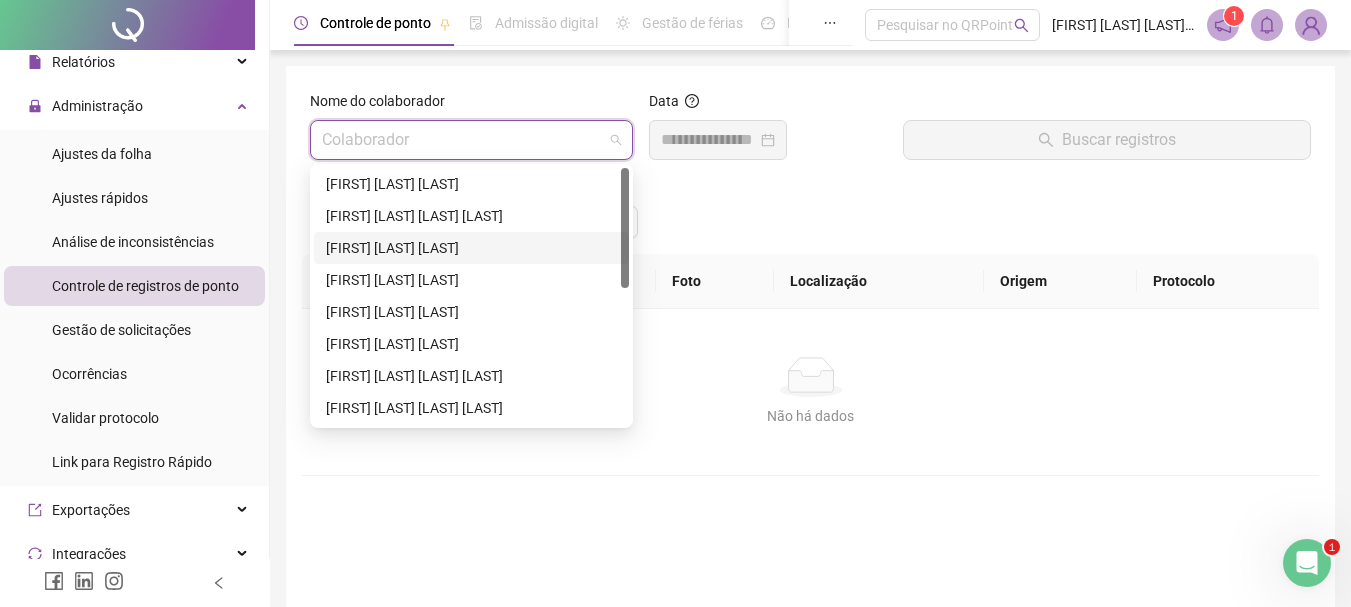 click on "[FIRST] [MIDDLE] [LAST]" at bounding box center (471, 248) 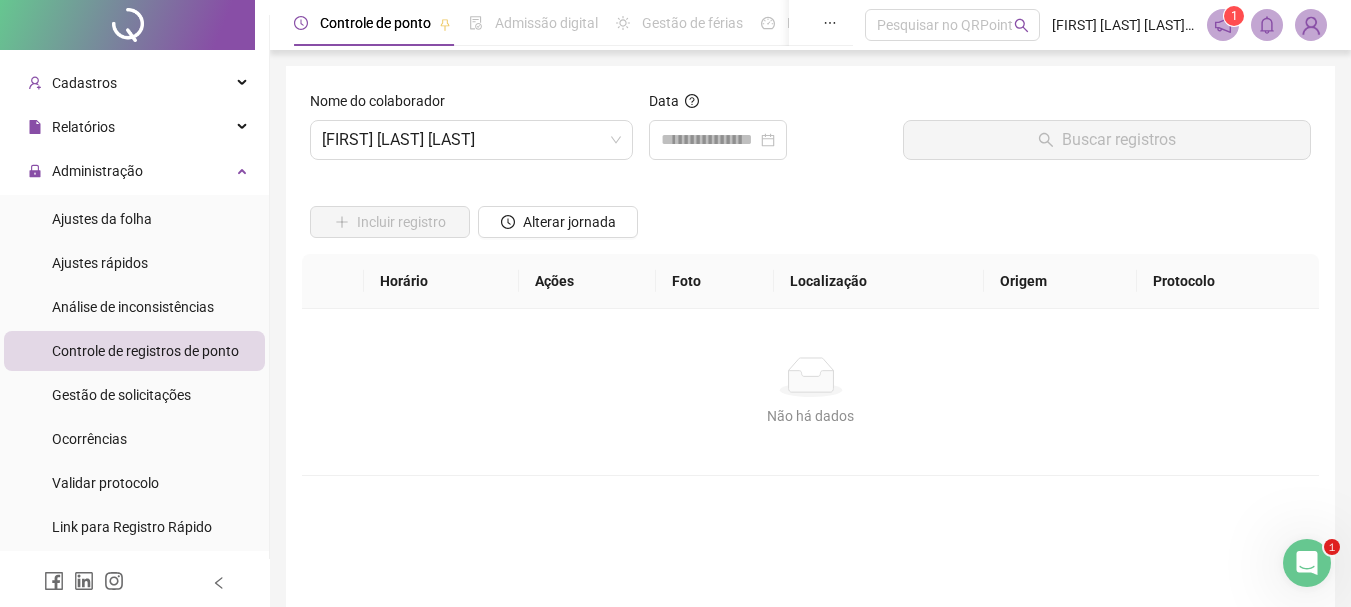 scroll, scrollTop: 0, scrollLeft: 0, axis: both 